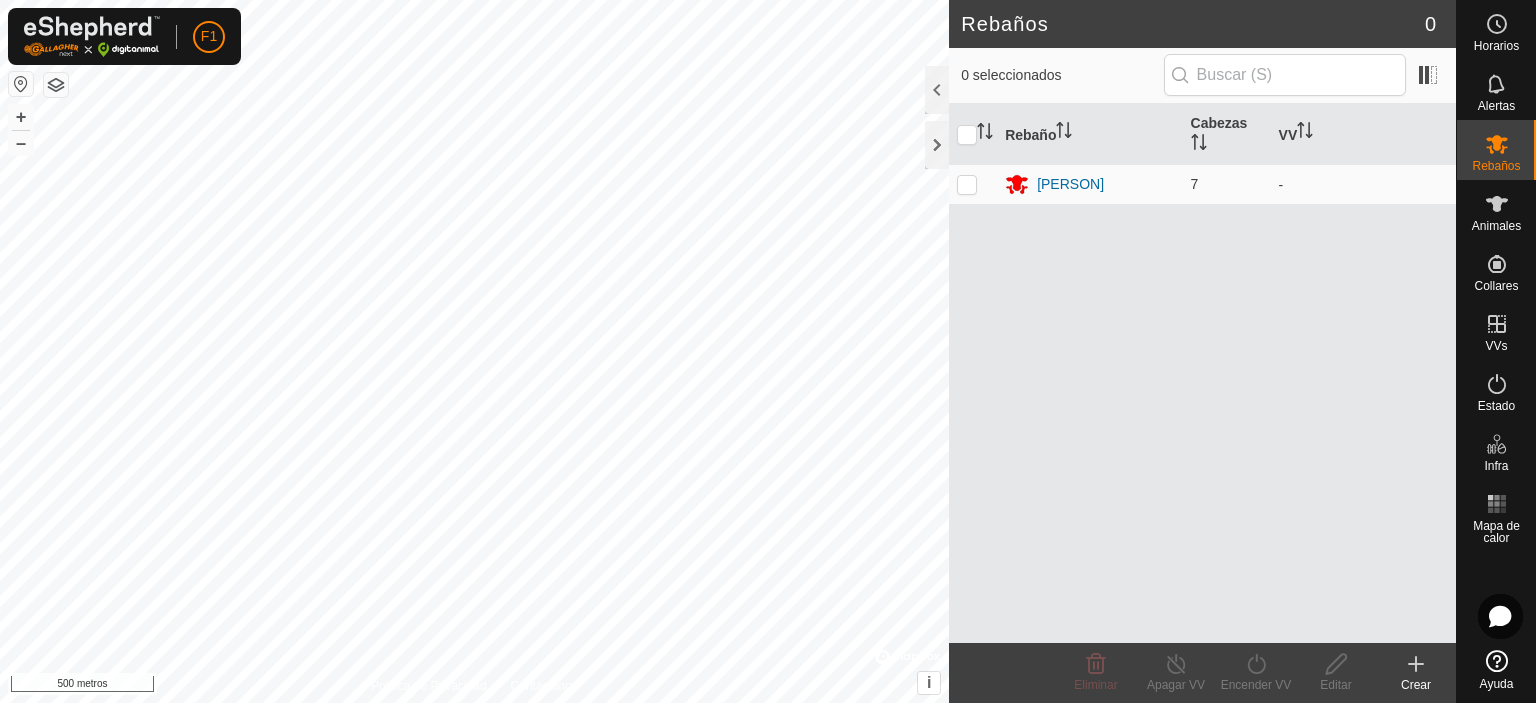 scroll, scrollTop: 0, scrollLeft: 0, axis: both 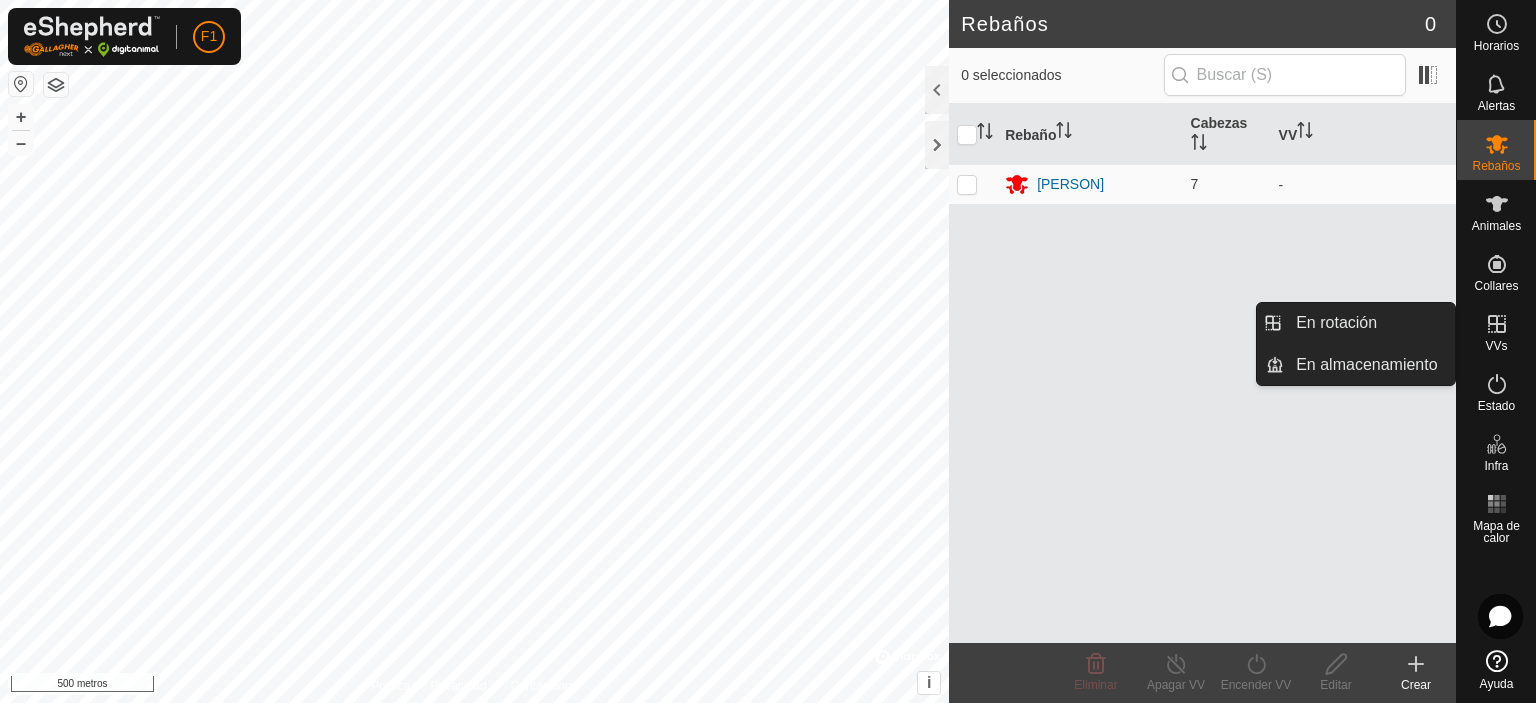 click at bounding box center [1497, 324] 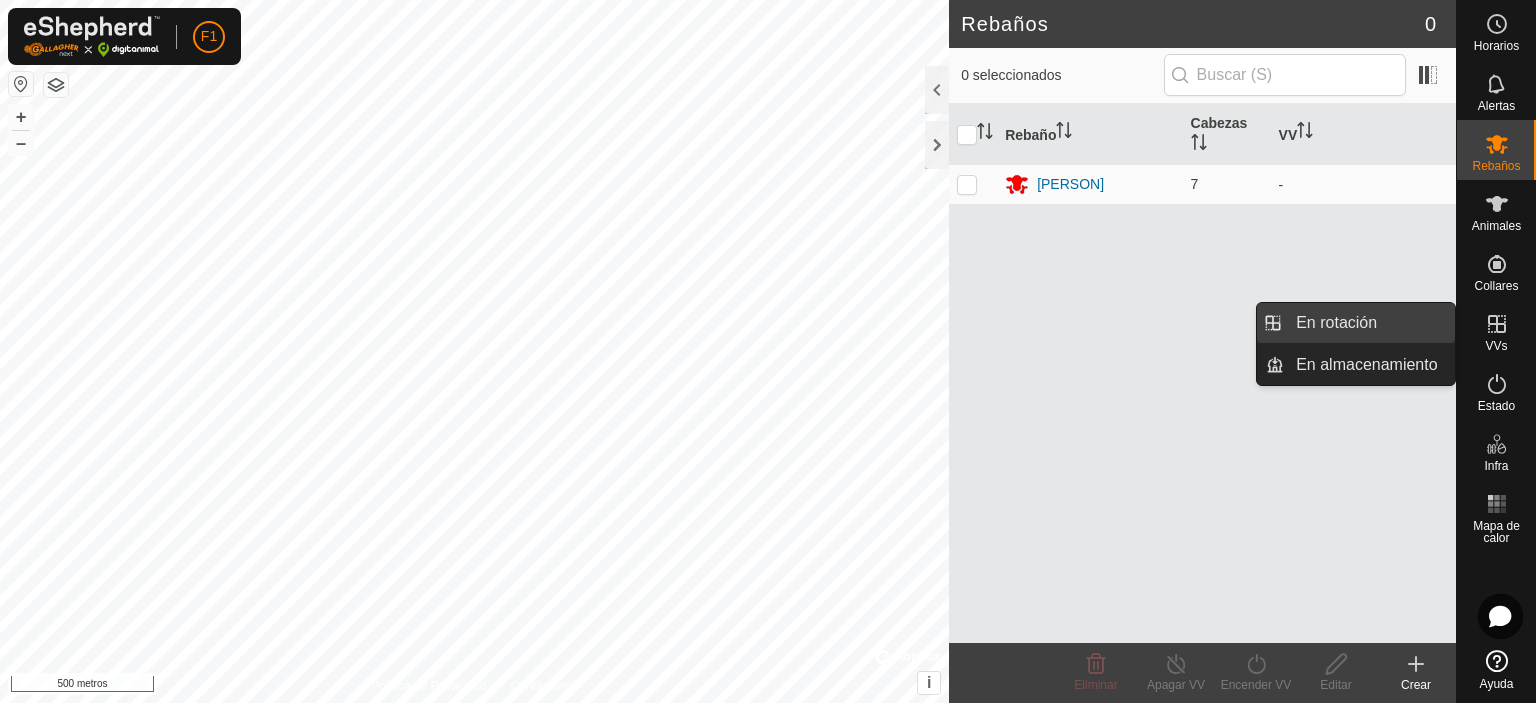 click on "En rotación" at bounding box center [1369, 323] 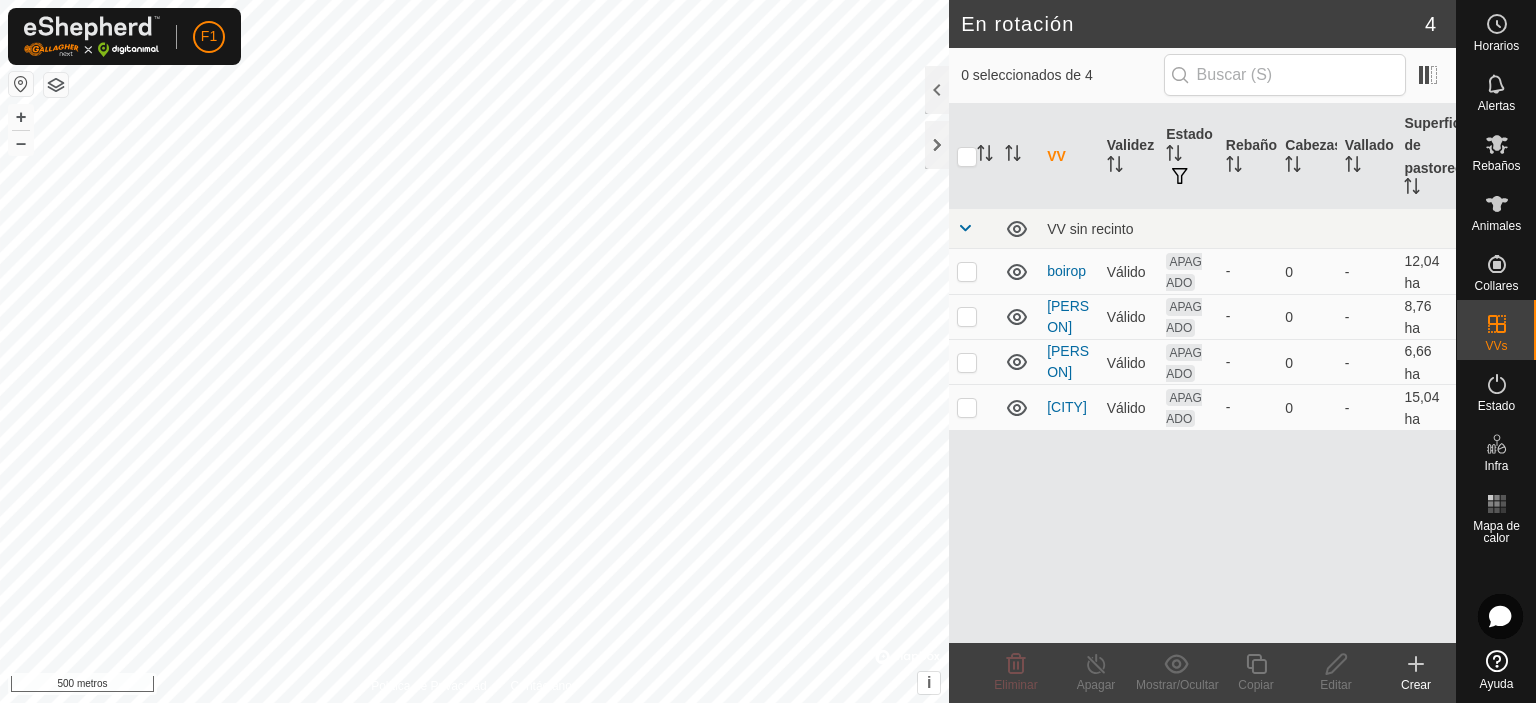 click on "VV Validez Estado Rebaño Cabezas Vallado Superficie de pastoreo VV sin recinto [PERSON] Válido APAGADO - 0 - 12,04 ha [PERSON]2 Válido APAGADO - 0 - 8,76 ha [PERSON]1 Válido APAGADO - 0 - 6,66 ha [PERSON] Válido APAGADO - 0 - 15,04 ha" at bounding box center (1202, 373) 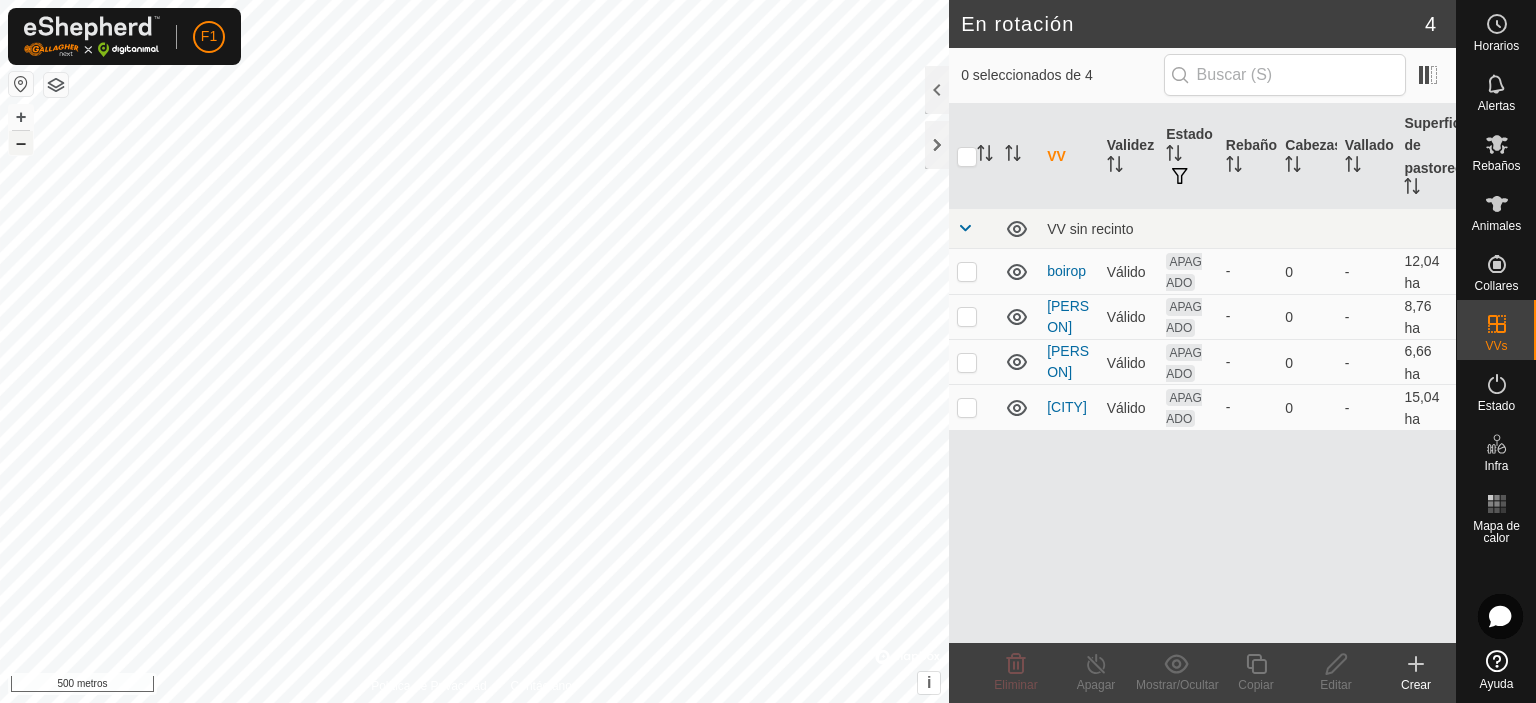 click on "–" at bounding box center (21, 143) 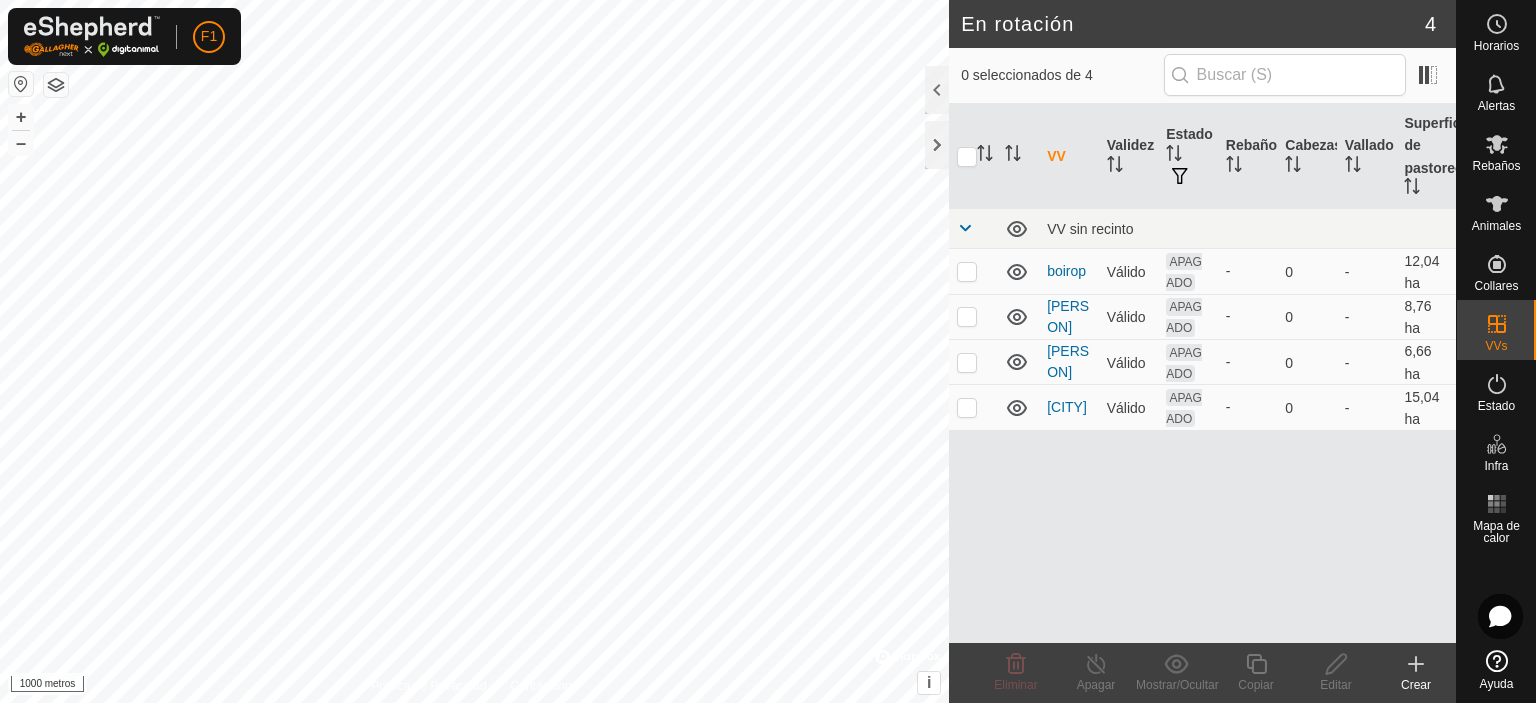click on "VV Validez Estado Rebaño Cabezas Vallado Superficie de pastoreo VV sin recinto [PERSON] Válido APAGADO - 0 - 12,04 ha [PERSON]2 Válido APAGADO - 0 - 8,76 ha [PERSON]1 Válido APAGADO - 0 - 6,66 ha [PERSON] Válido APAGADO - 0 - 15,04 ha" at bounding box center (768, 351) 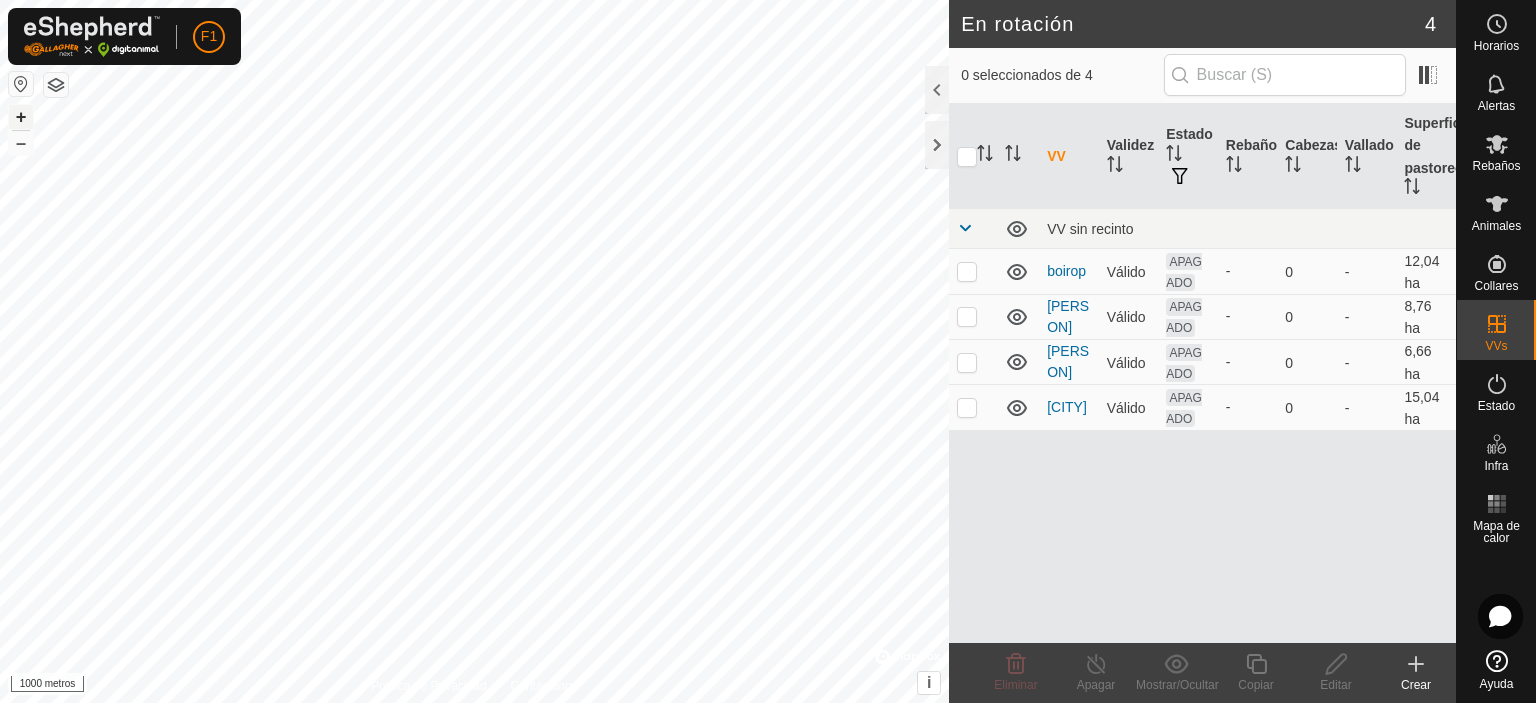 click on "+" at bounding box center [21, 117] 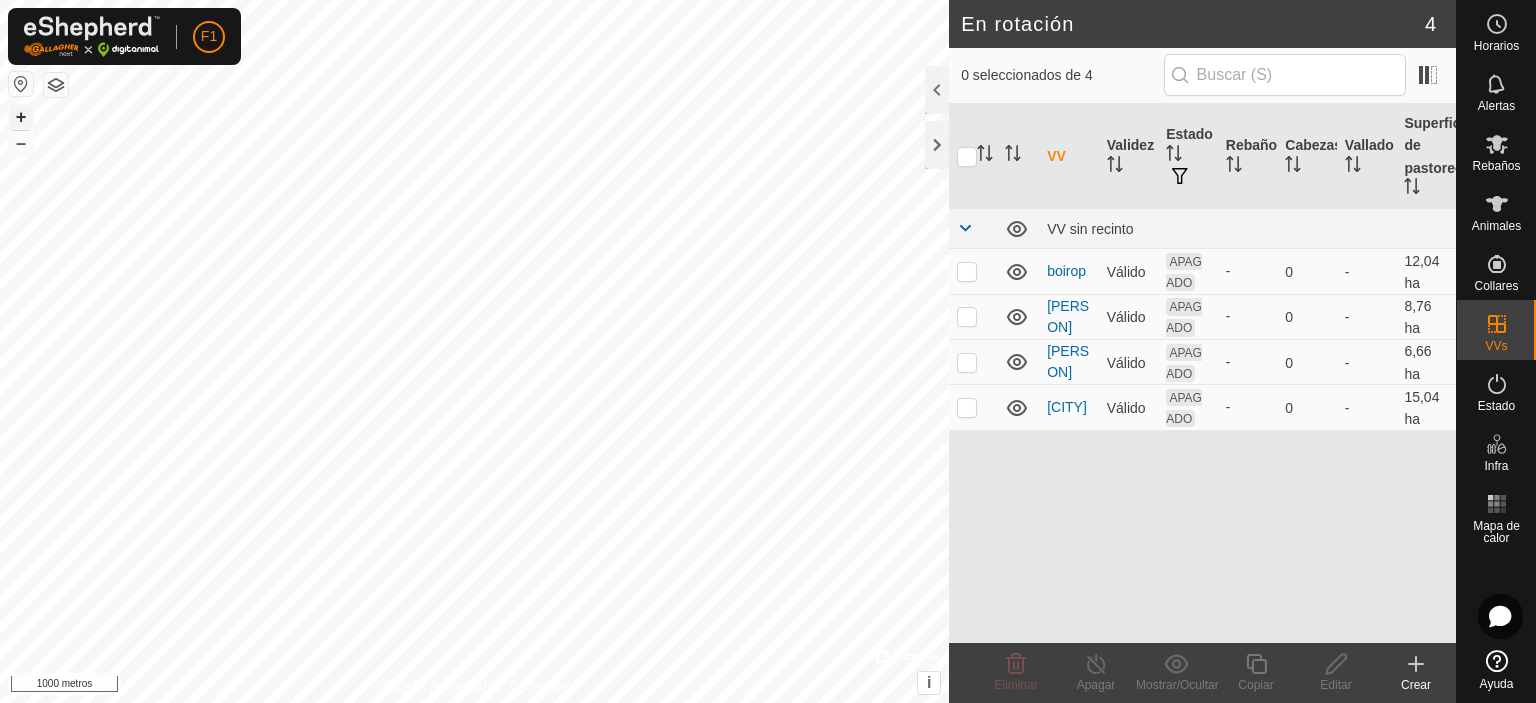click on "+" at bounding box center (21, 117) 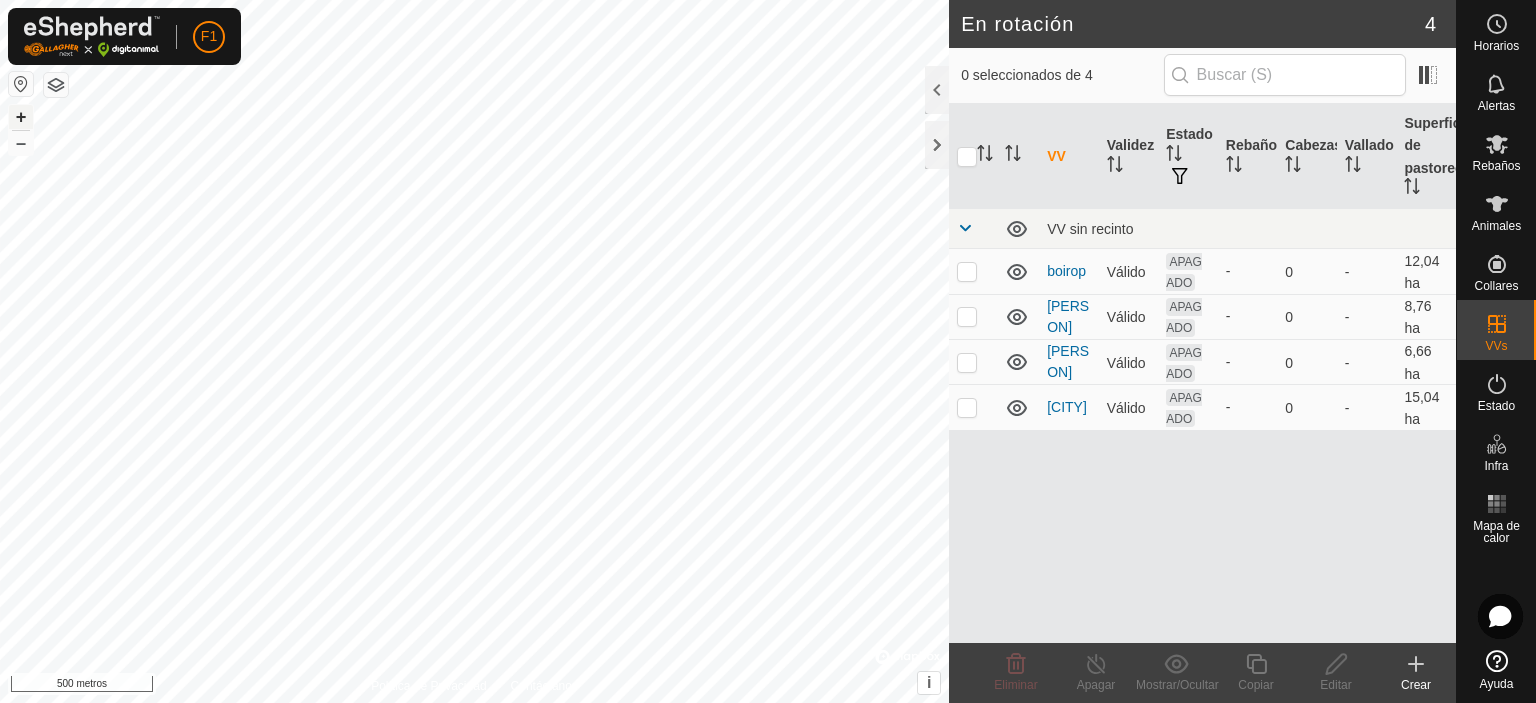 click on "+" at bounding box center (21, 117) 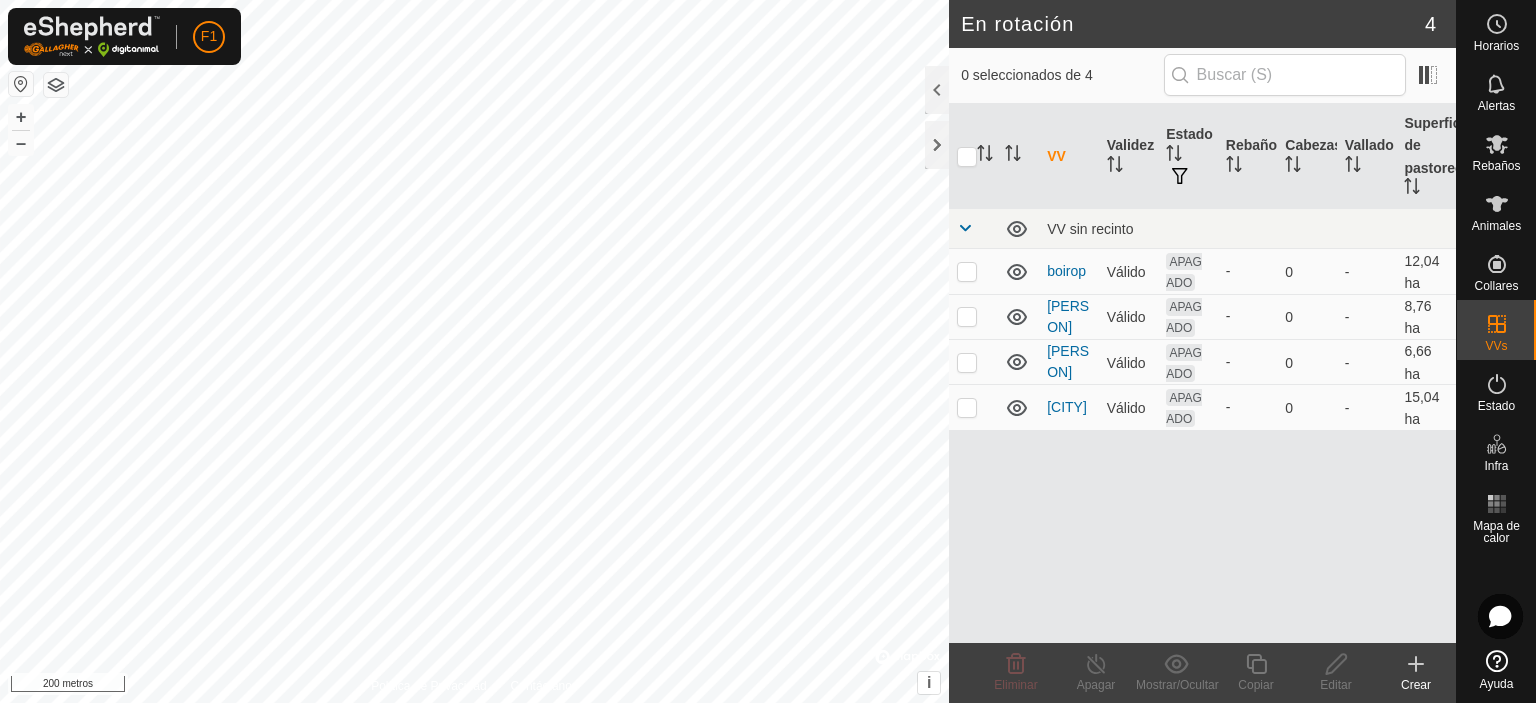 click on "VV Validez Estado Rebaño Cabezas Vallado Superficie de pastoreo VV sin recinto [PERSON] Válido APAGADO - 0 - 12,04 ha [PERSON]2 Válido APAGADO - 0 - 8,76 ha [PERSON]1 Válido APAGADO - 0 - 6,66 ha [PERSON] Válido APAGADO - 0 - 15,04 ha" 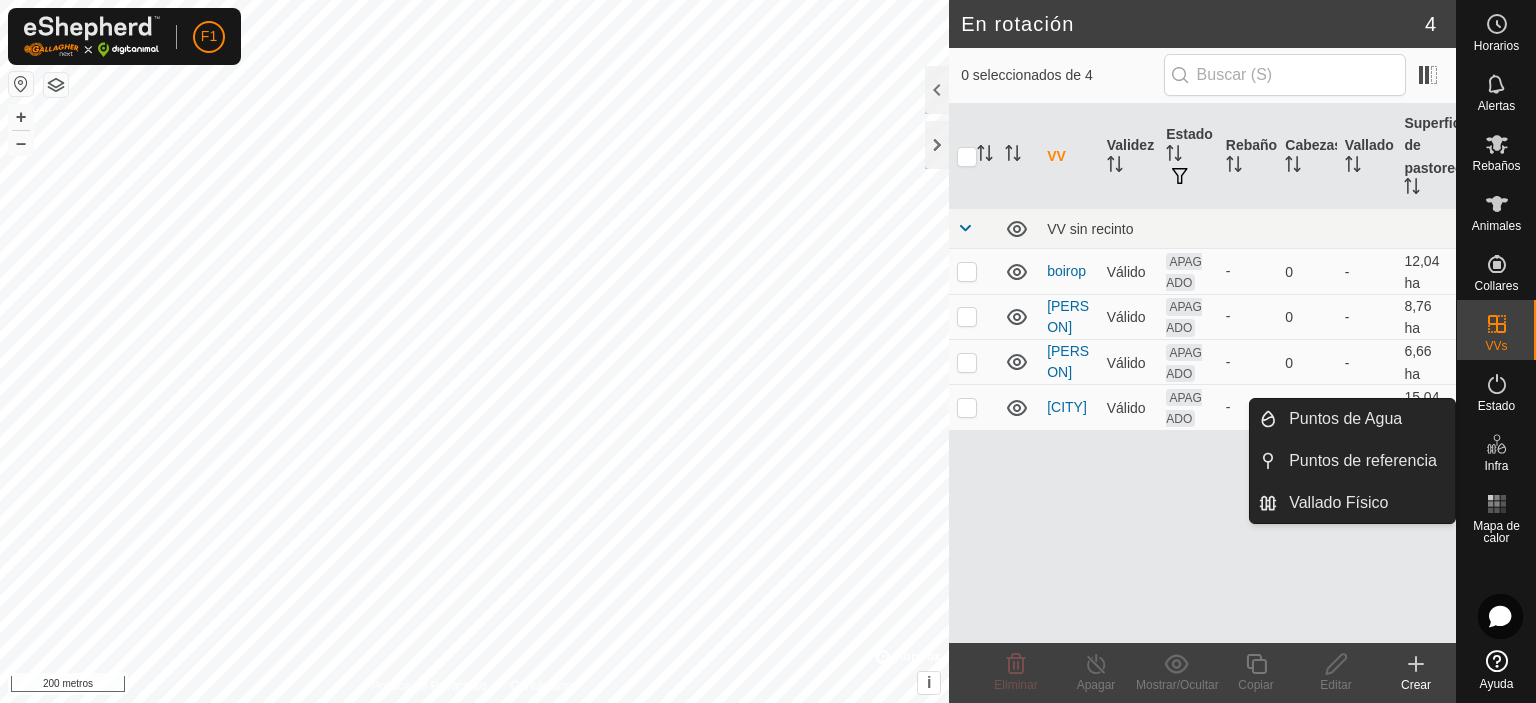 click at bounding box center (1497, 444) 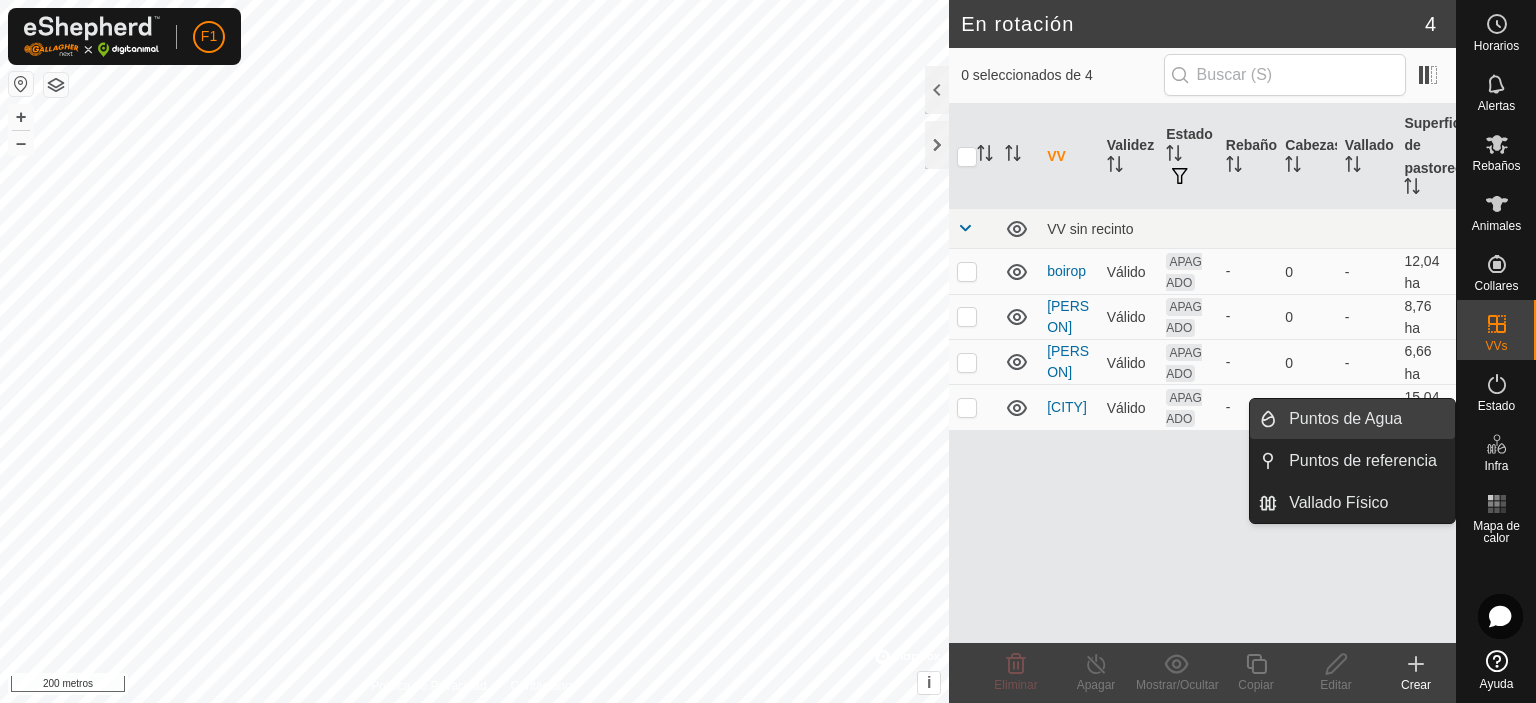 click on "Puntos de Agua" at bounding box center (1366, 419) 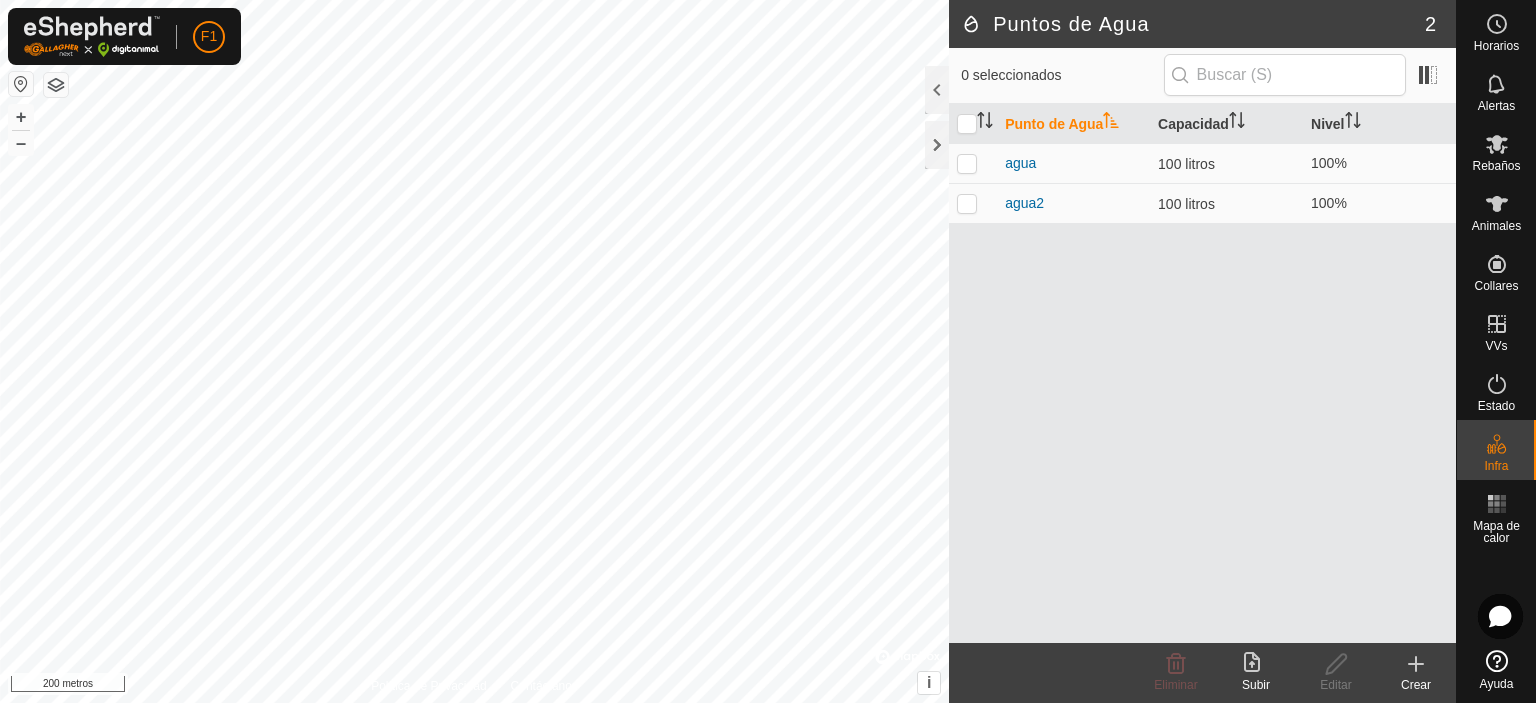 click on "Crear" 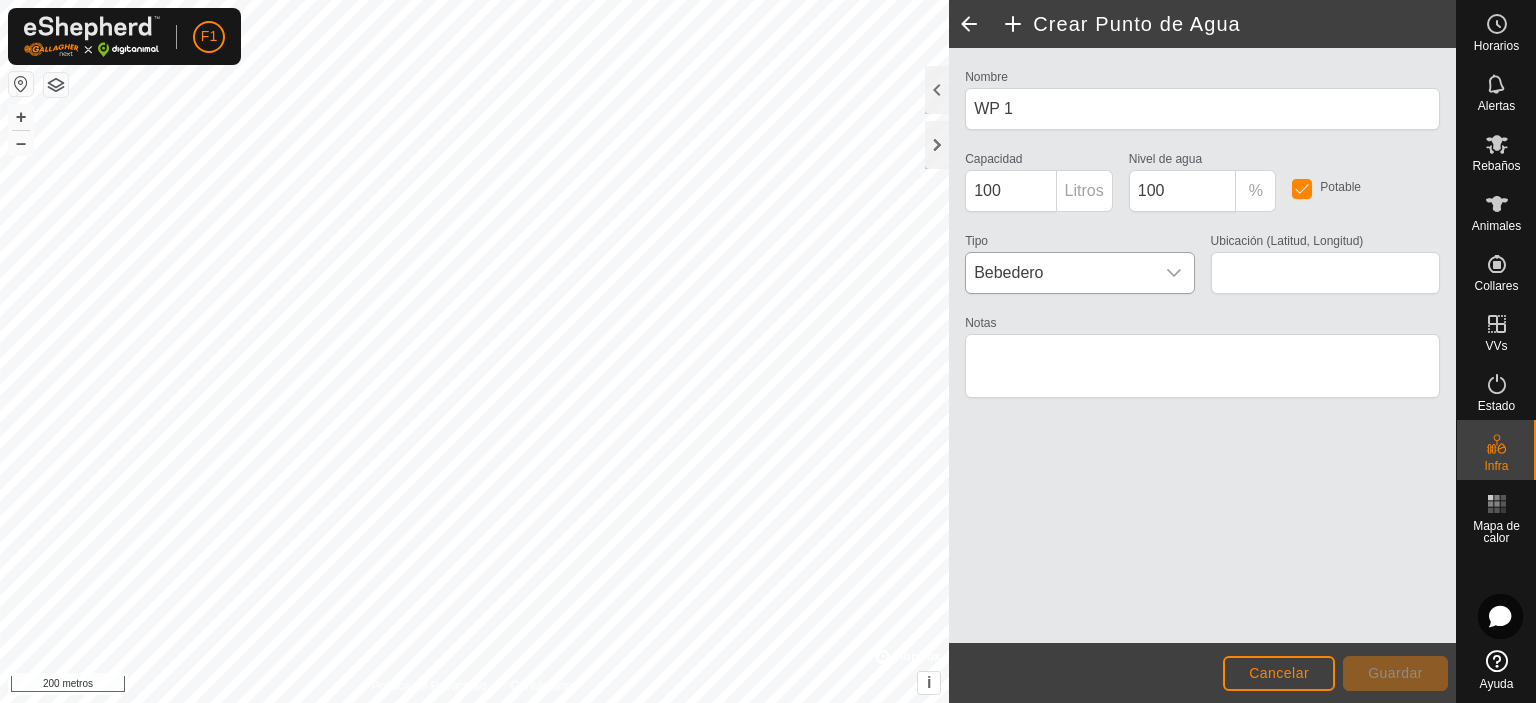 click on "Bebedero" at bounding box center [1059, 273] 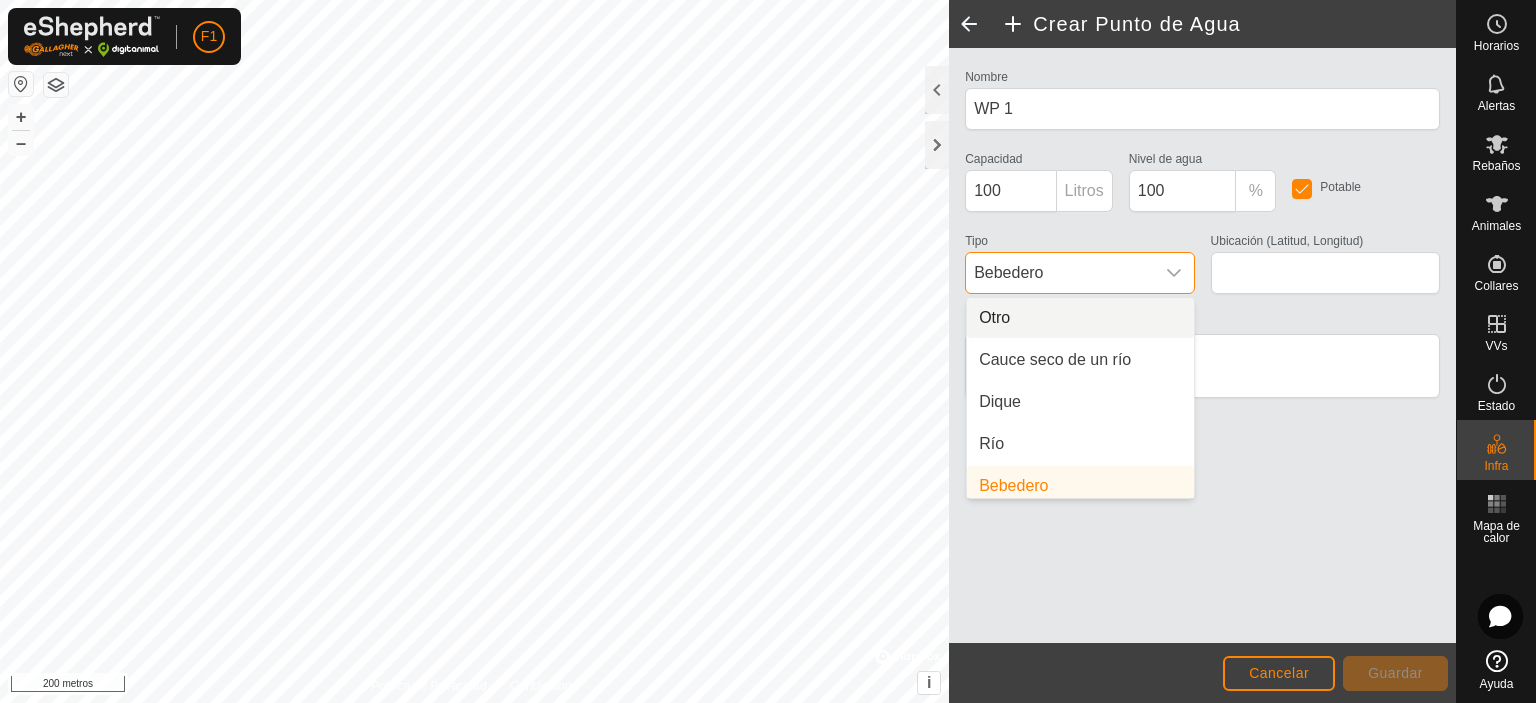 scroll, scrollTop: 8, scrollLeft: 0, axis: vertical 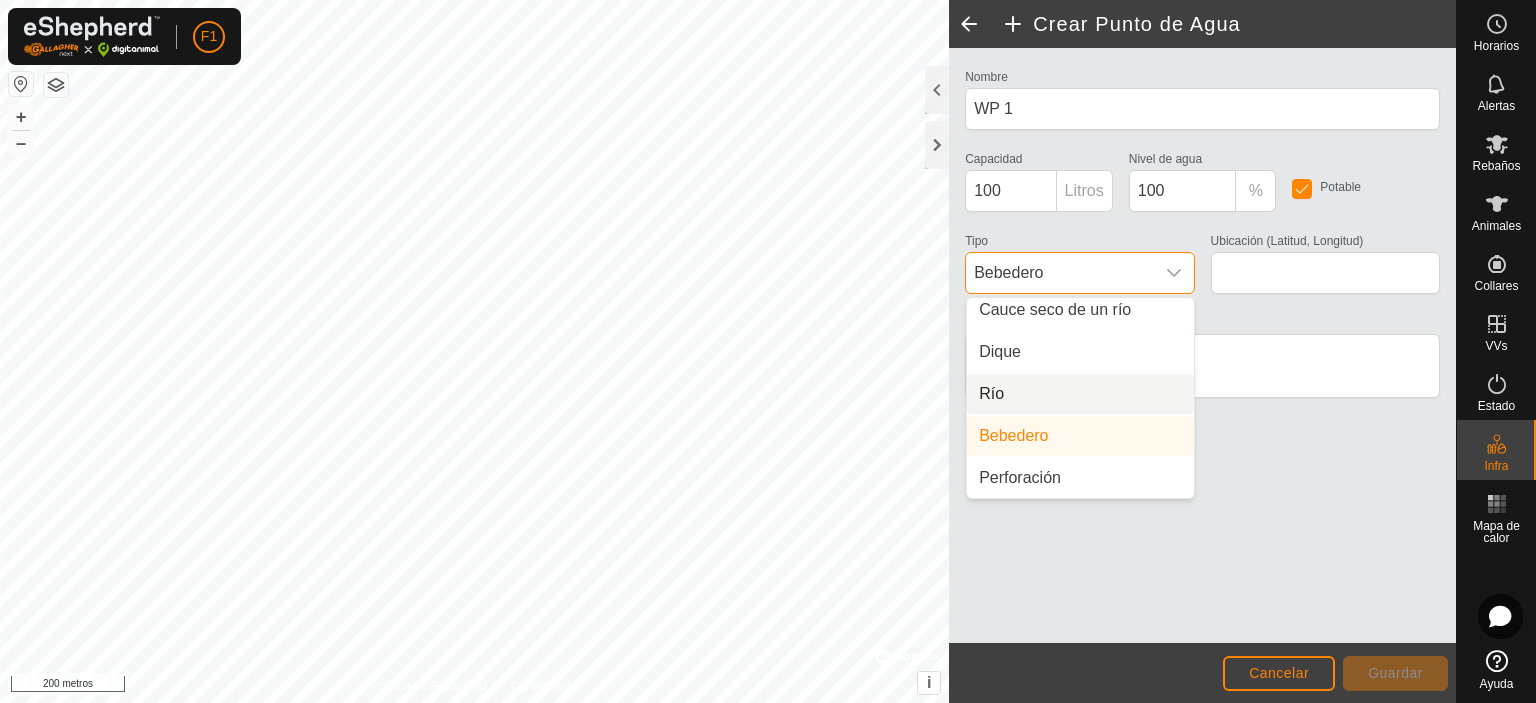 click on "Río" at bounding box center (1080, 394) 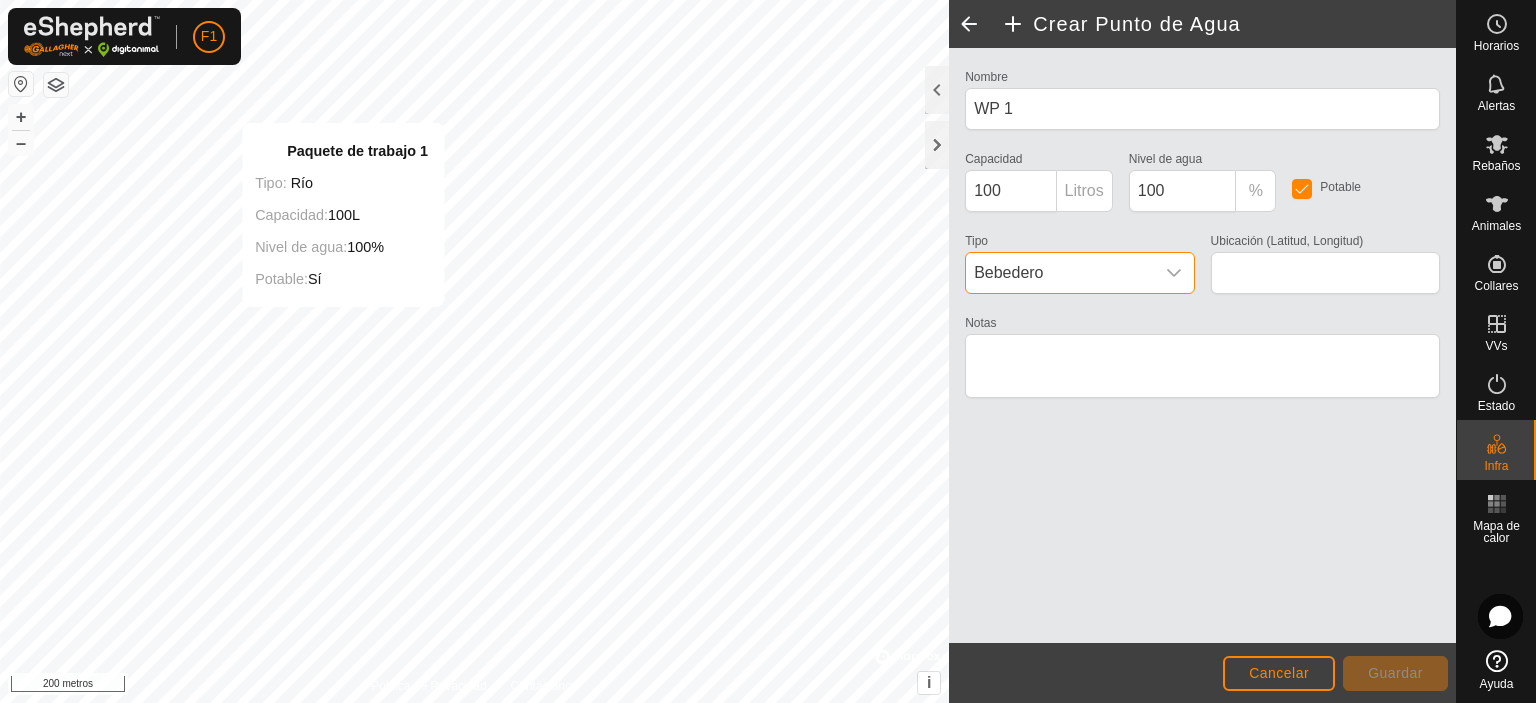 type on "[LATITUDE], [LONGITUDE]" 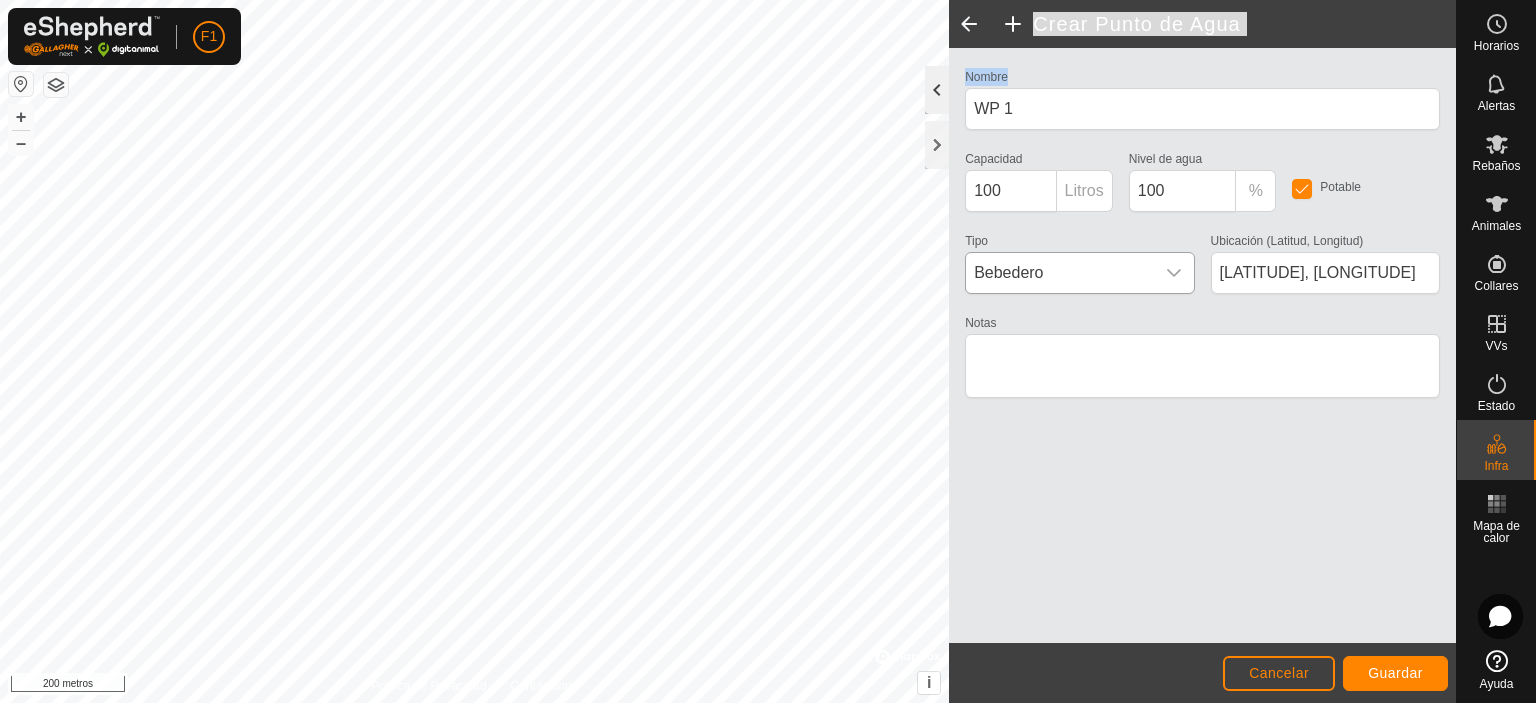 click on "Paquete de trabajo 1
Tipo:    río
Capacidad:  100L
Nivel de agua:  100%
Potable:  Sí
+ – ⇧ i ©  Mapbox  , ©  OpenStreetMap  ,  Mejora este mapa 200 metros Crear Punto de Agua Nombre WP 1 Capacidad 100 Litros Nivel de agua 100 % Potable Tipo Bebedero Ubicación (Latitud, Longitud) [LATITUDE], [LONGITUDE] Notas                  Cancelar Guardar" 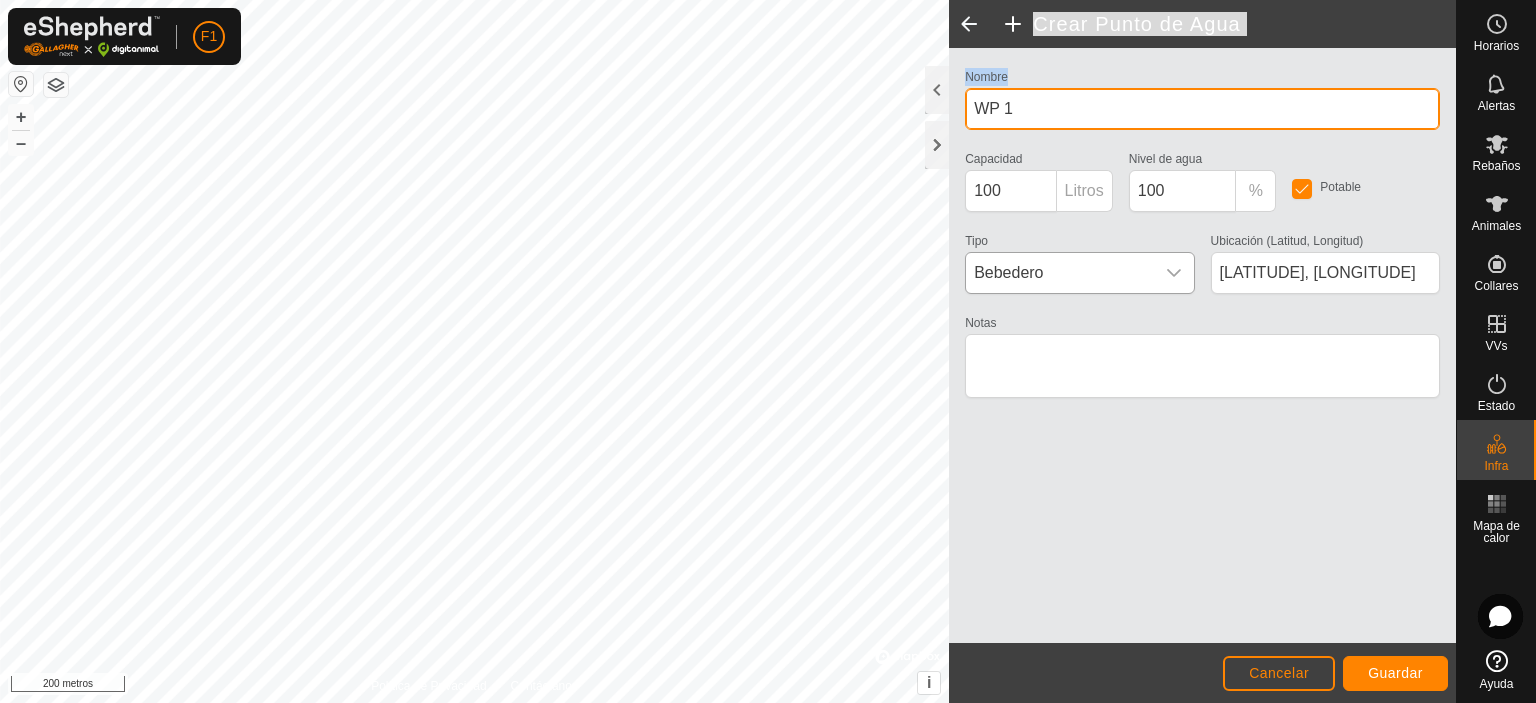 click on "WP 1" at bounding box center (1202, 109) 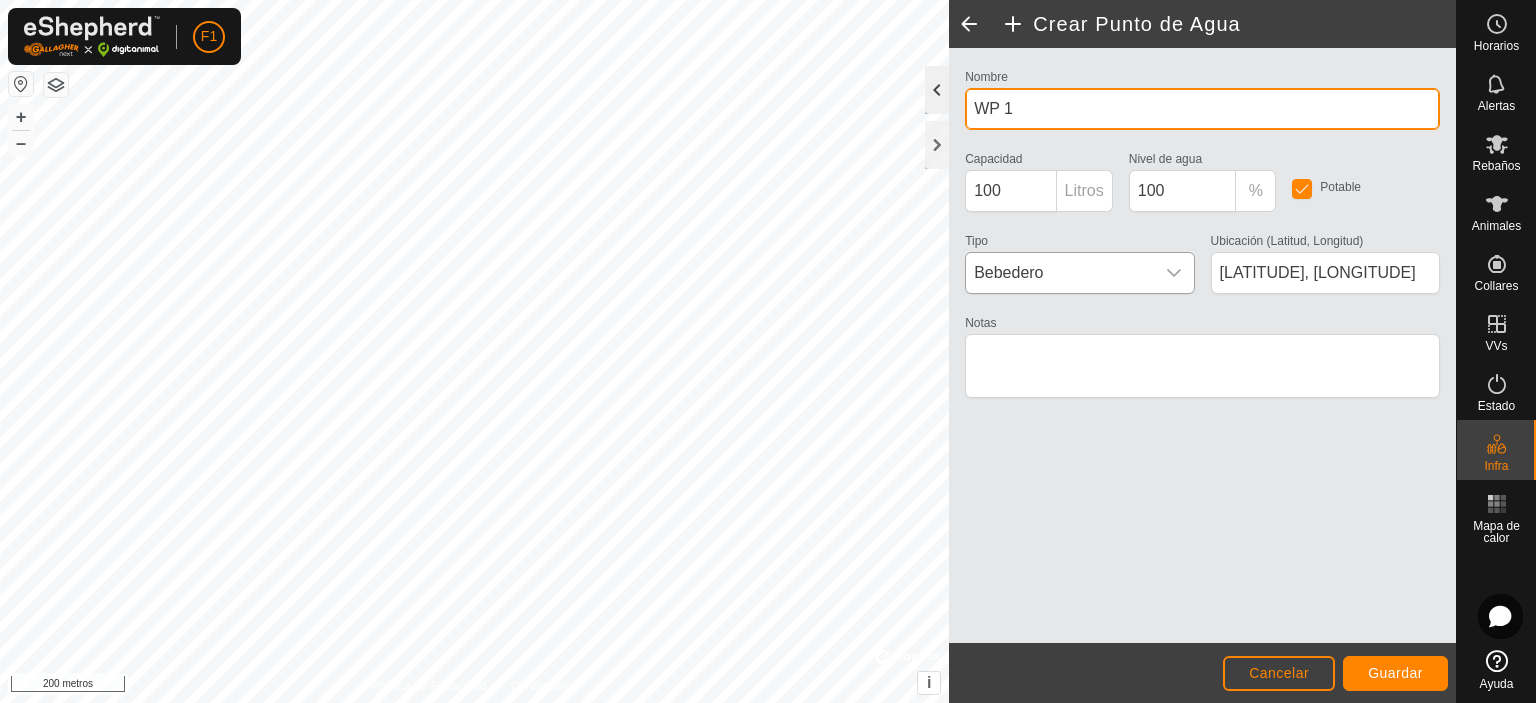click on "Paquete de trabajo 1
Tipo:    río
Capacidad:  100L
Nivel de agua:  100%
Potable:  Sí
+ – ⇧ i ©  Mapbox  , ©  OpenStreetMap  ,  Mejora este mapa 200 metros Crear Punto de Agua Nombre WP 1 Capacidad 100 Litros Nivel de agua 100 % Potable Tipo Bebedero Ubicación (Latitud, Longitud) [LATITUDE], [LONGITUDE] Notas                  Cancelar Guardar" 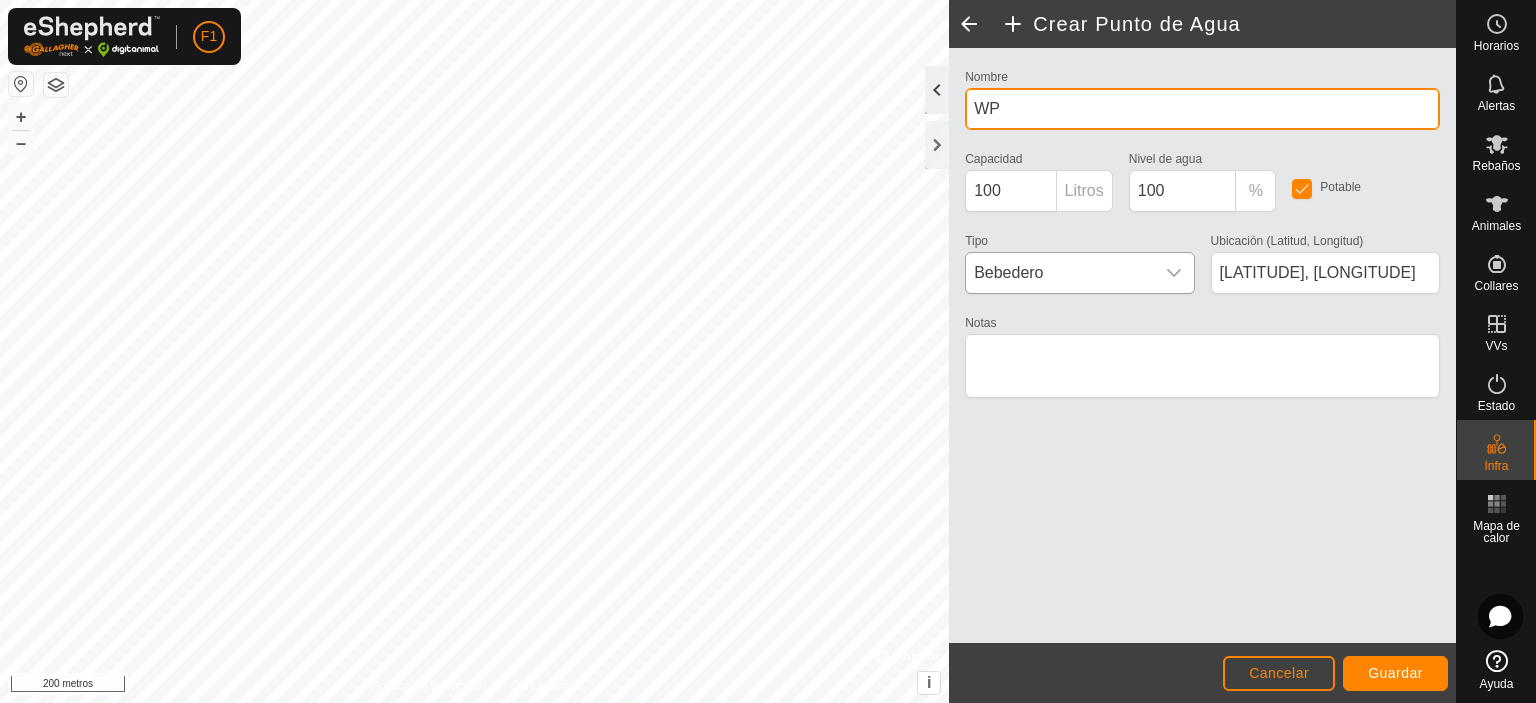 type on "W" 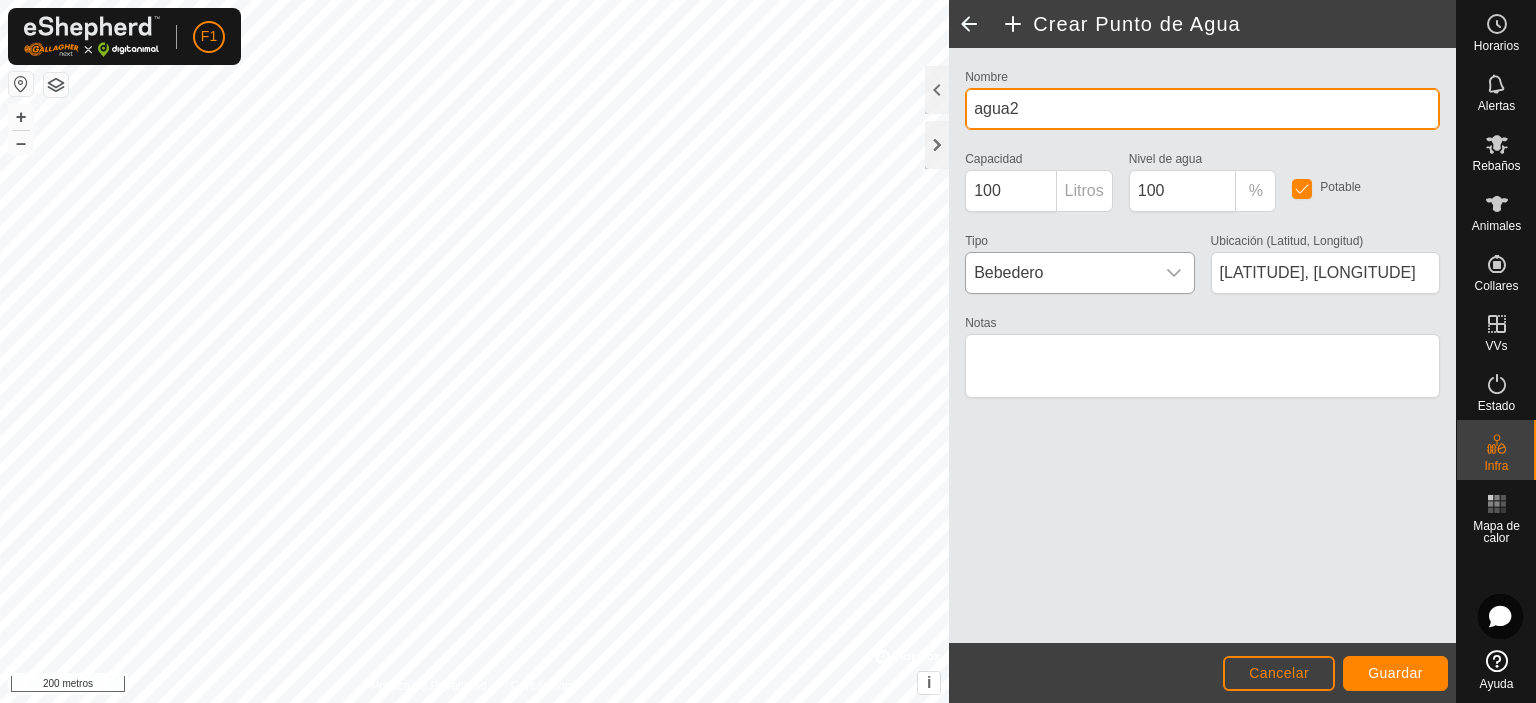 type on "agua2" 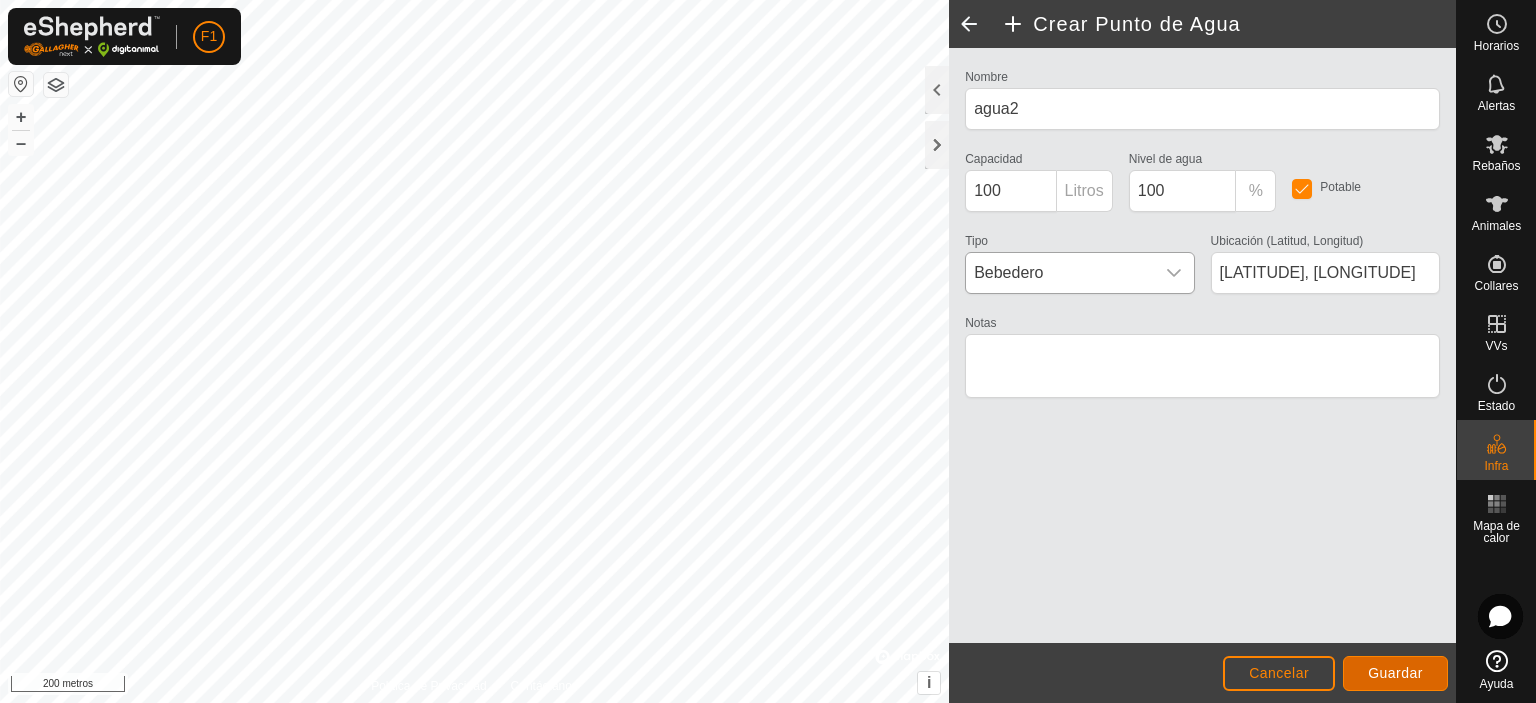 click on "Guardar" 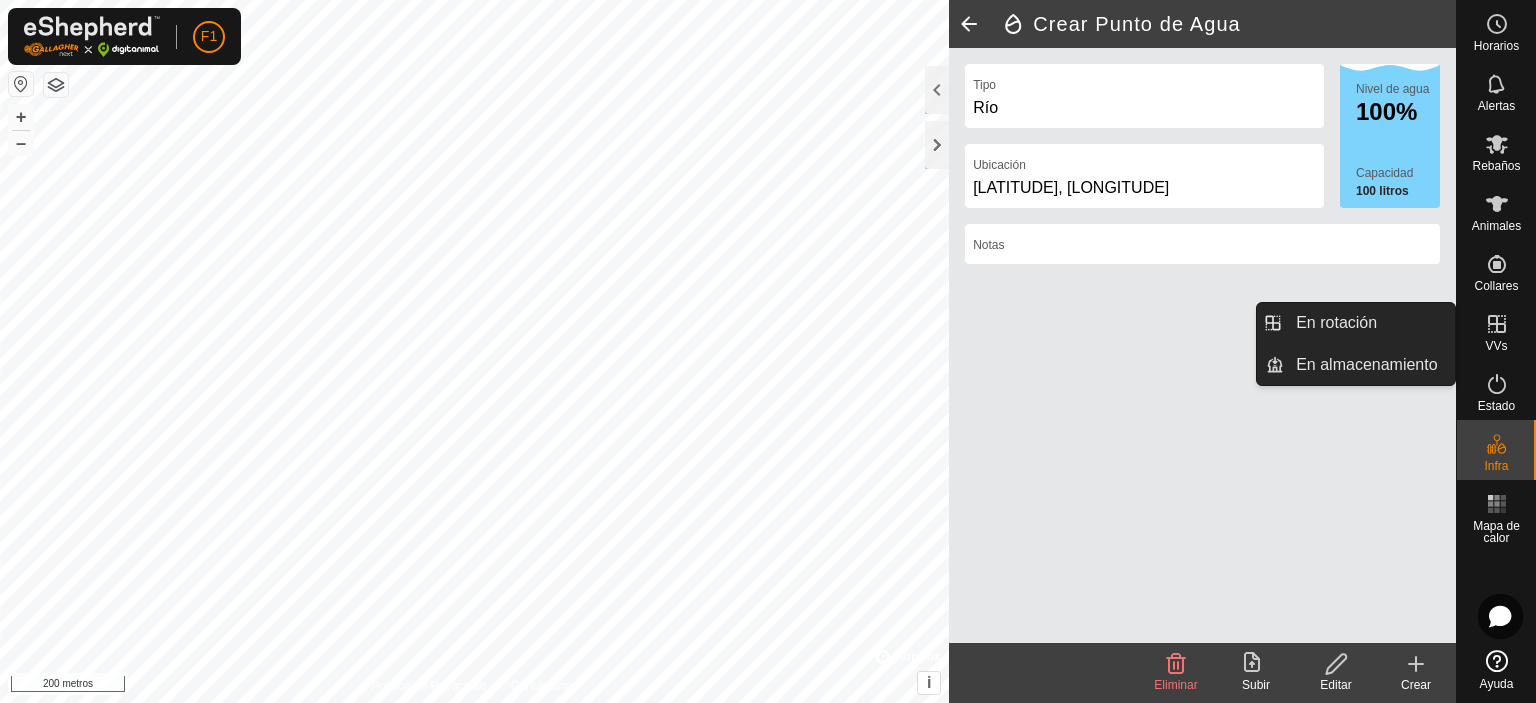 click 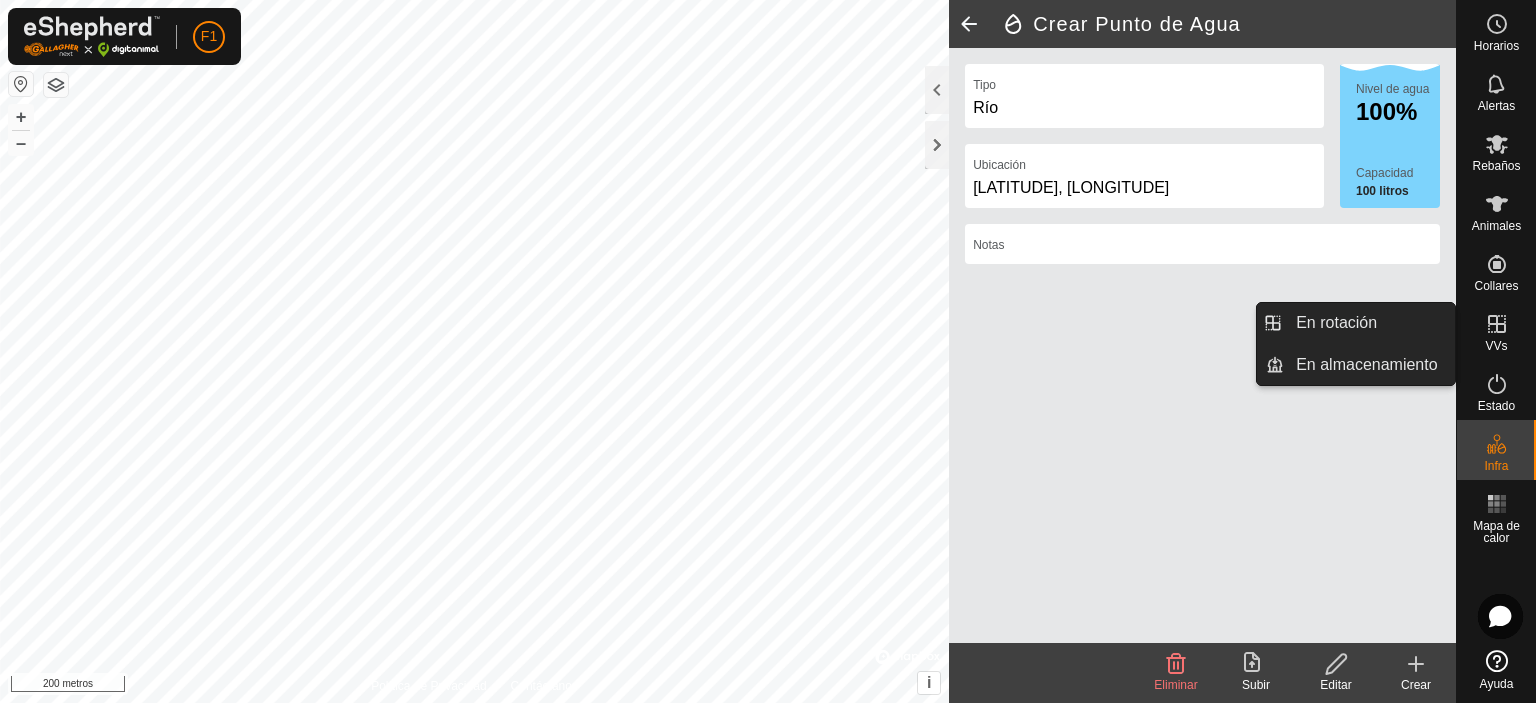 click on "En rotación" at bounding box center (1369, 323) 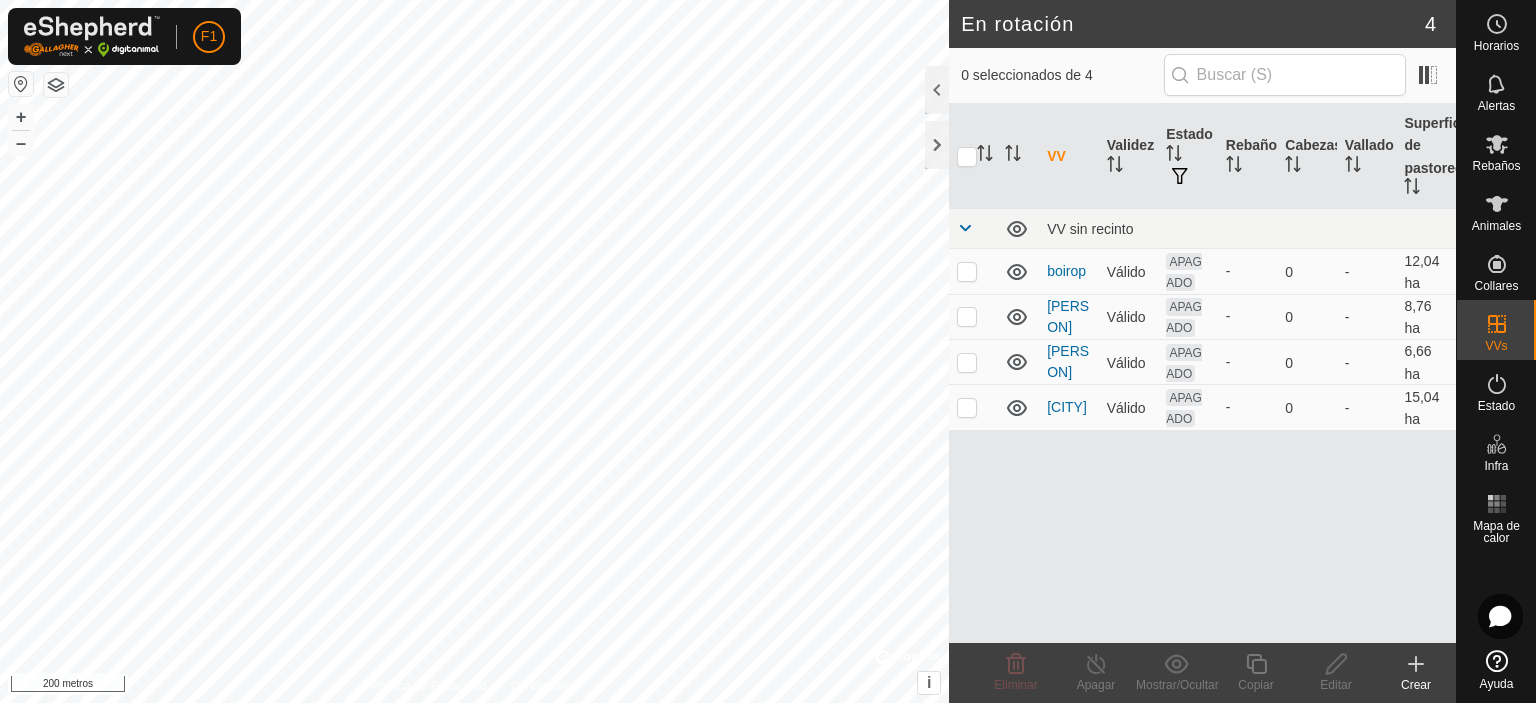 click on "Crear" 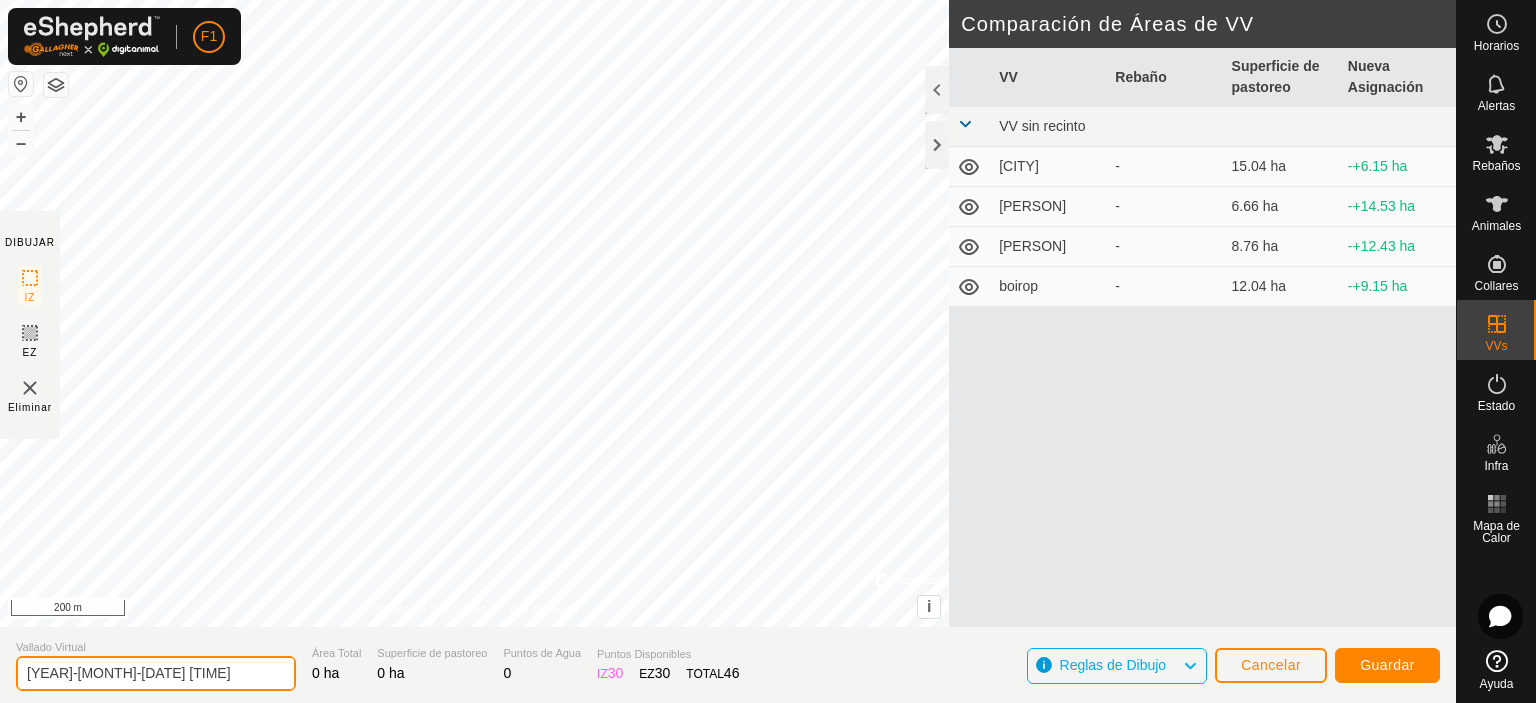 drag, startPoint x: 176, startPoint y: 679, endPoint x: 0, endPoint y: 627, distance: 183.52112 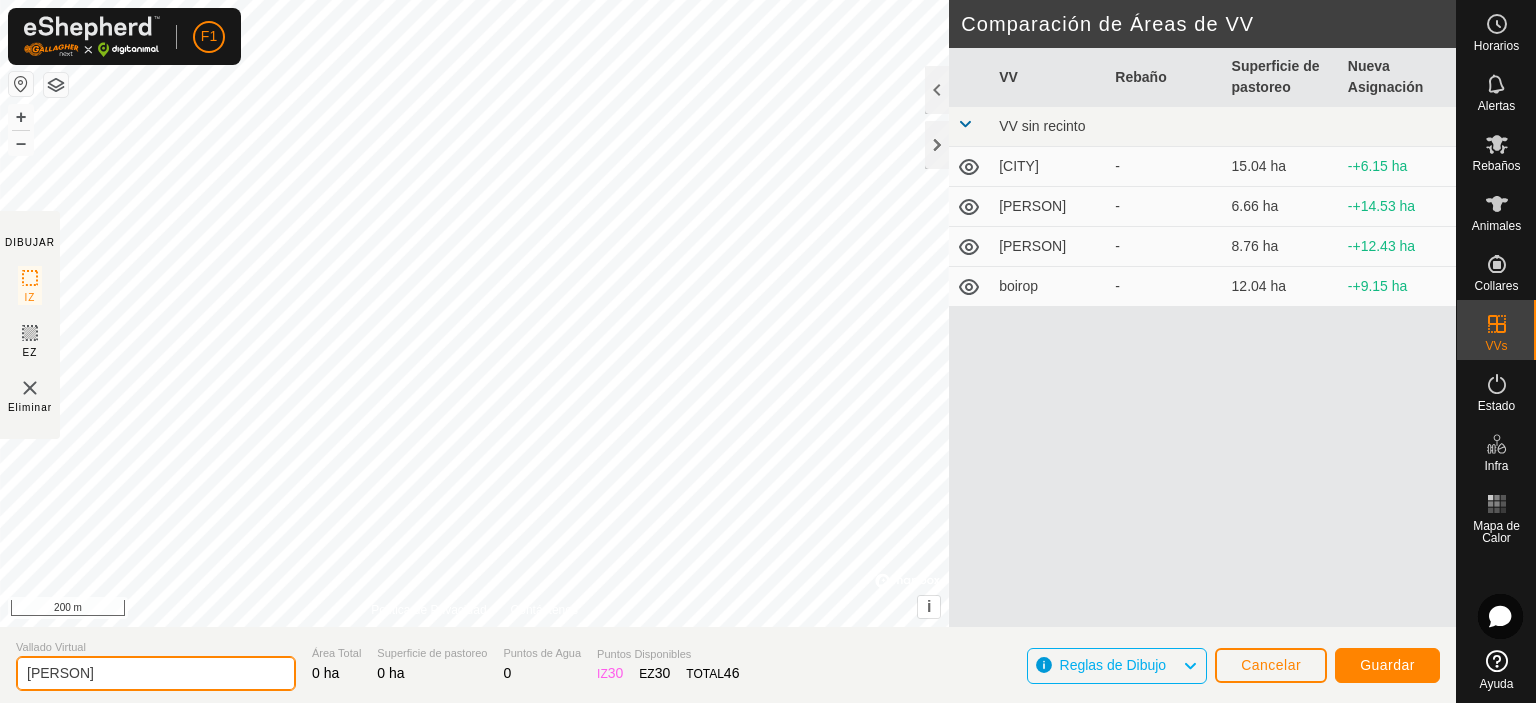 type on "[PERSON]" 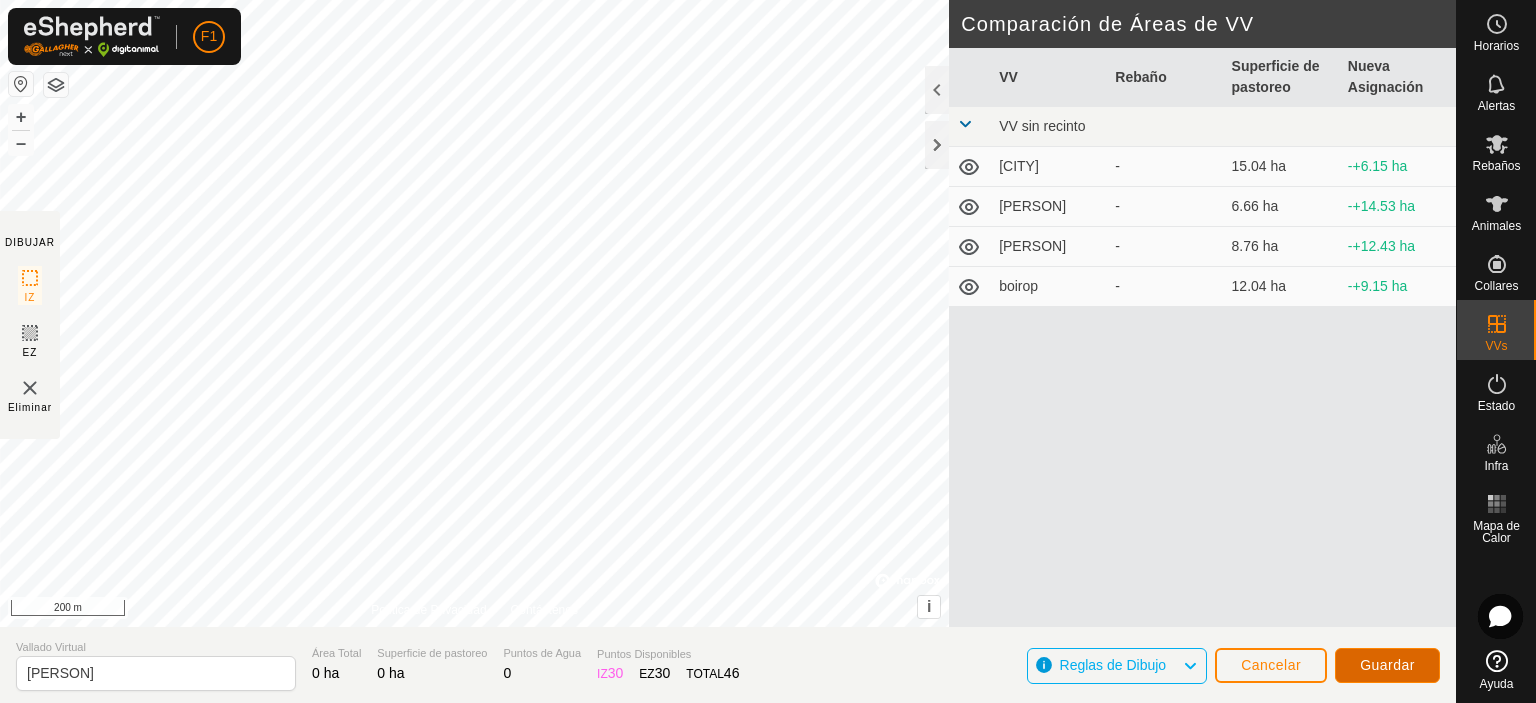 click on "Guardar" 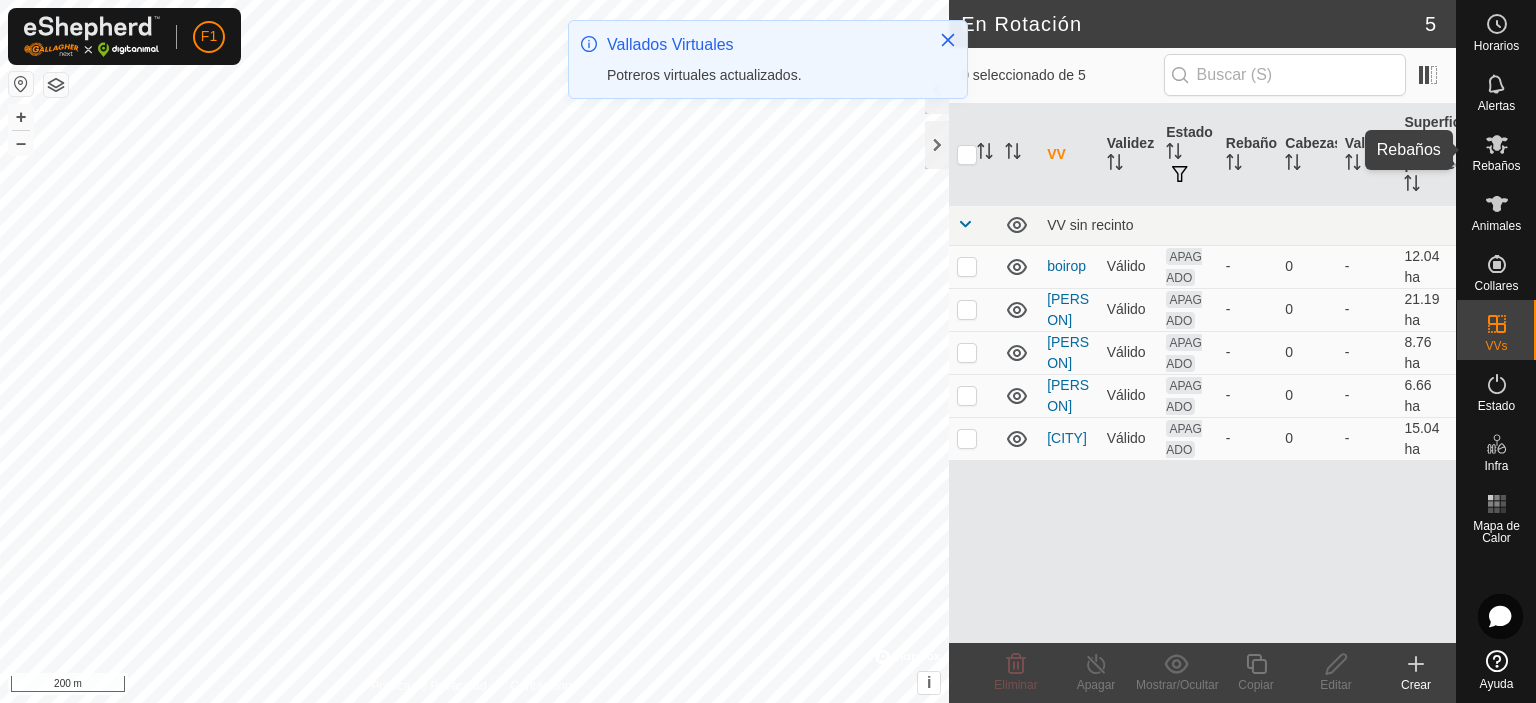 click 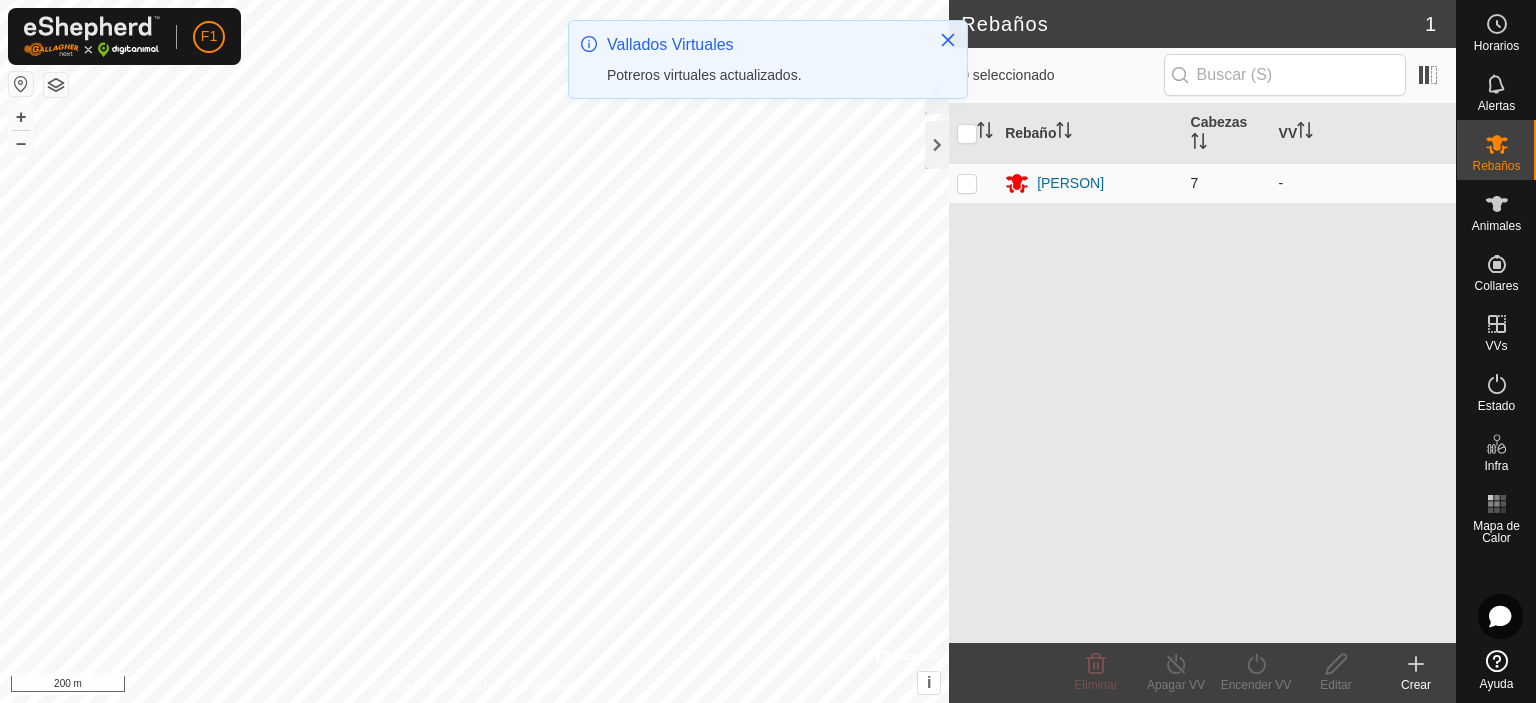 click at bounding box center [967, 183] 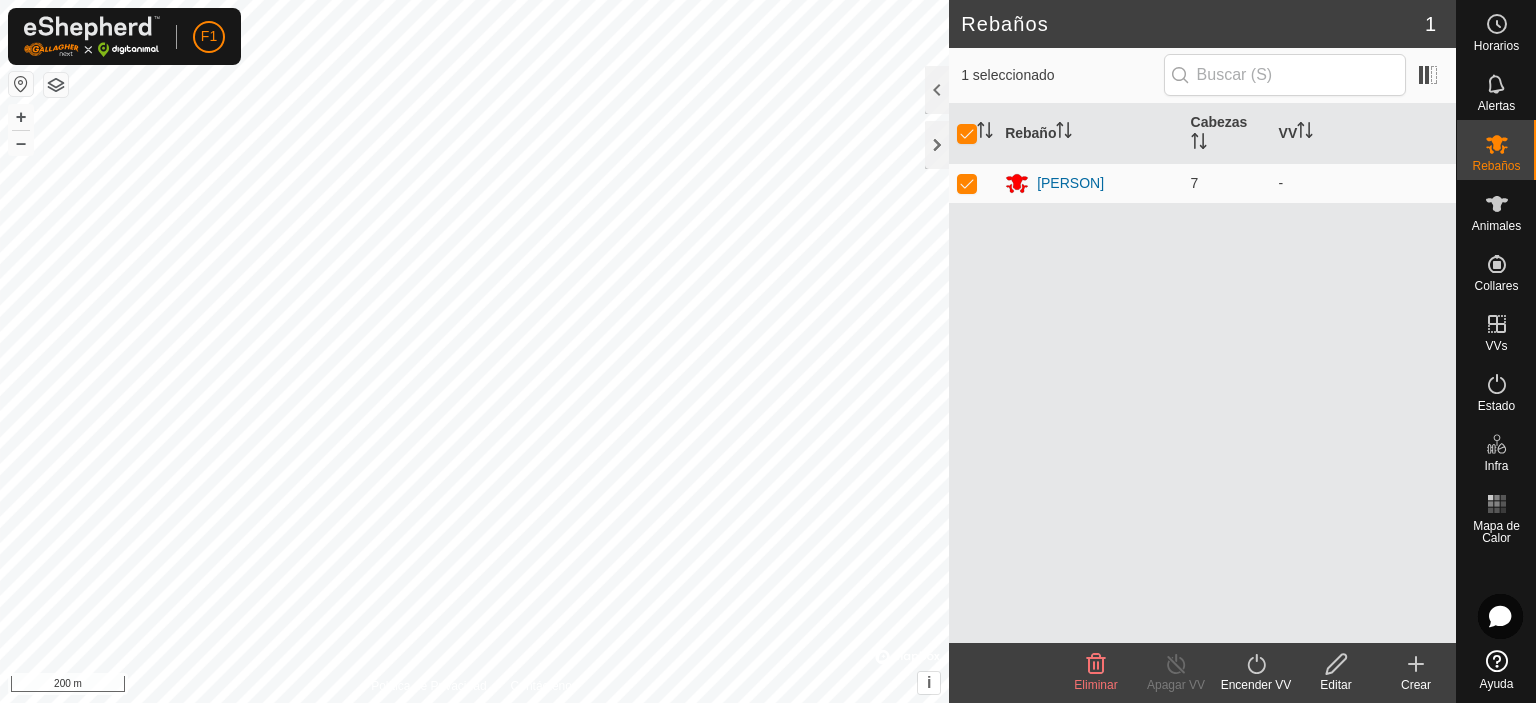 click on "Encender VV" 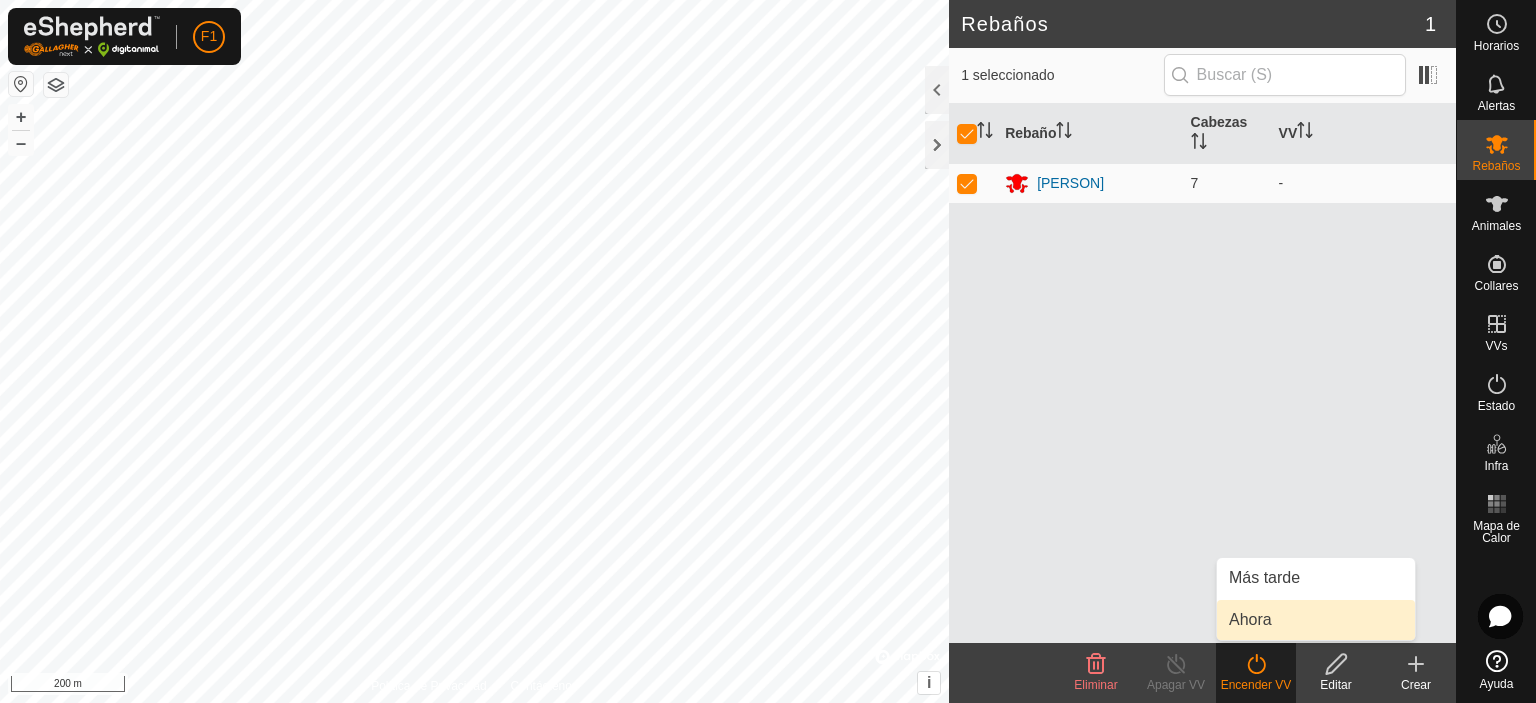click on "Ahora" at bounding box center (1316, 620) 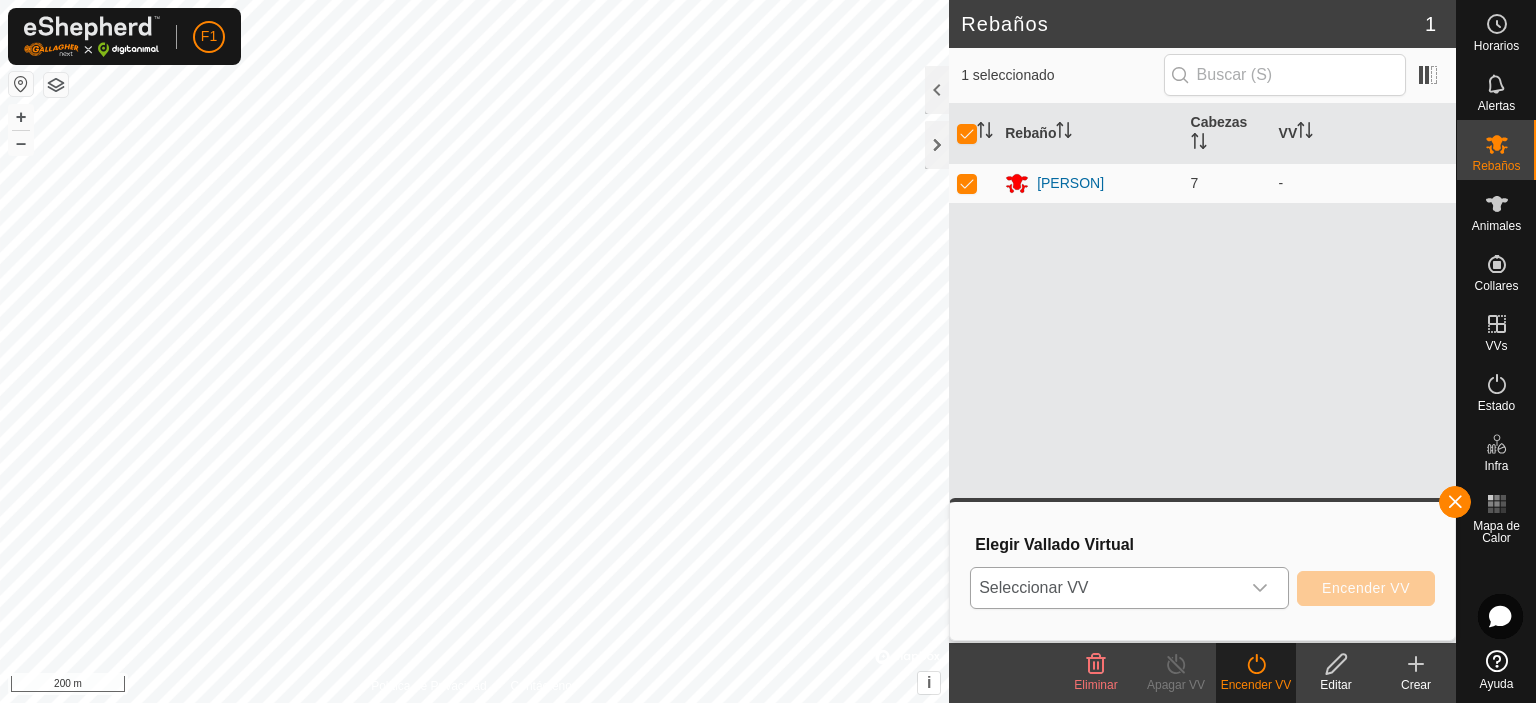 click on "Seleccionar VV" at bounding box center (1105, 588) 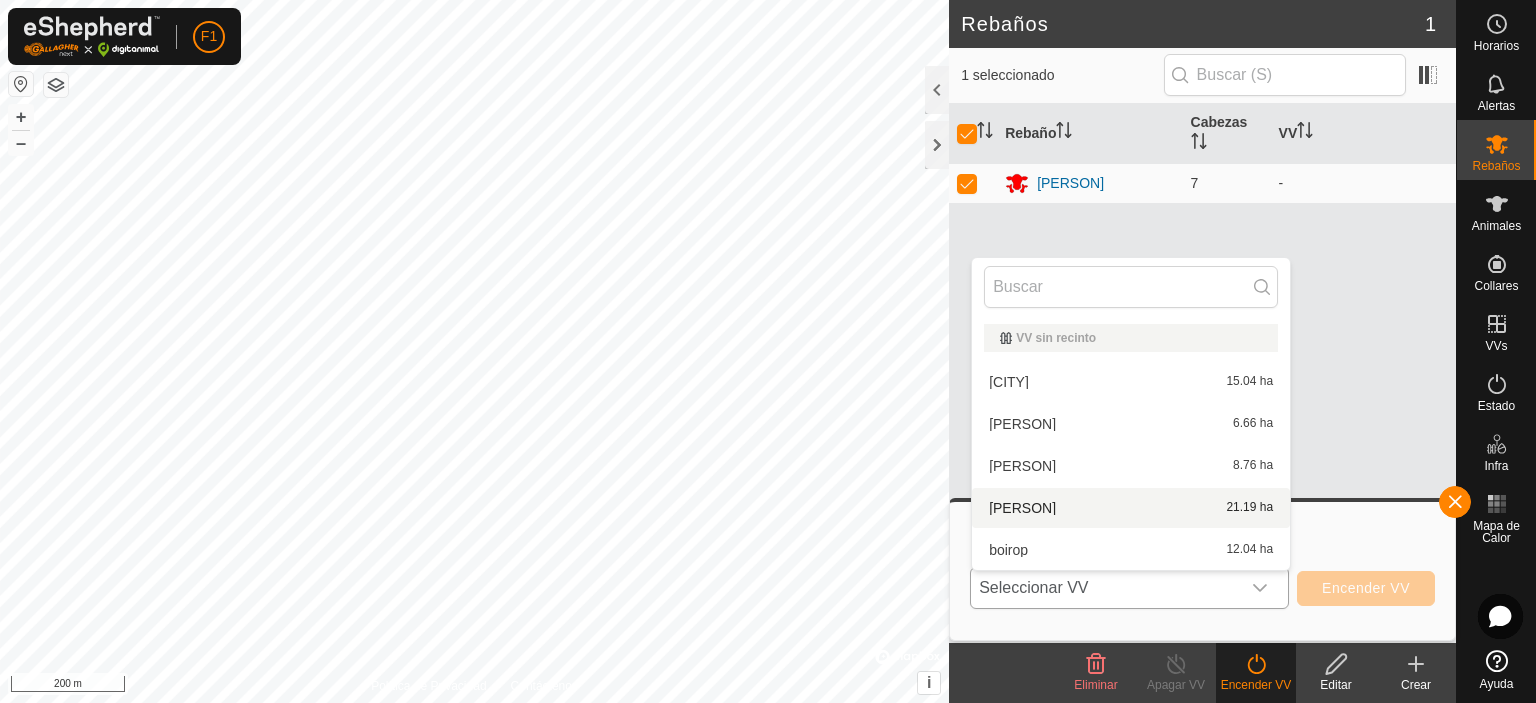 click on "[PERSON] 21.19 ha" at bounding box center [1131, 508] 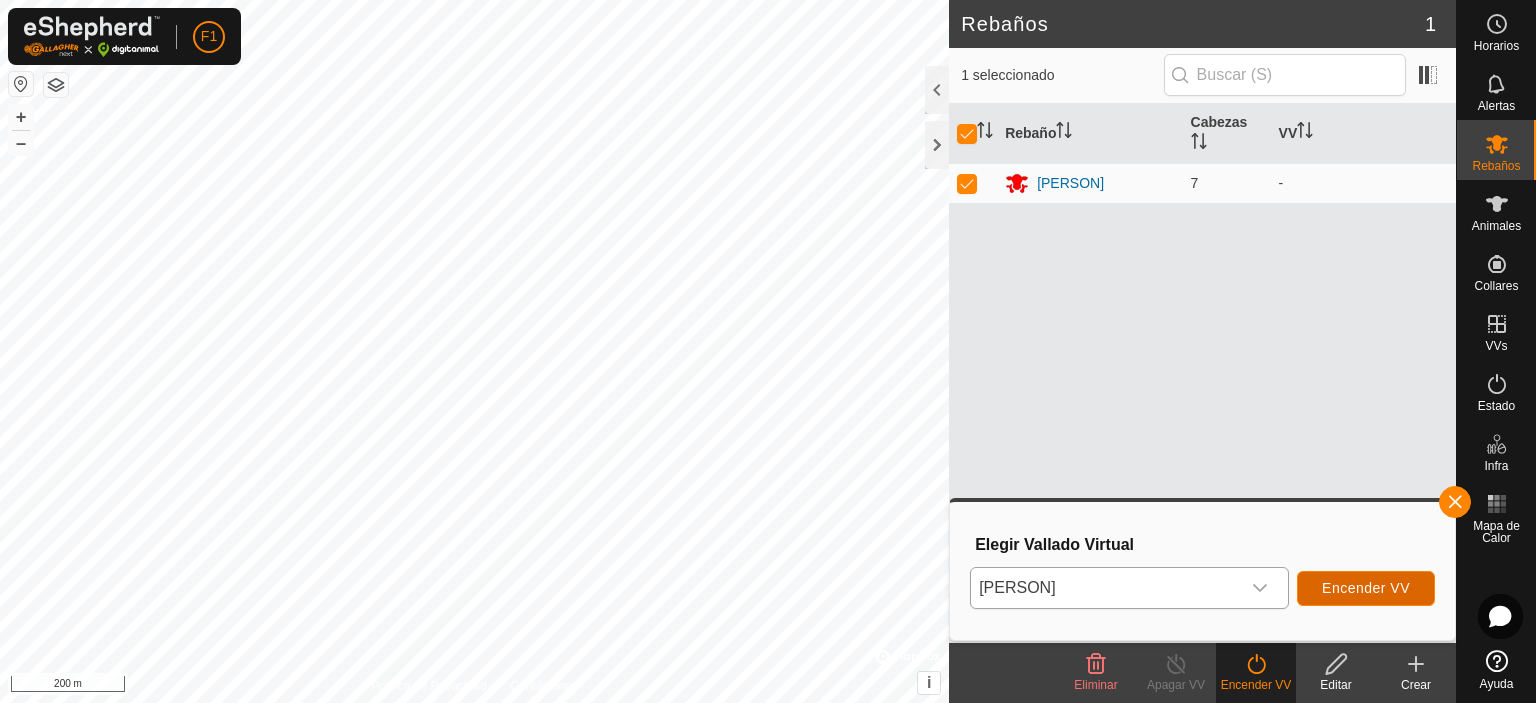 click on "Encender VV" at bounding box center [1366, 588] 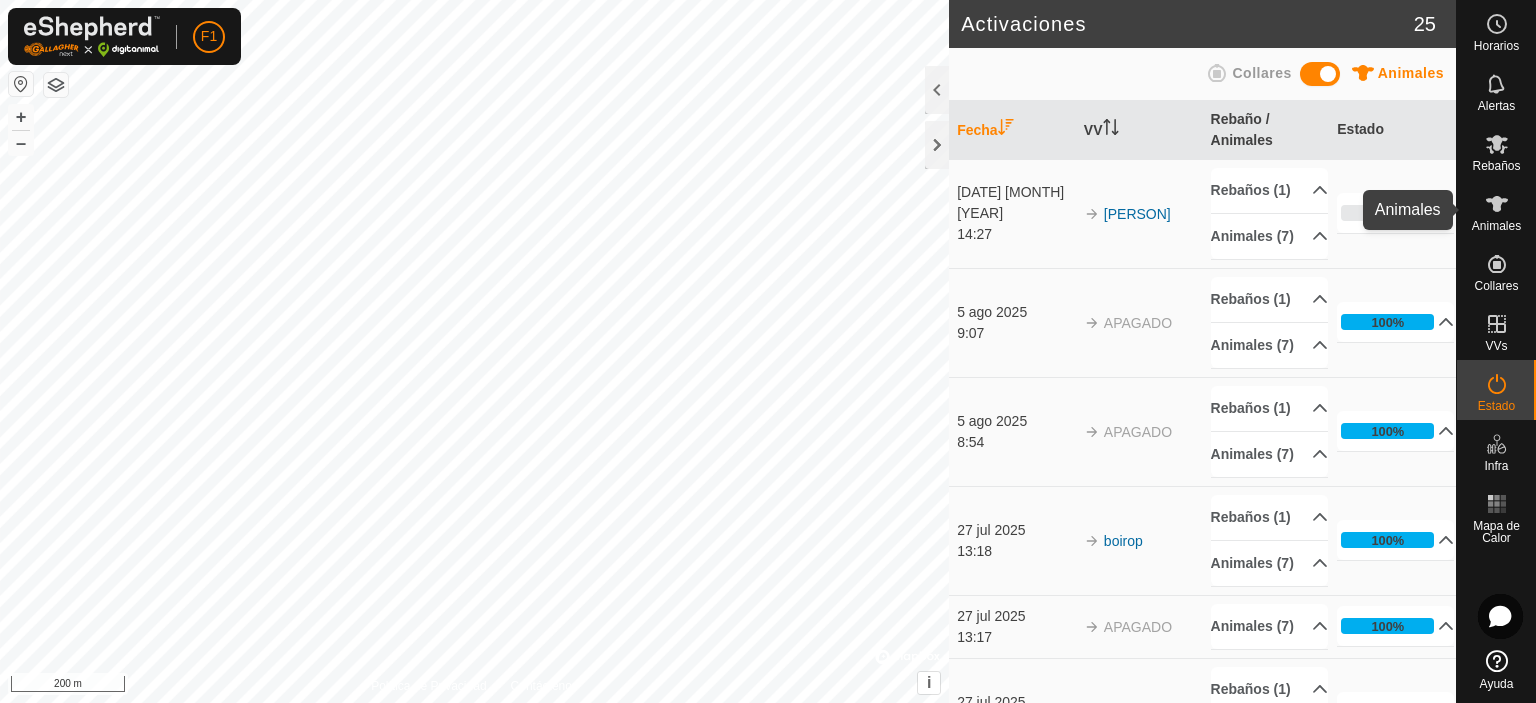 click 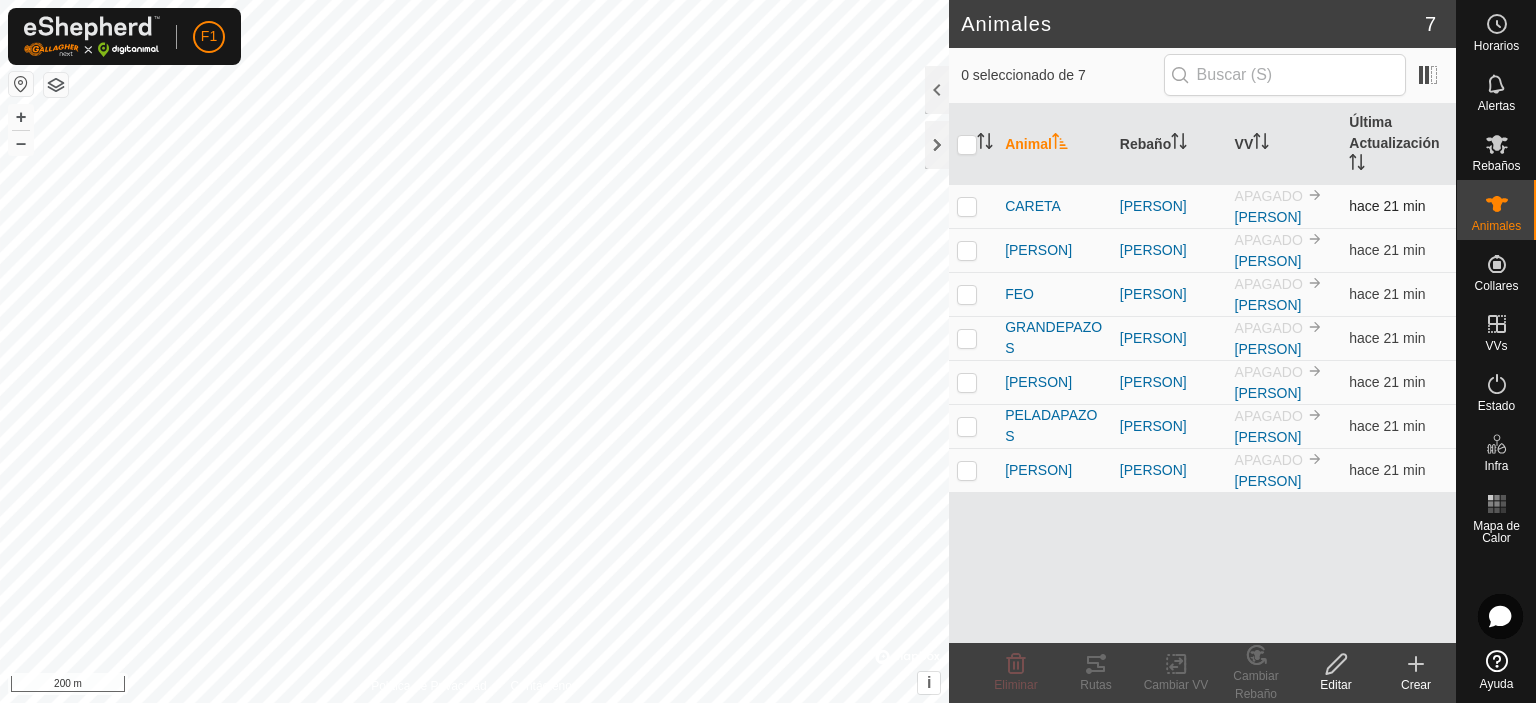 click at bounding box center (967, 206) 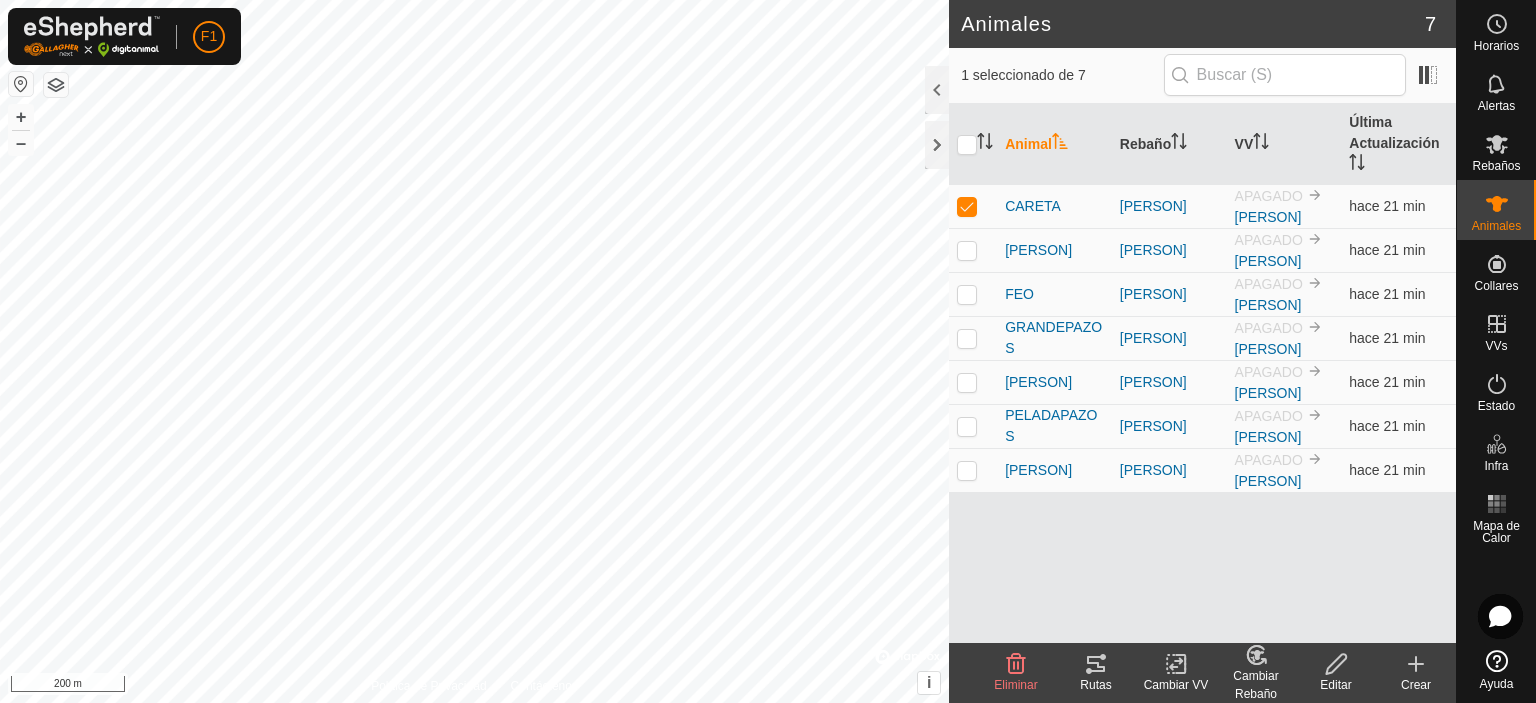 click 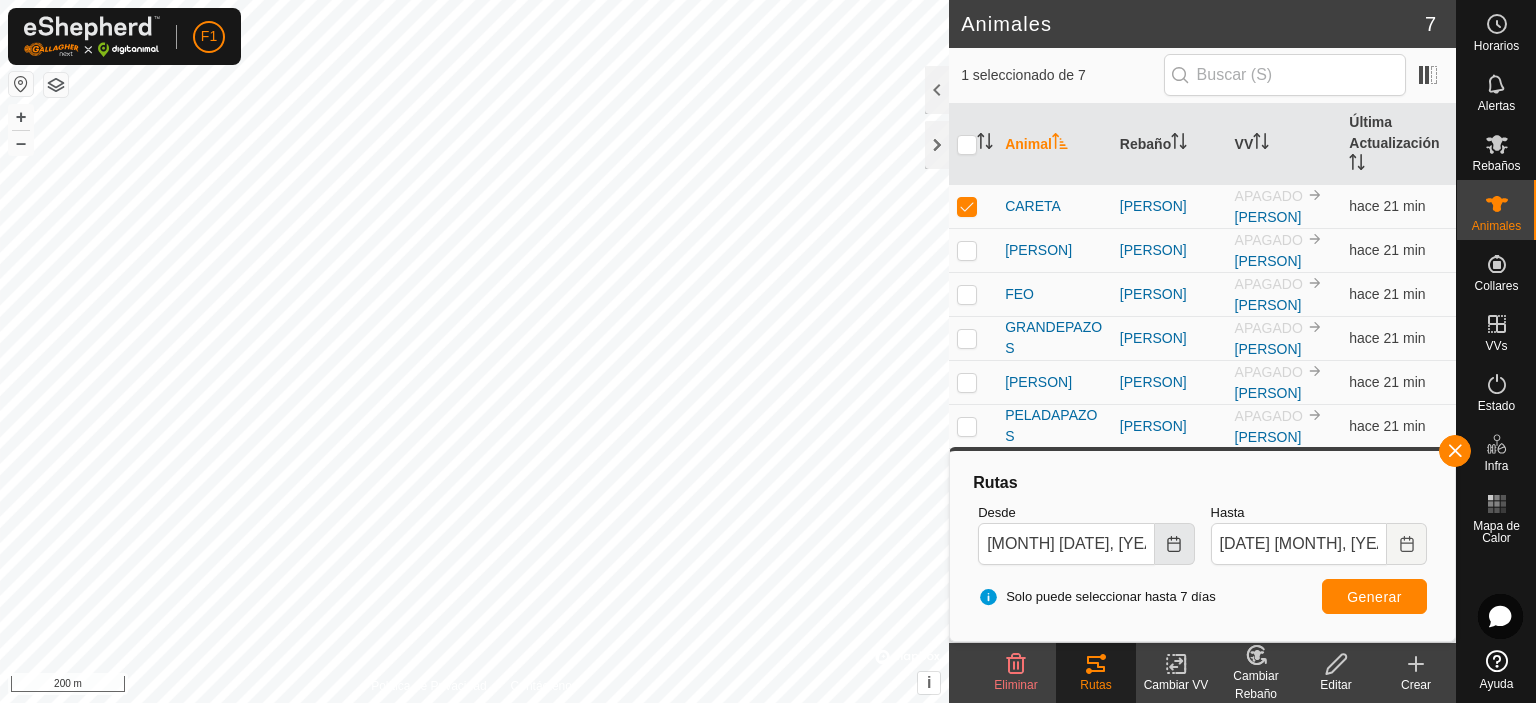 click 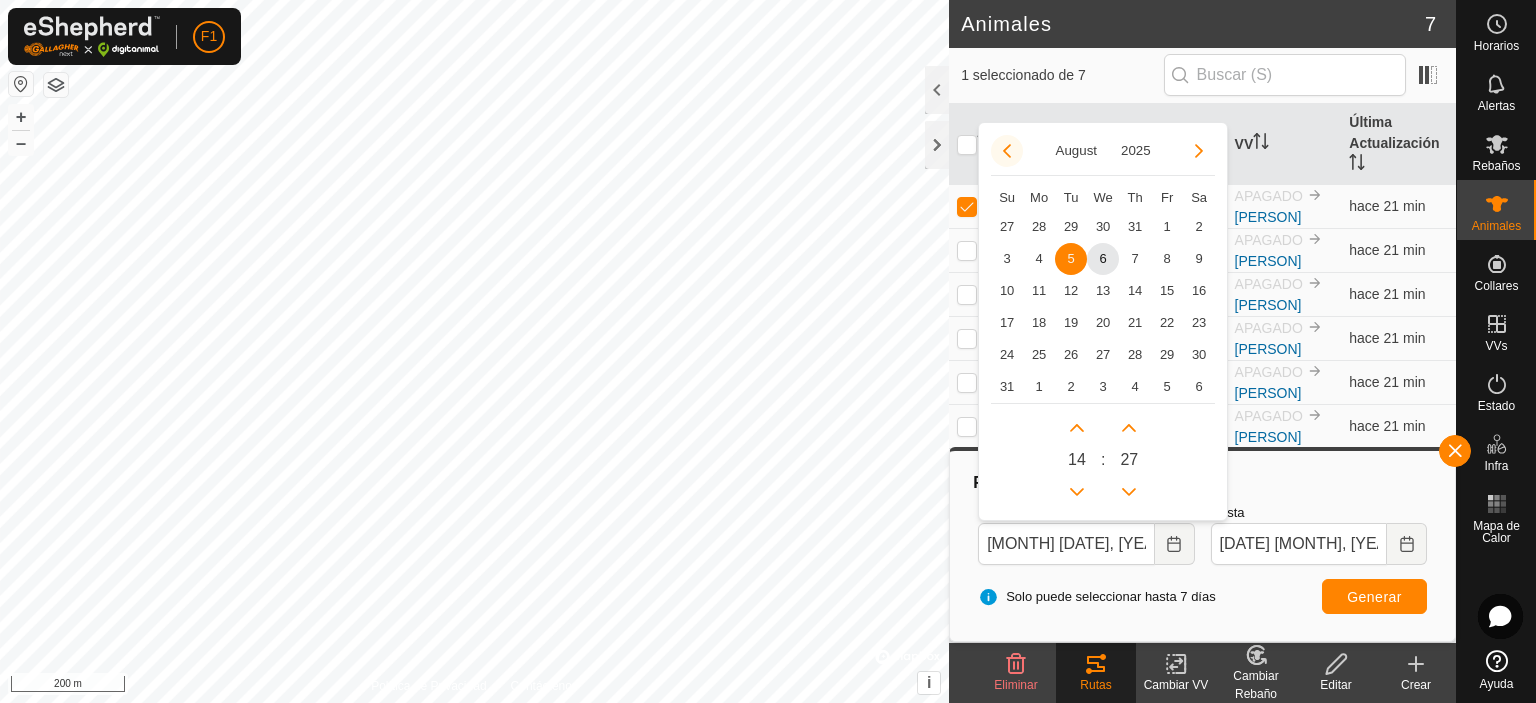 click at bounding box center [1007, 151] 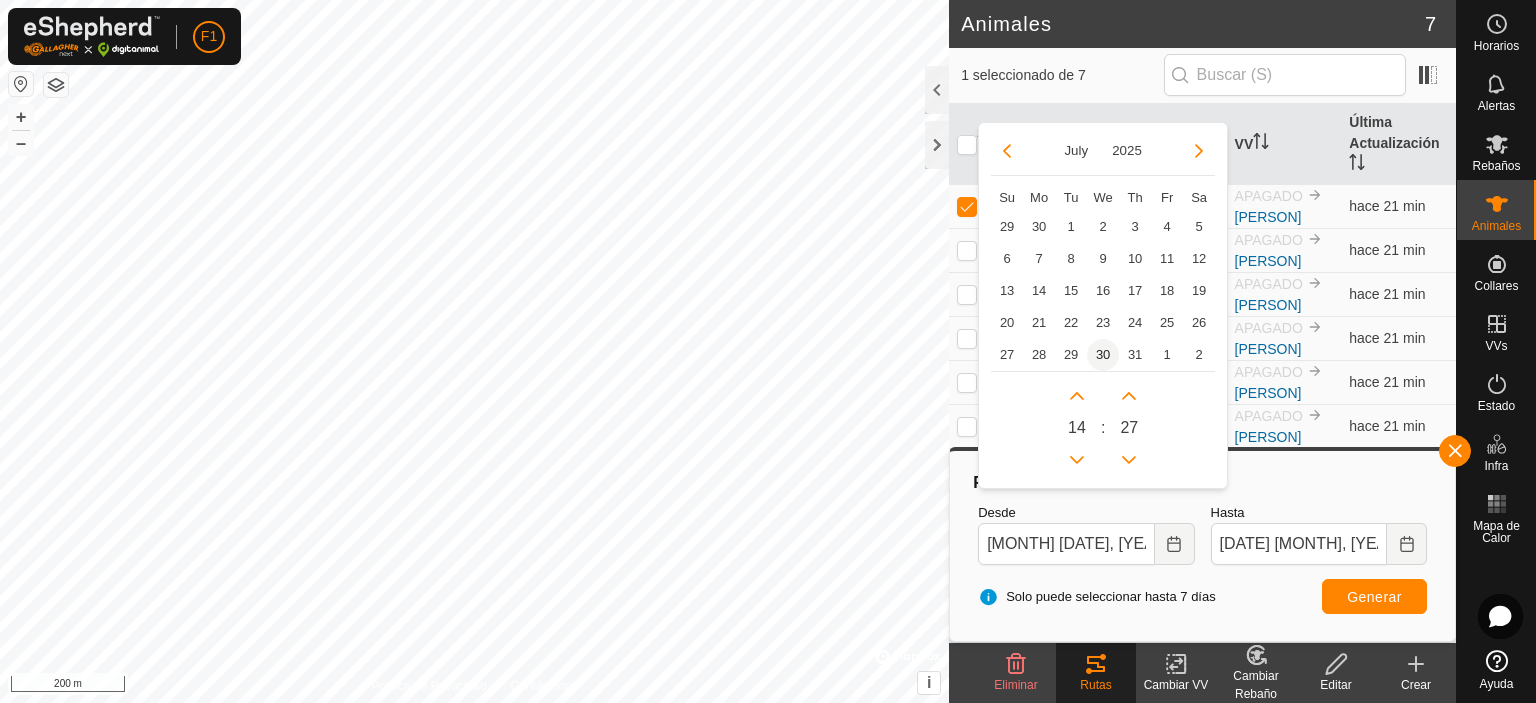 click on "30" at bounding box center [1103, 355] 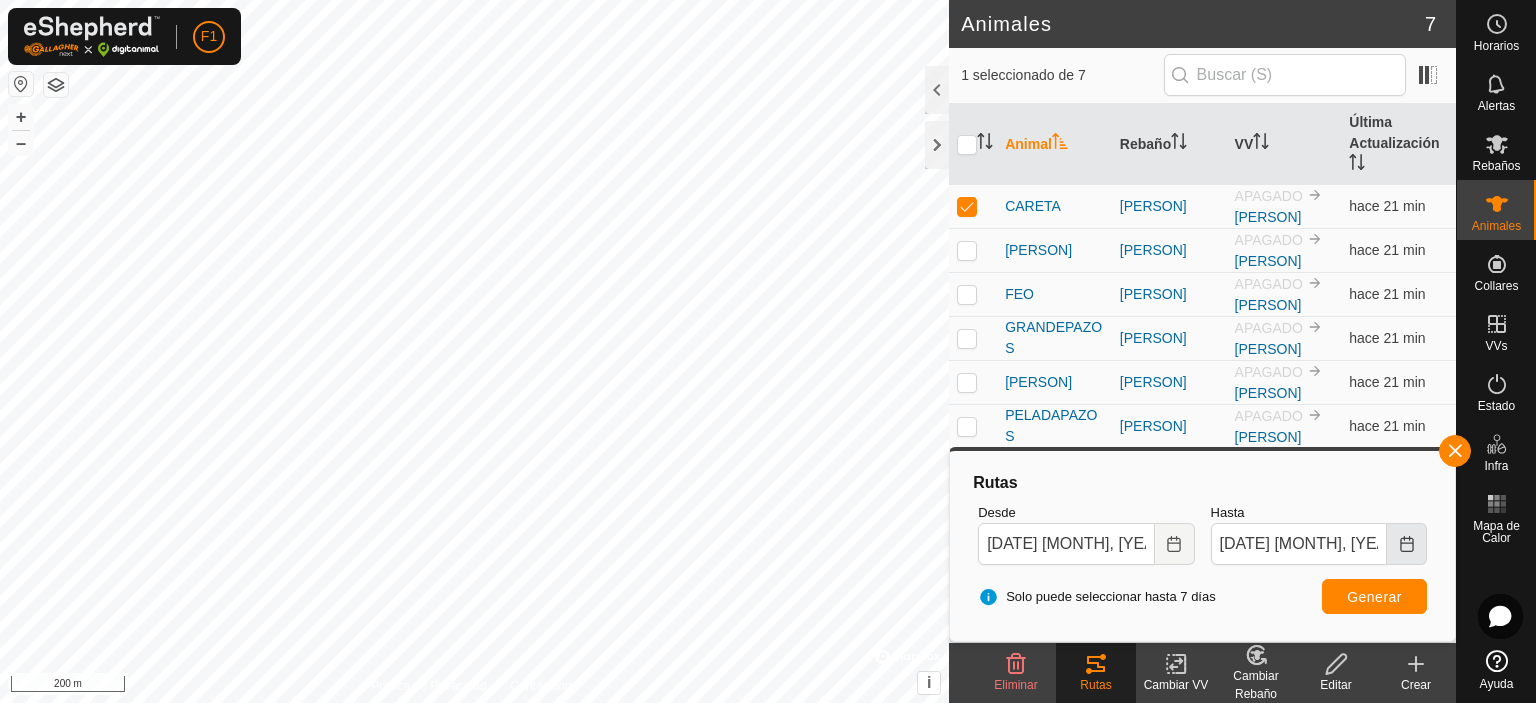 click 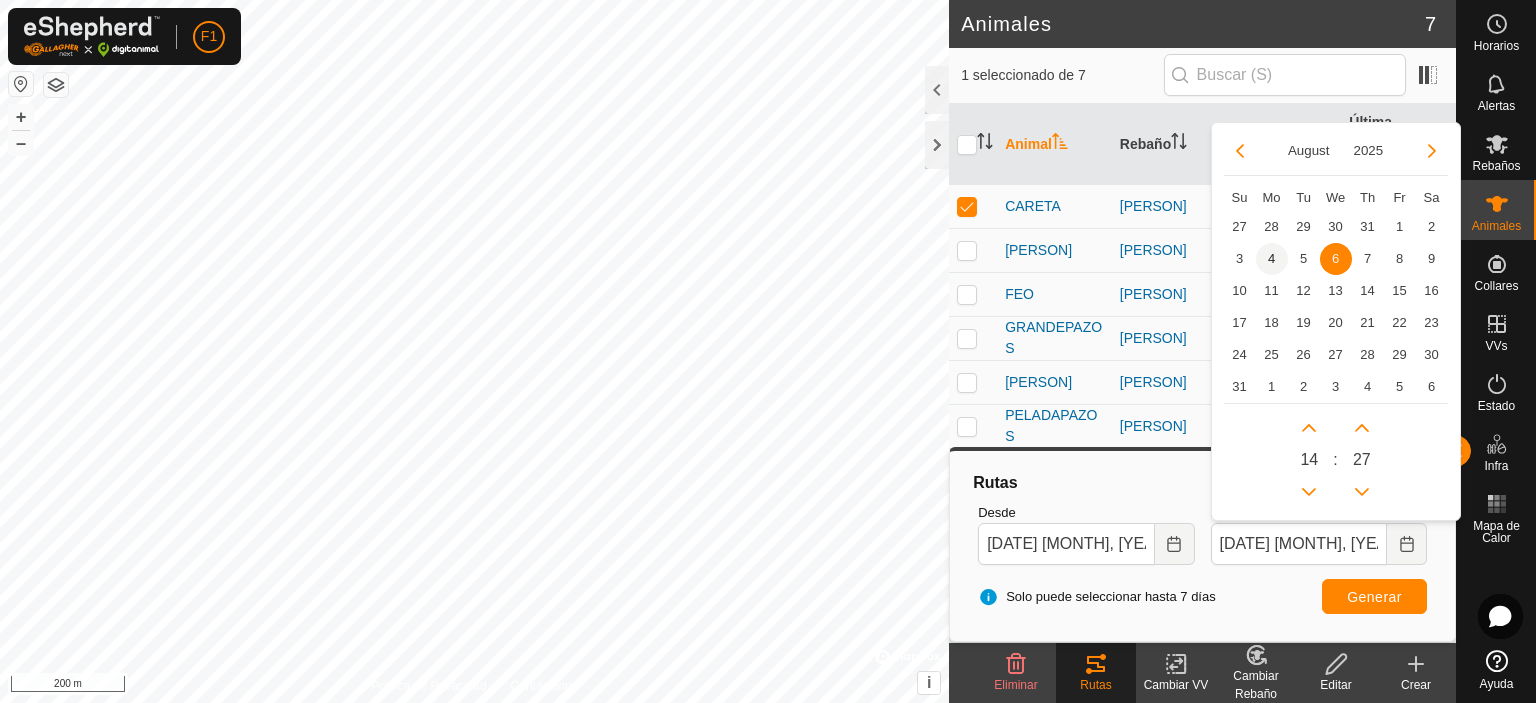 click on "4" at bounding box center [1272, 259] 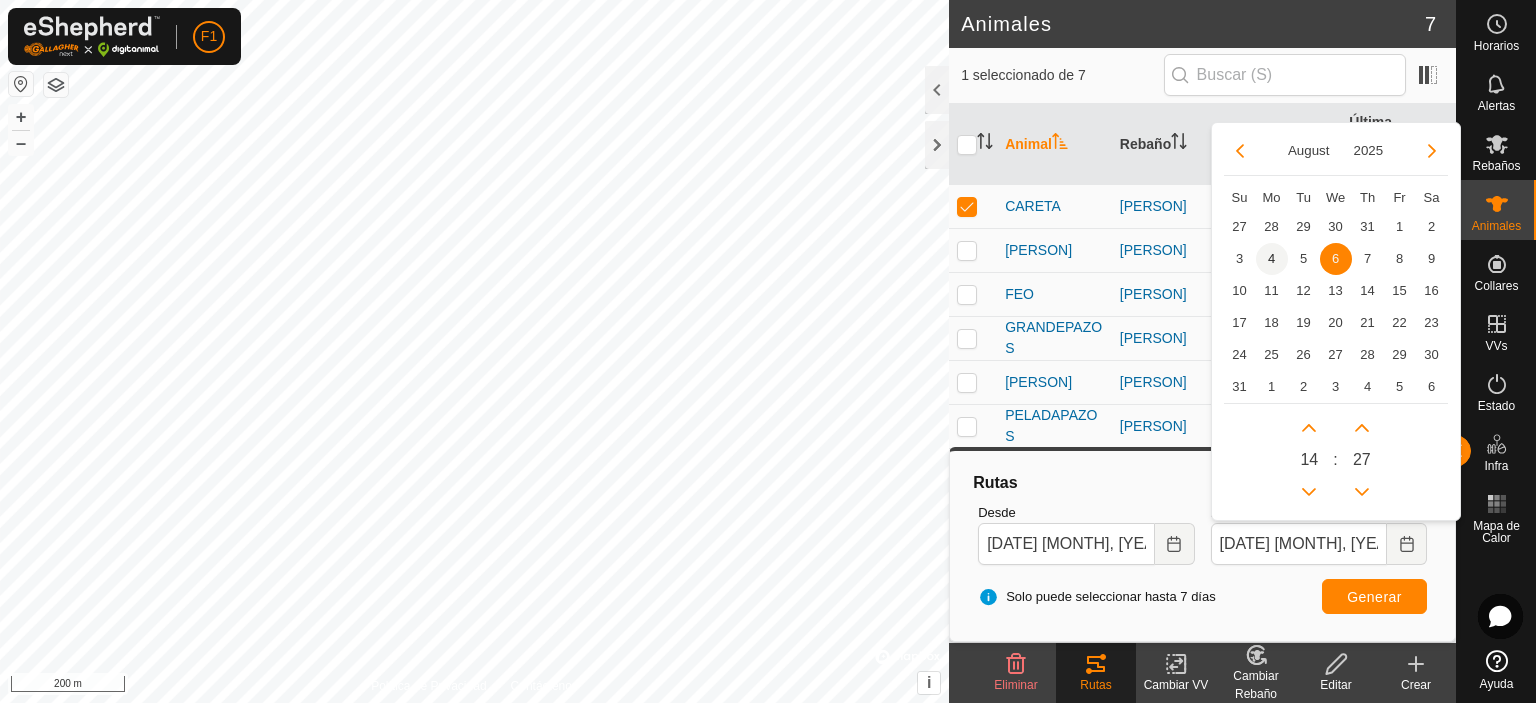 type on "[DATE] [MONTH], [YEAR] [TIME]" 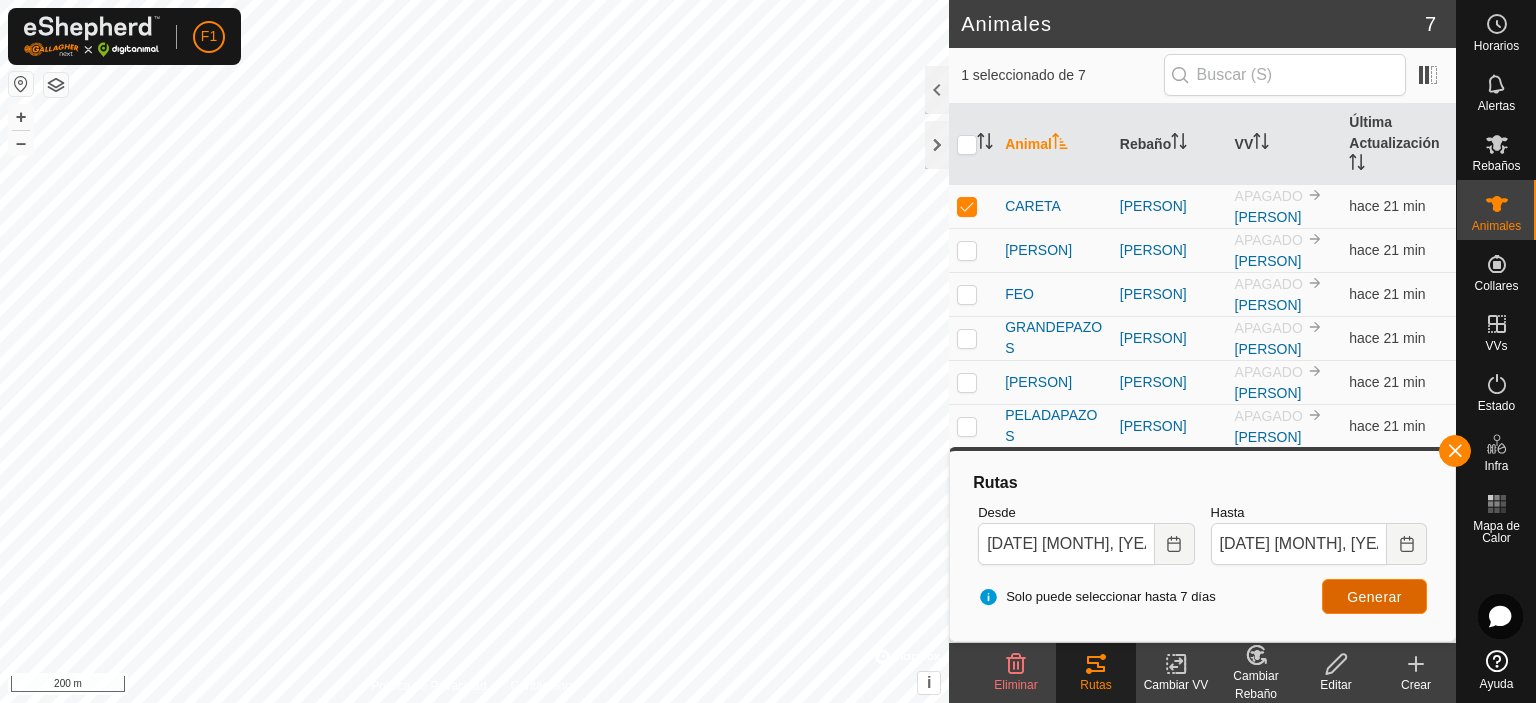 click on "Generar" at bounding box center [1374, 597] 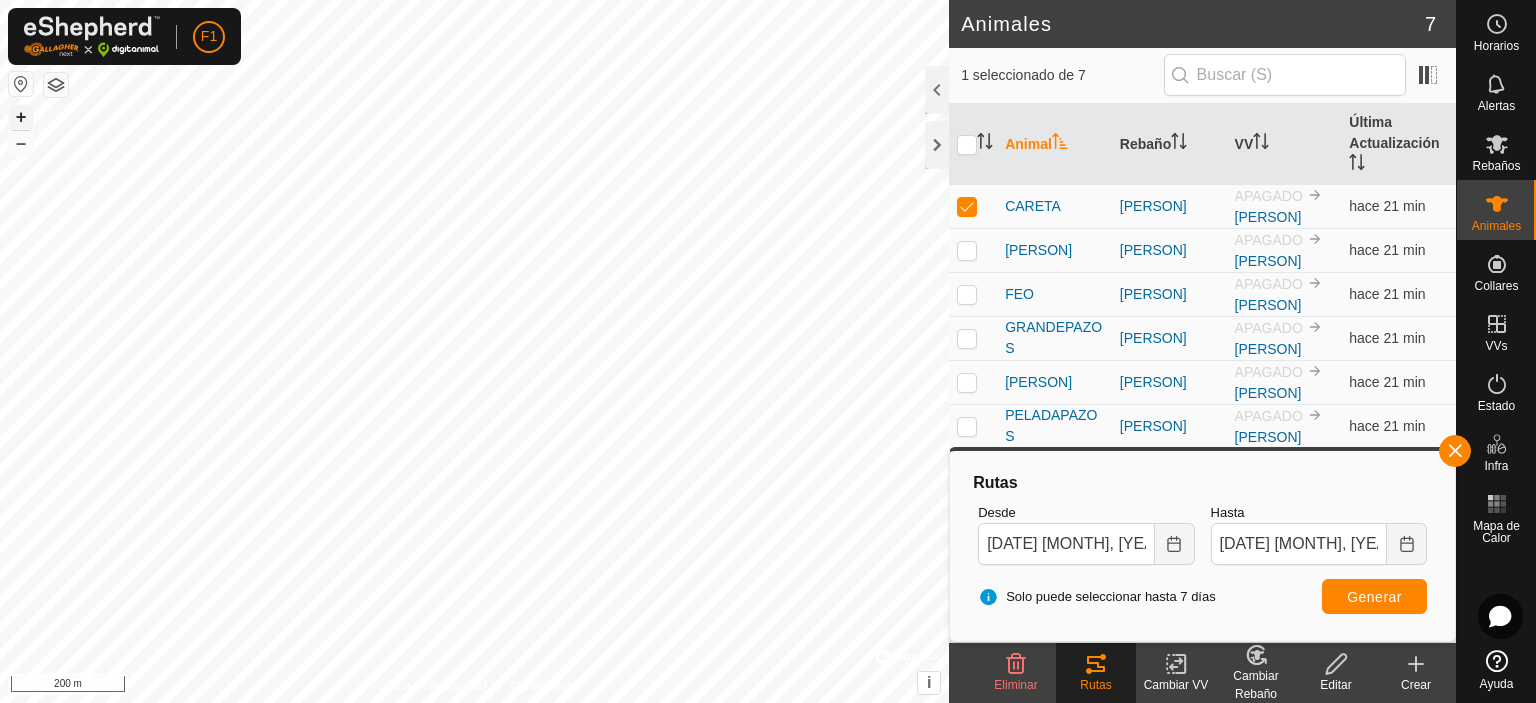 click on "+" at bounding box center (21, 117) 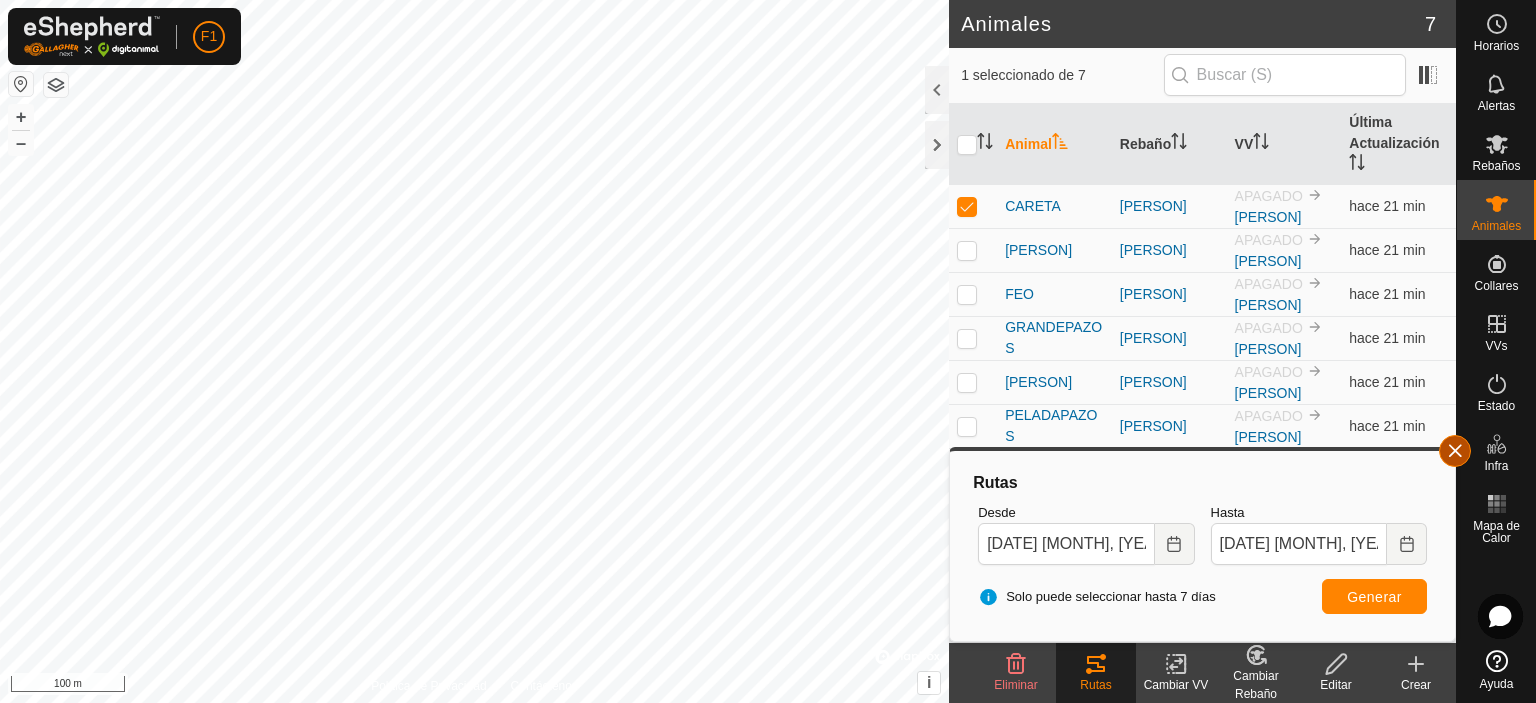 click at bounding box center [1455, 451] 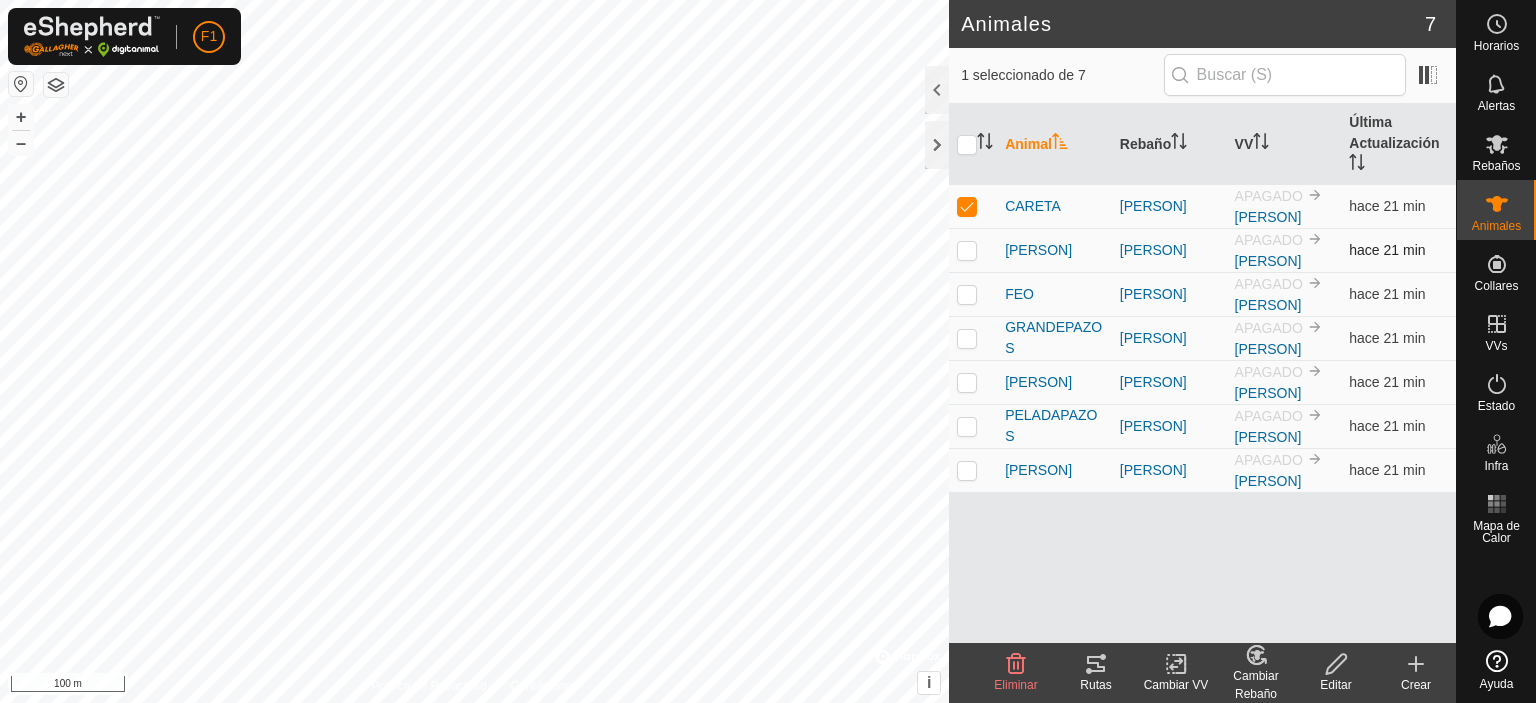 click at bounding box center [973, 250] 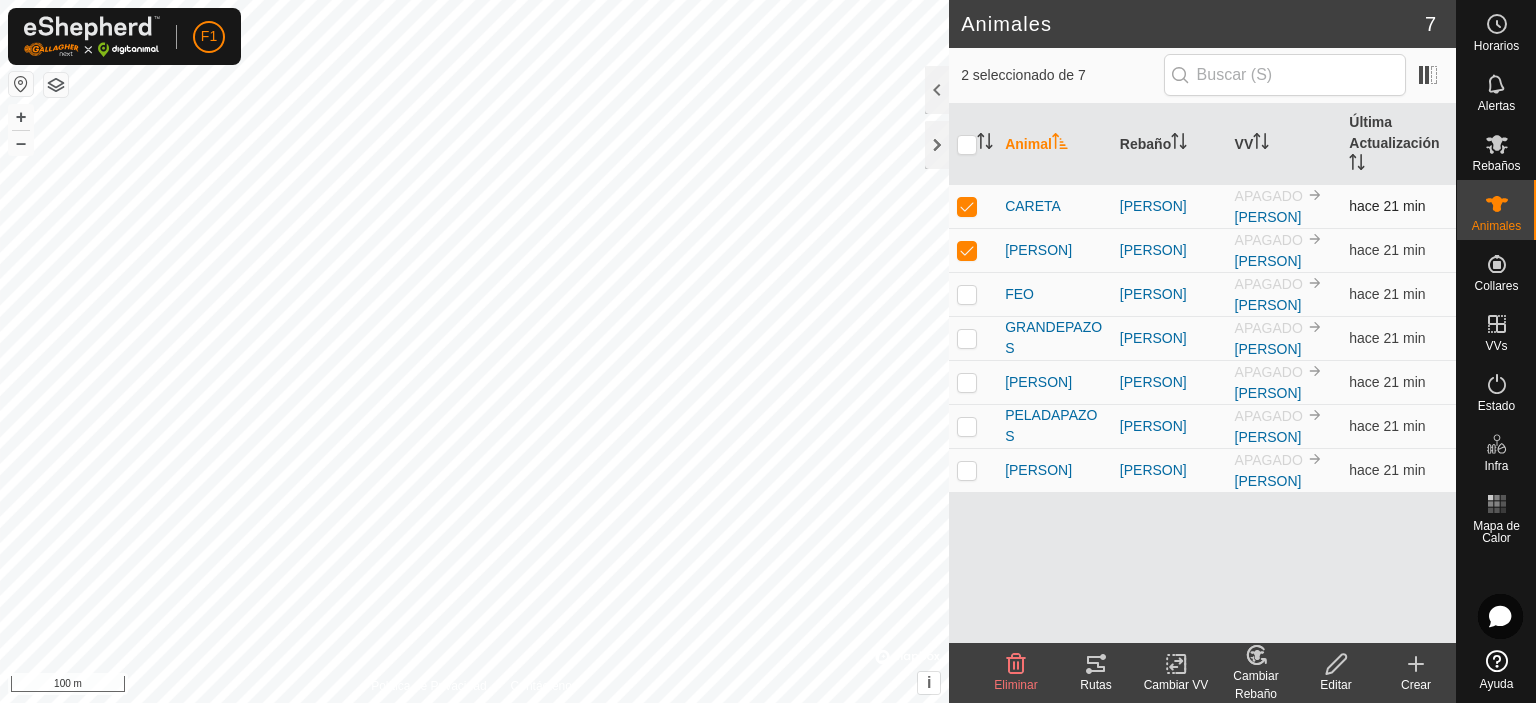 click at bounding box center (967, 206) 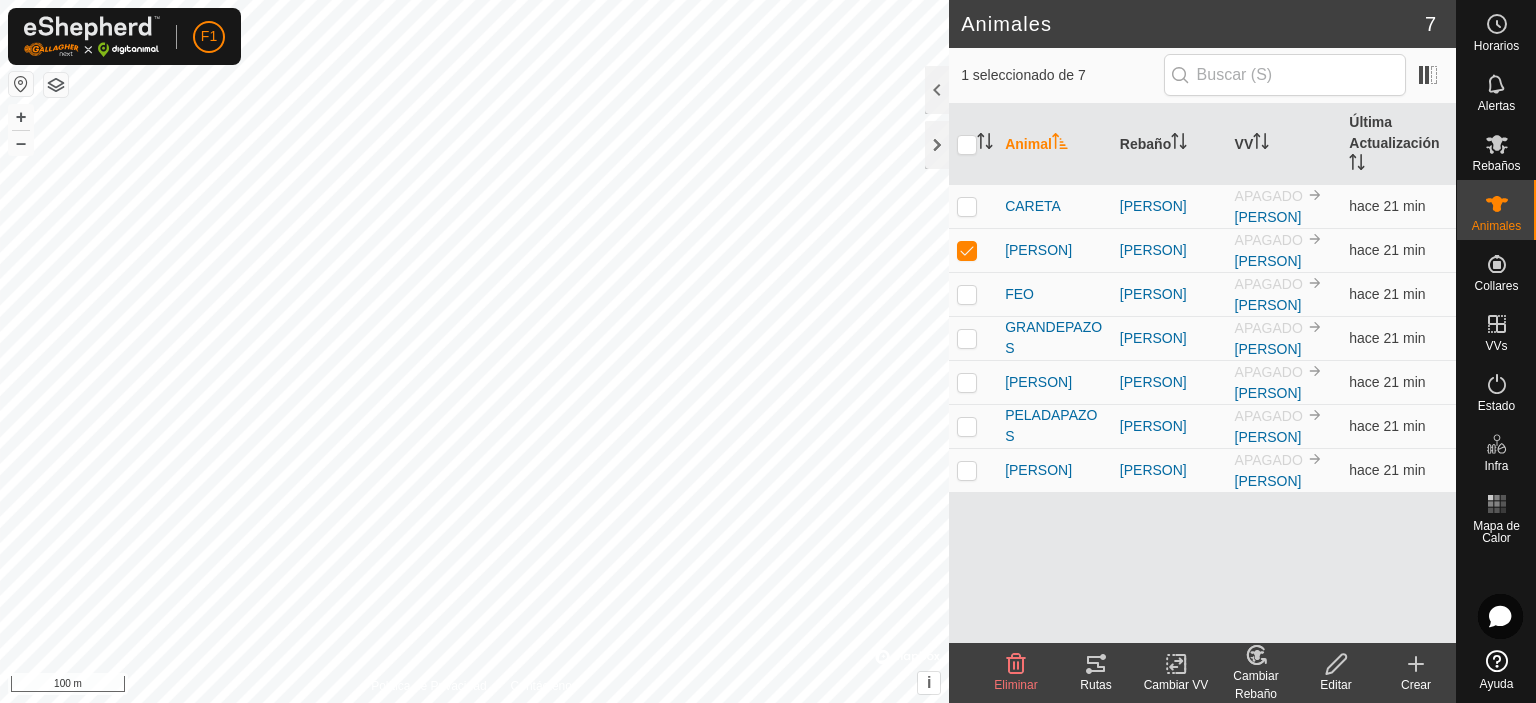 click on "Rutas" 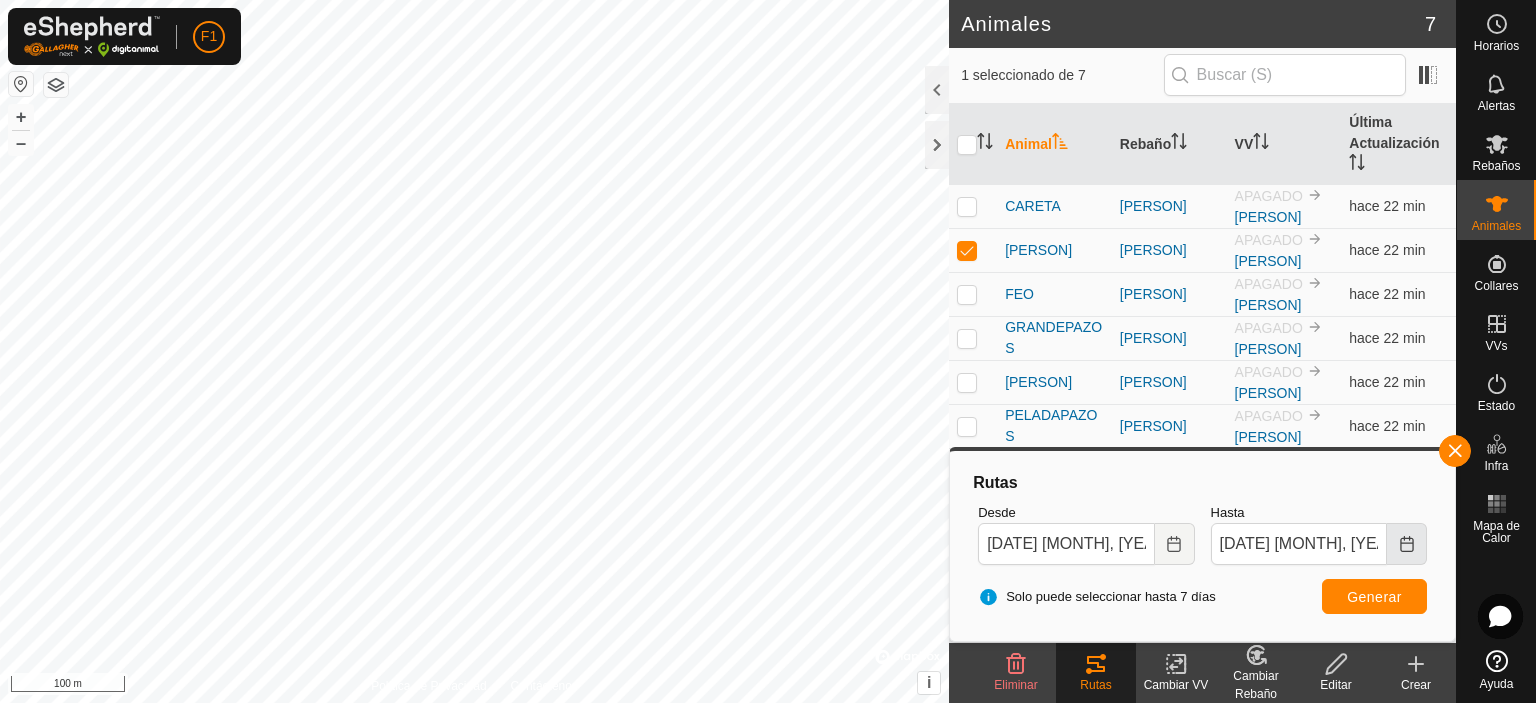 click at bounding box center [1407, 544] 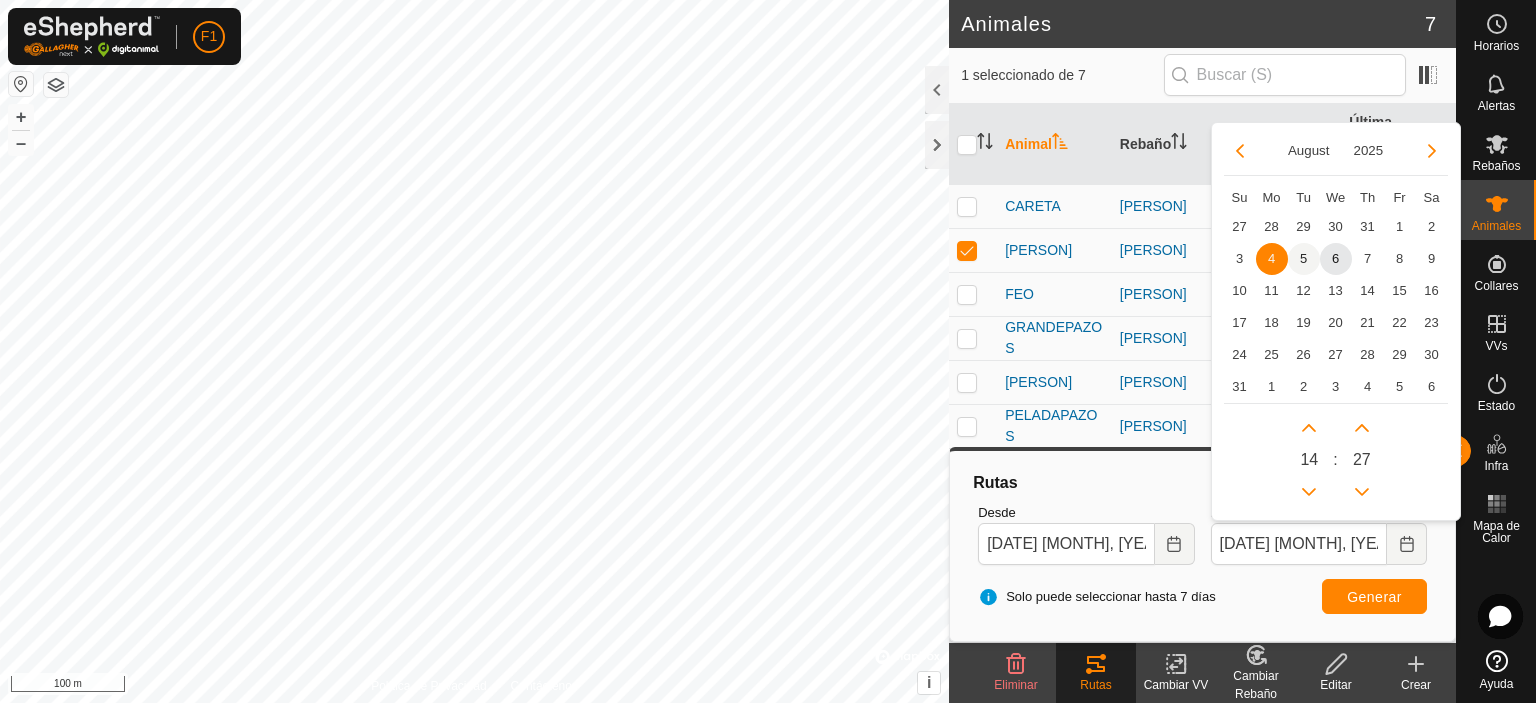 click on "5" at bounding box center [1304, 259] 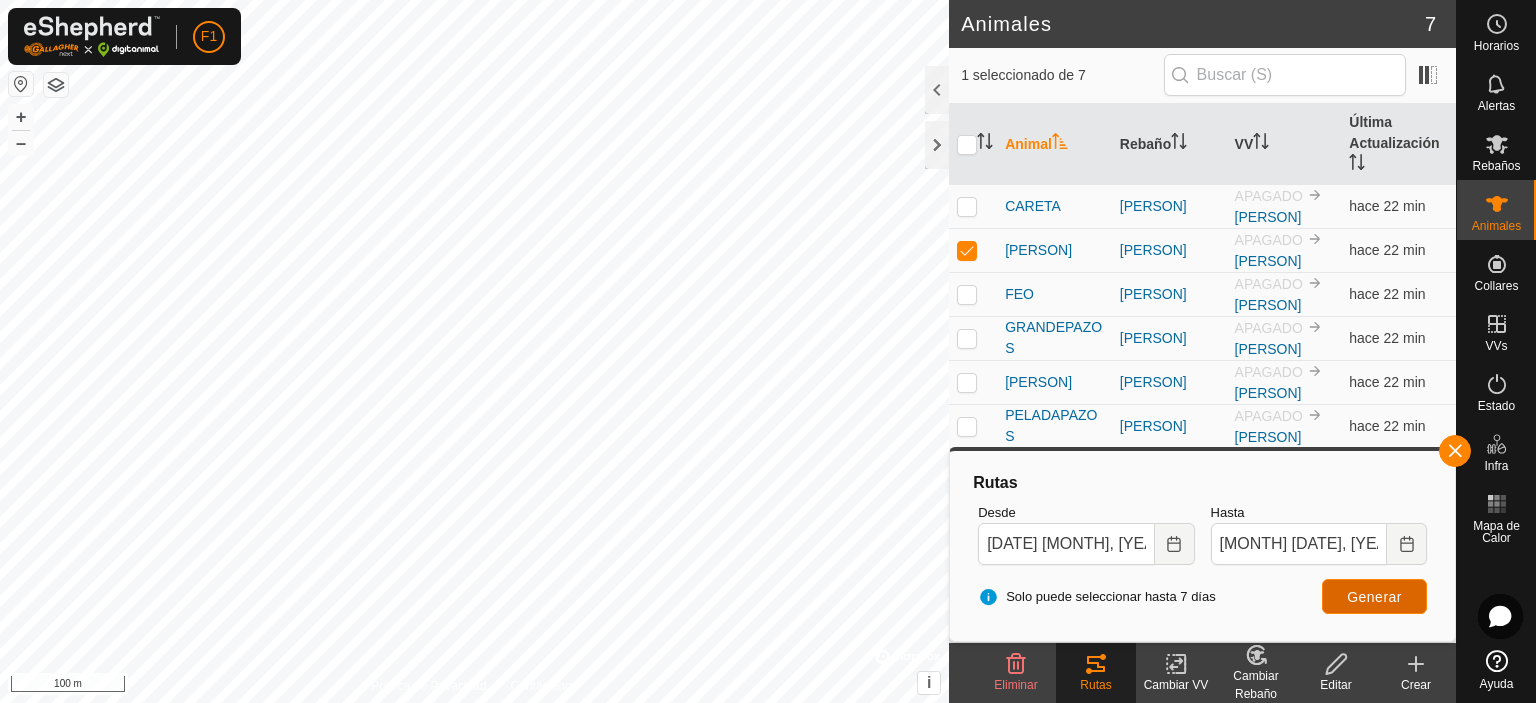 click on "Generar" at bounding box center (1374, 597) 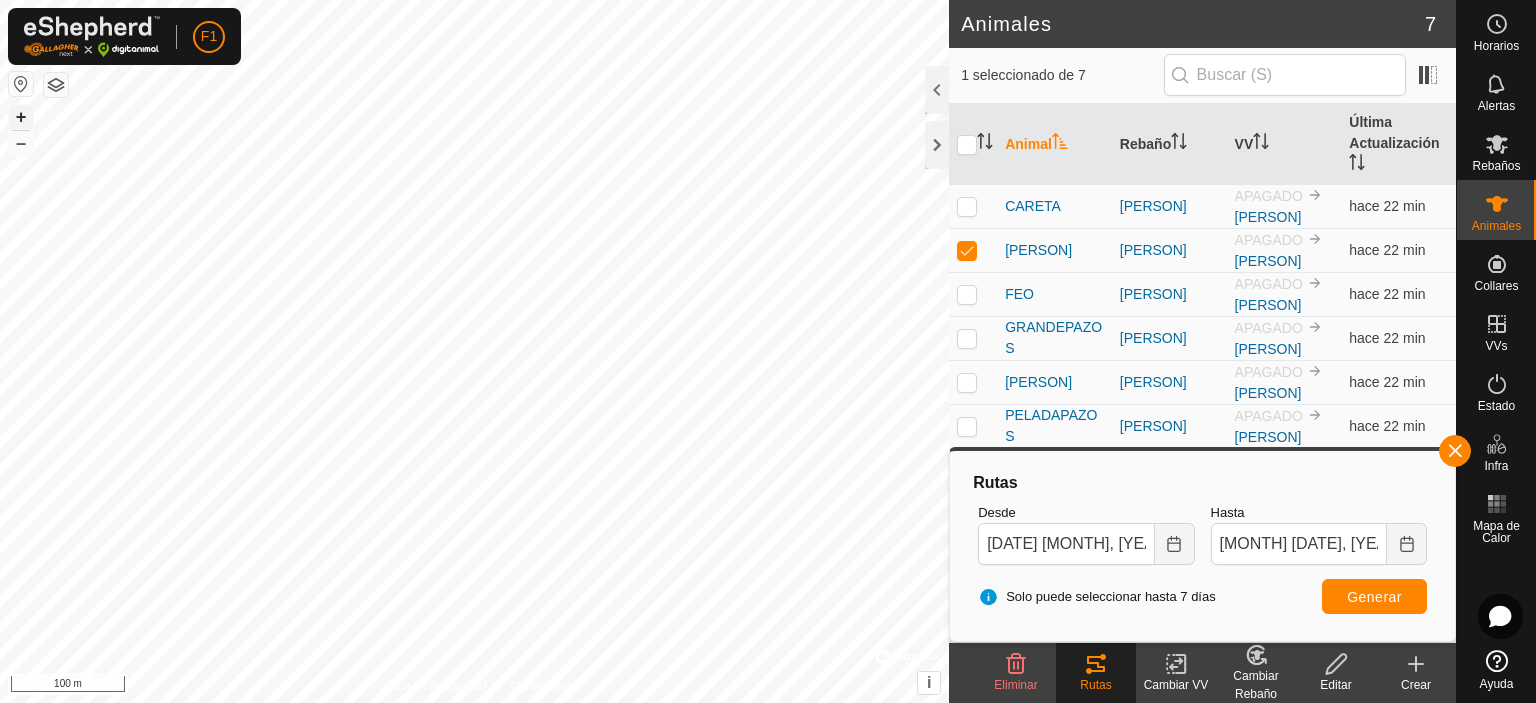 click on "+" at bounding box center (21, 117) 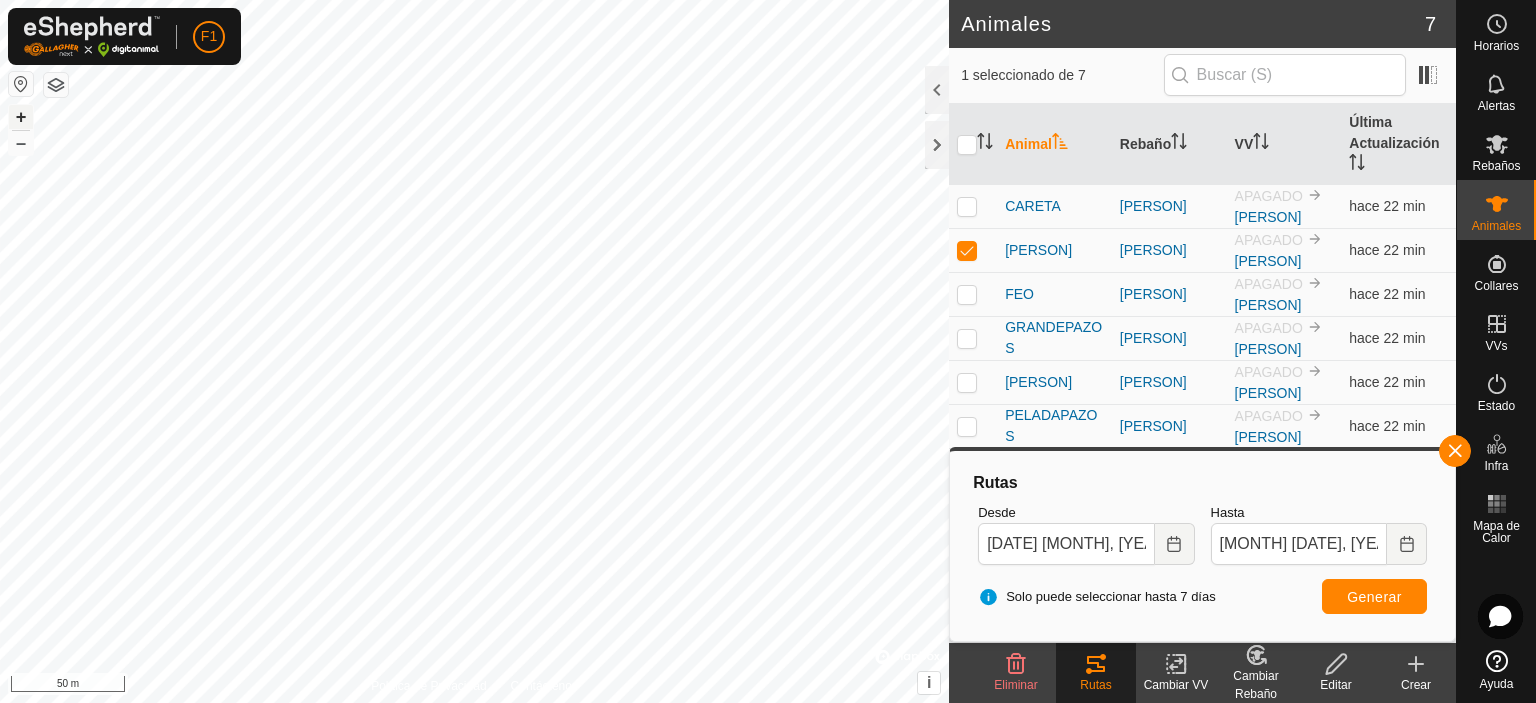 click on "+" at bounding box center (21, 117) 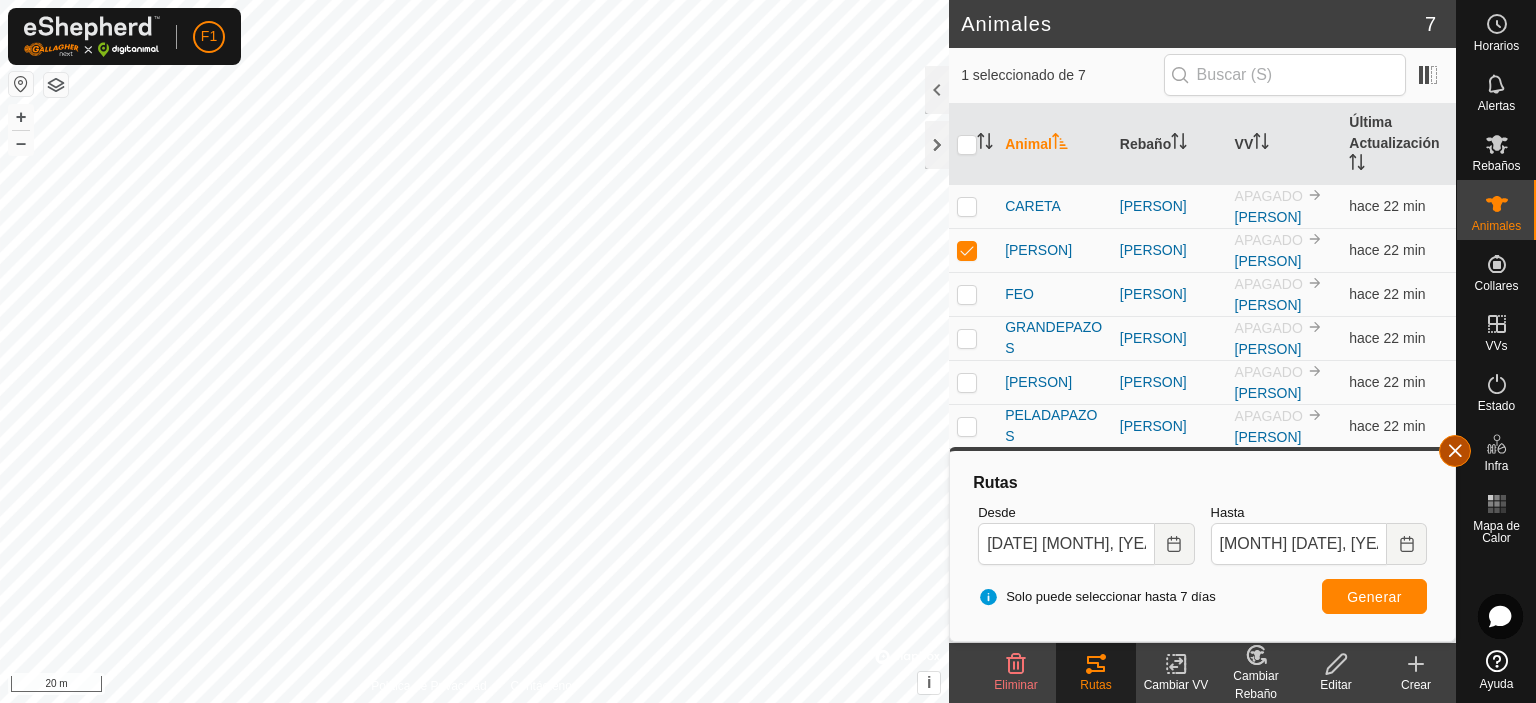 click at bounding box center [1455, 451] 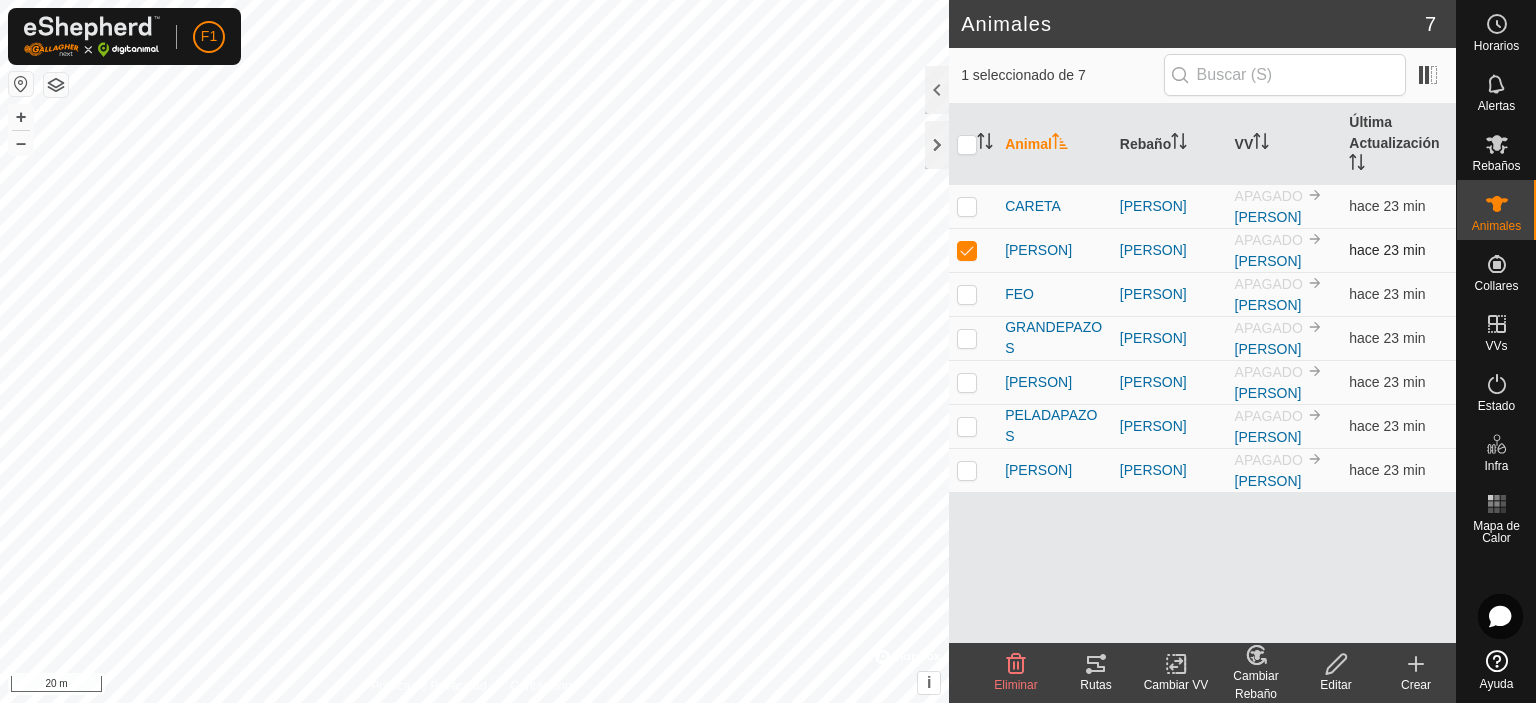 click at bounding box center [973, 250] 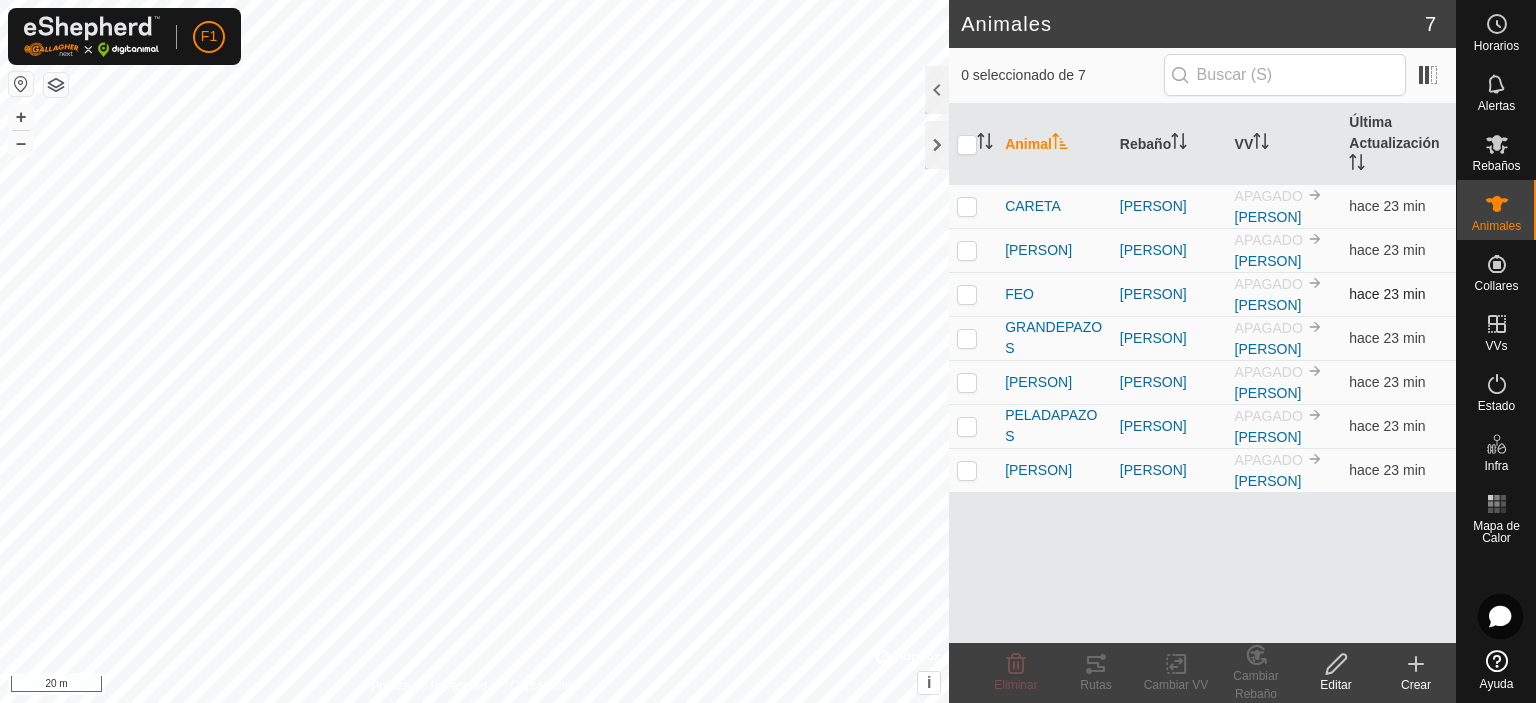 click at bounding box center (967, 294) 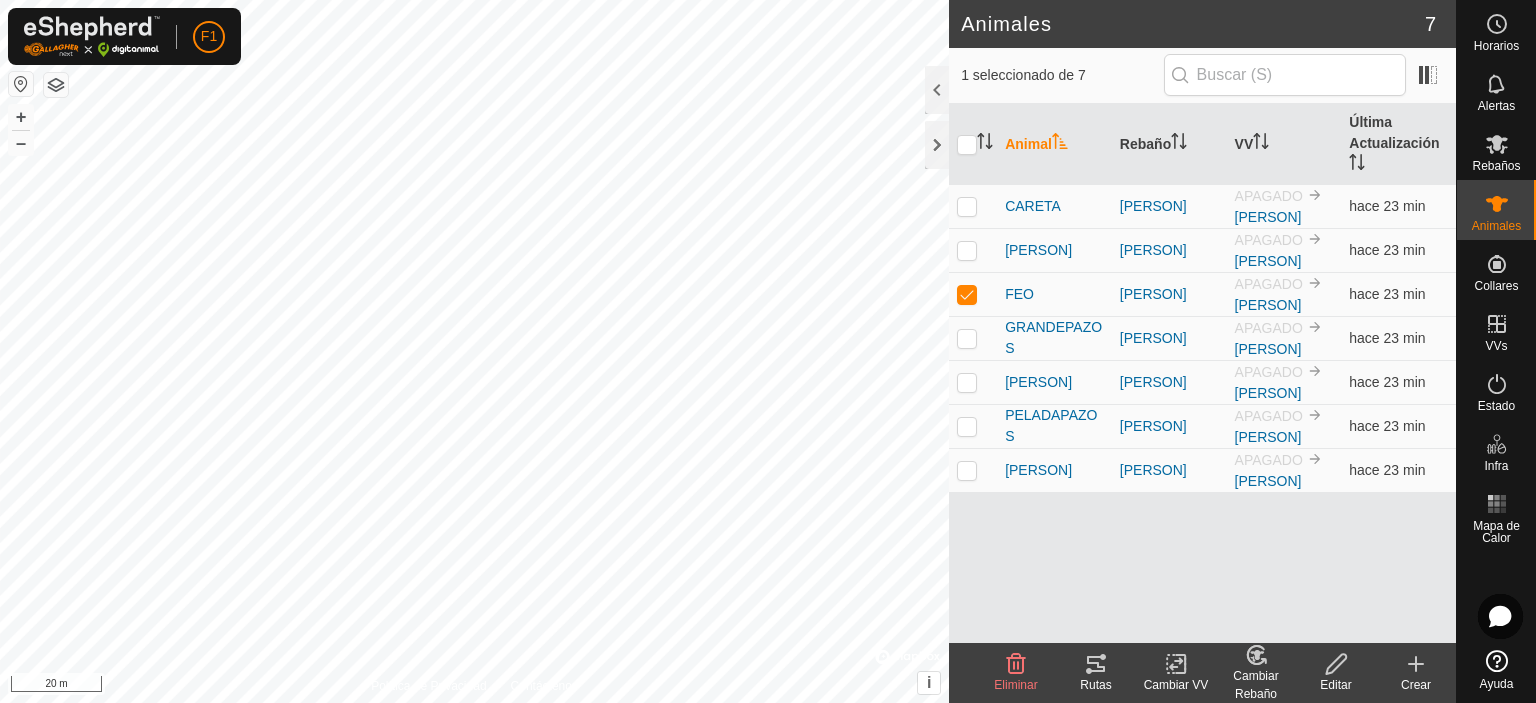 click 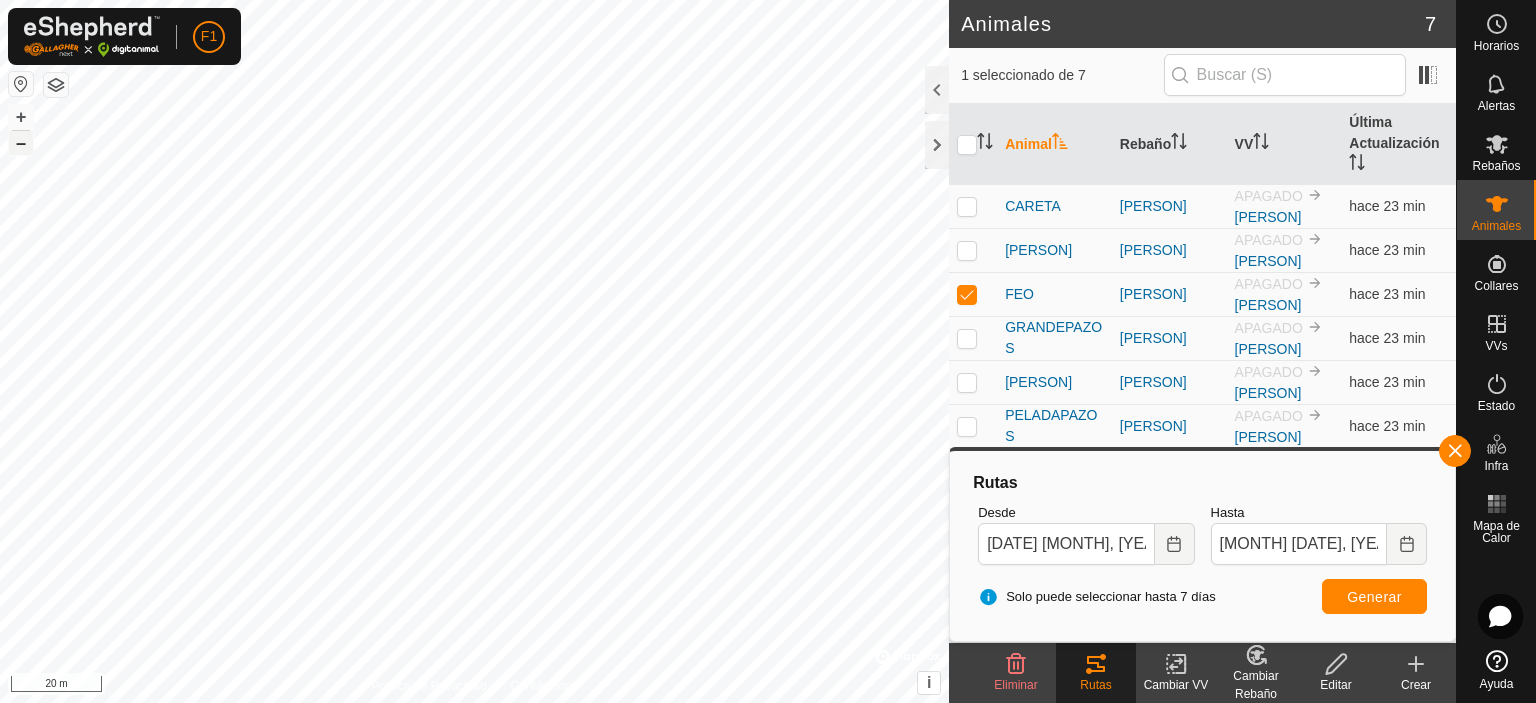 click on "–" at bounding box center [21, 143] 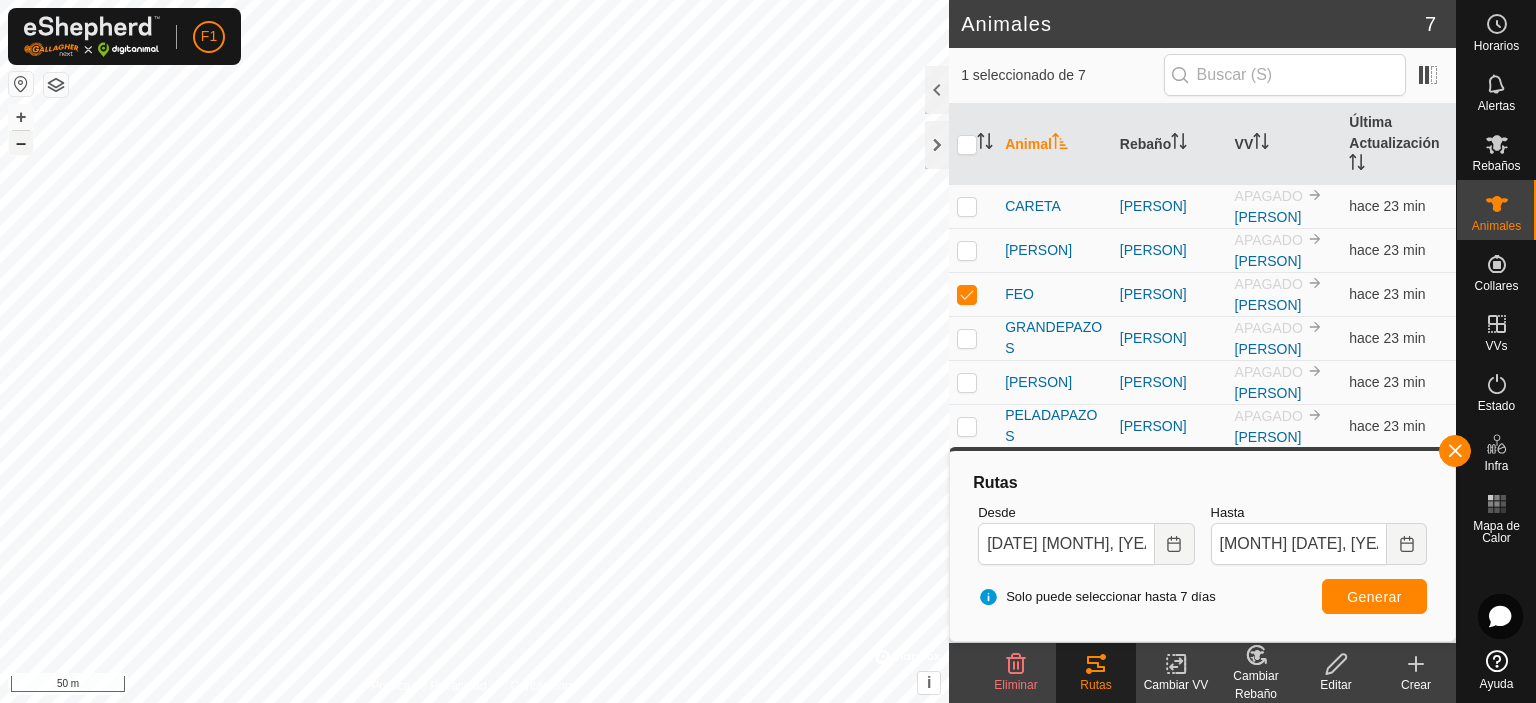click on "–" at bounding box center [21, 143] 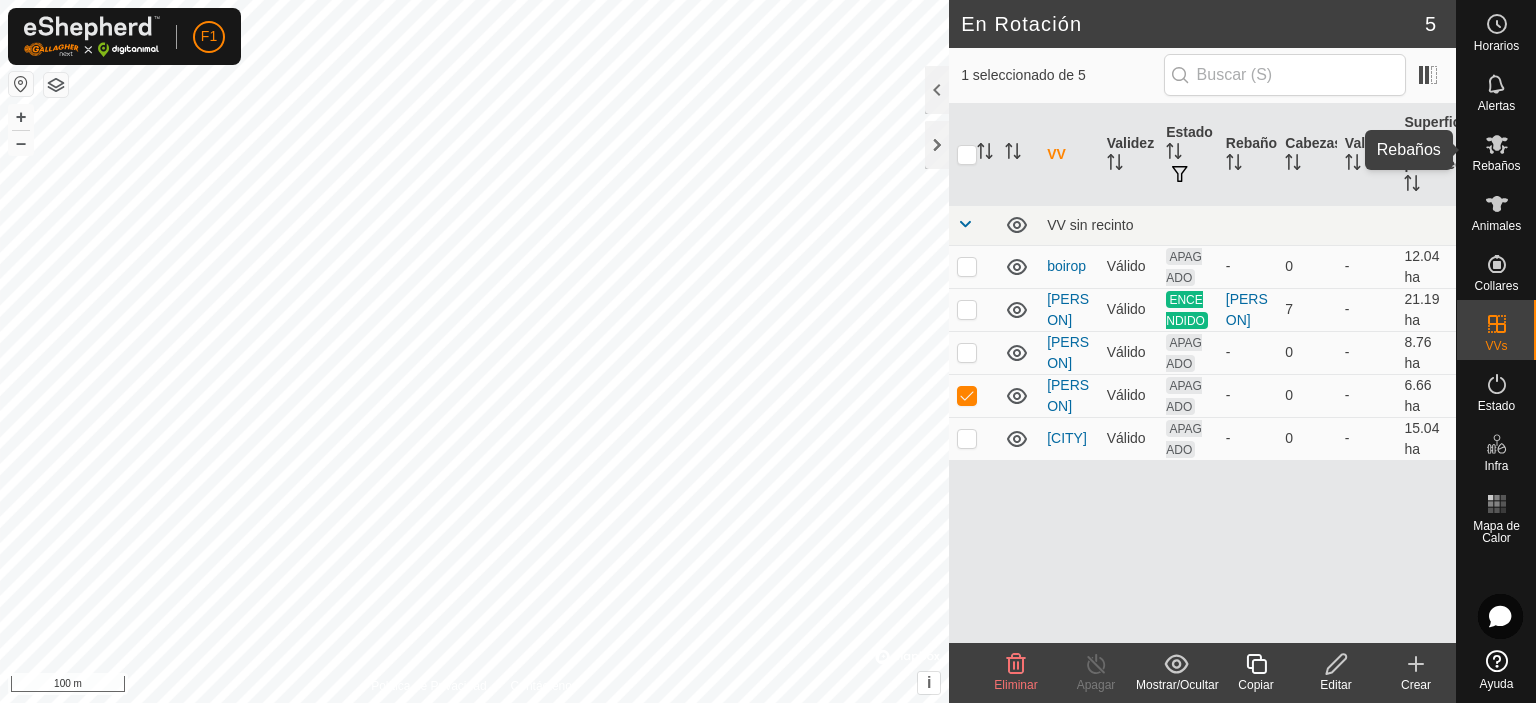 click on "Rebaños" at bounding box center (1496, 166) 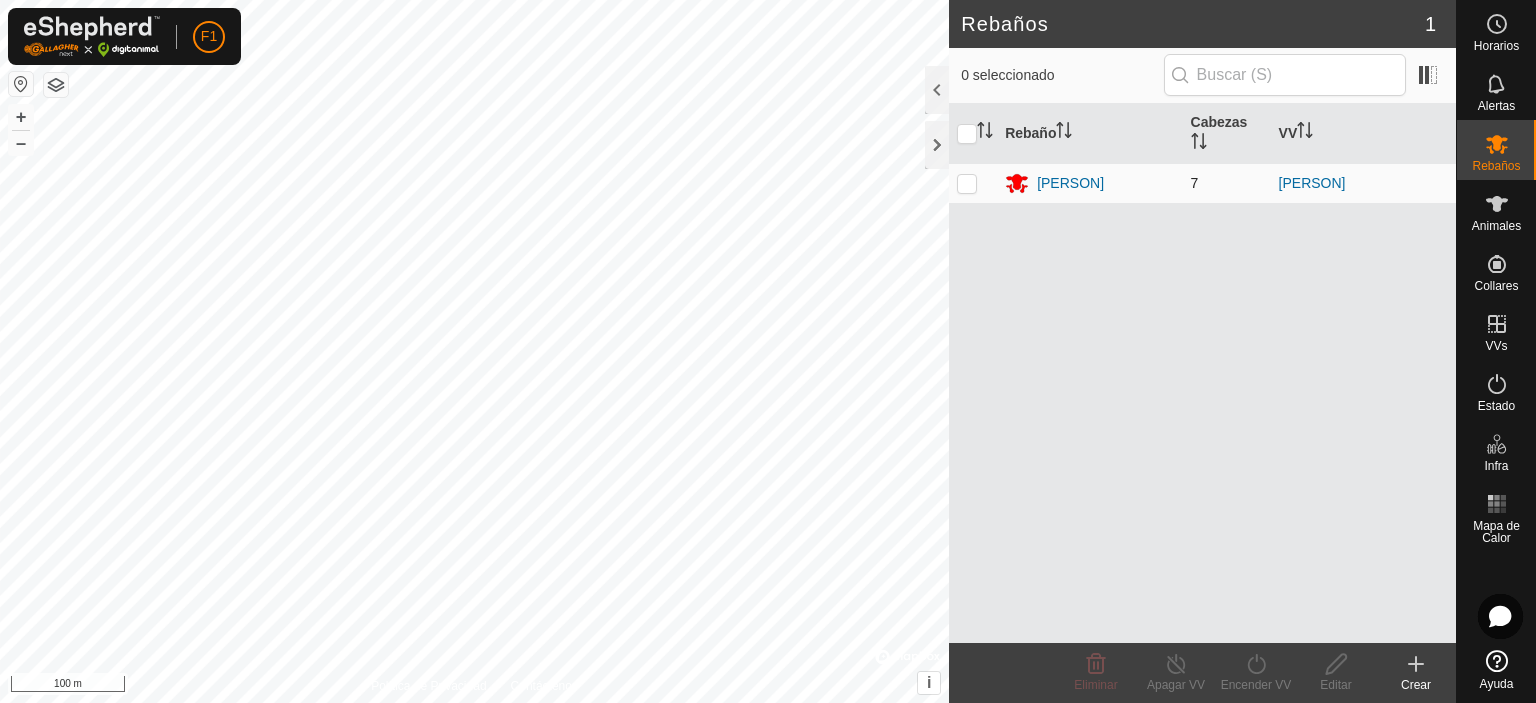 click at bounding box center (973, 183) 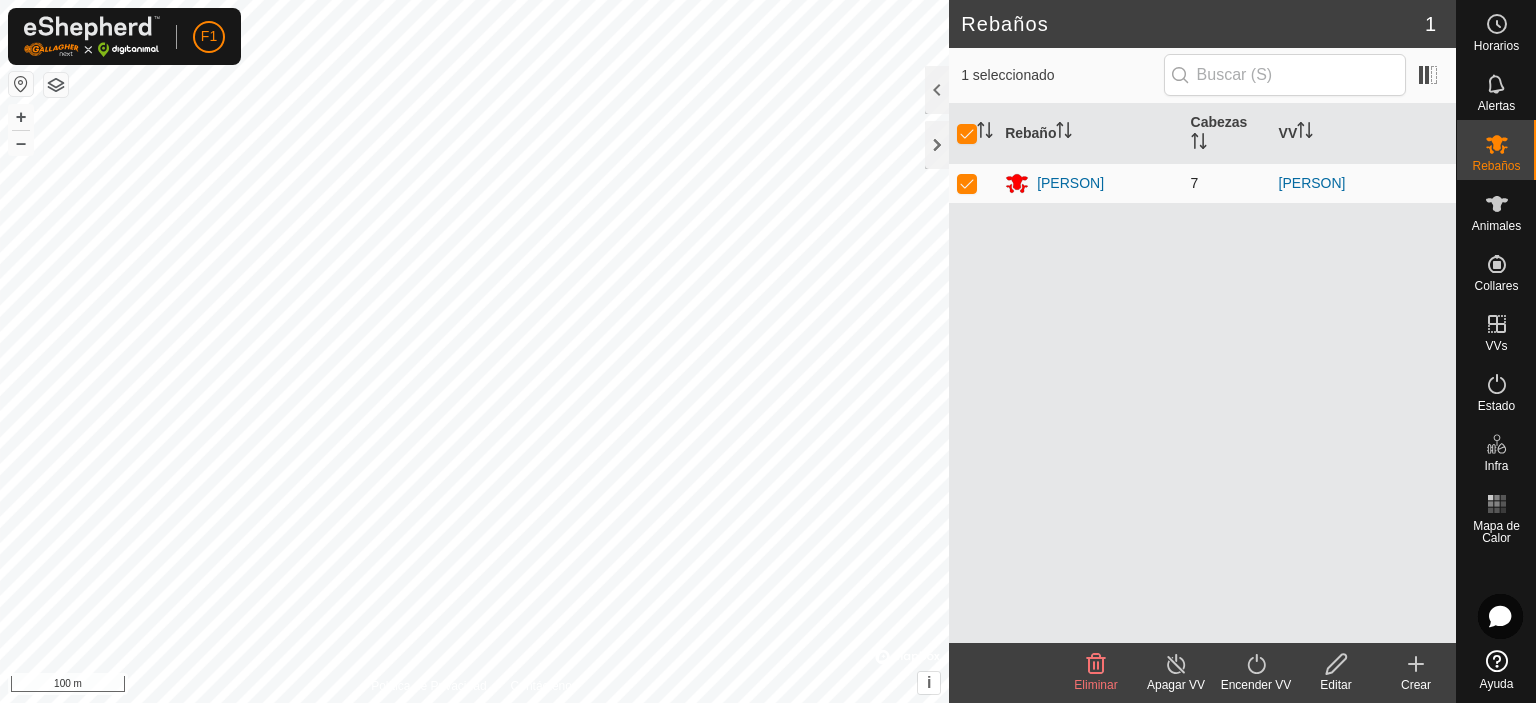 click at bounding box center [973, 183] 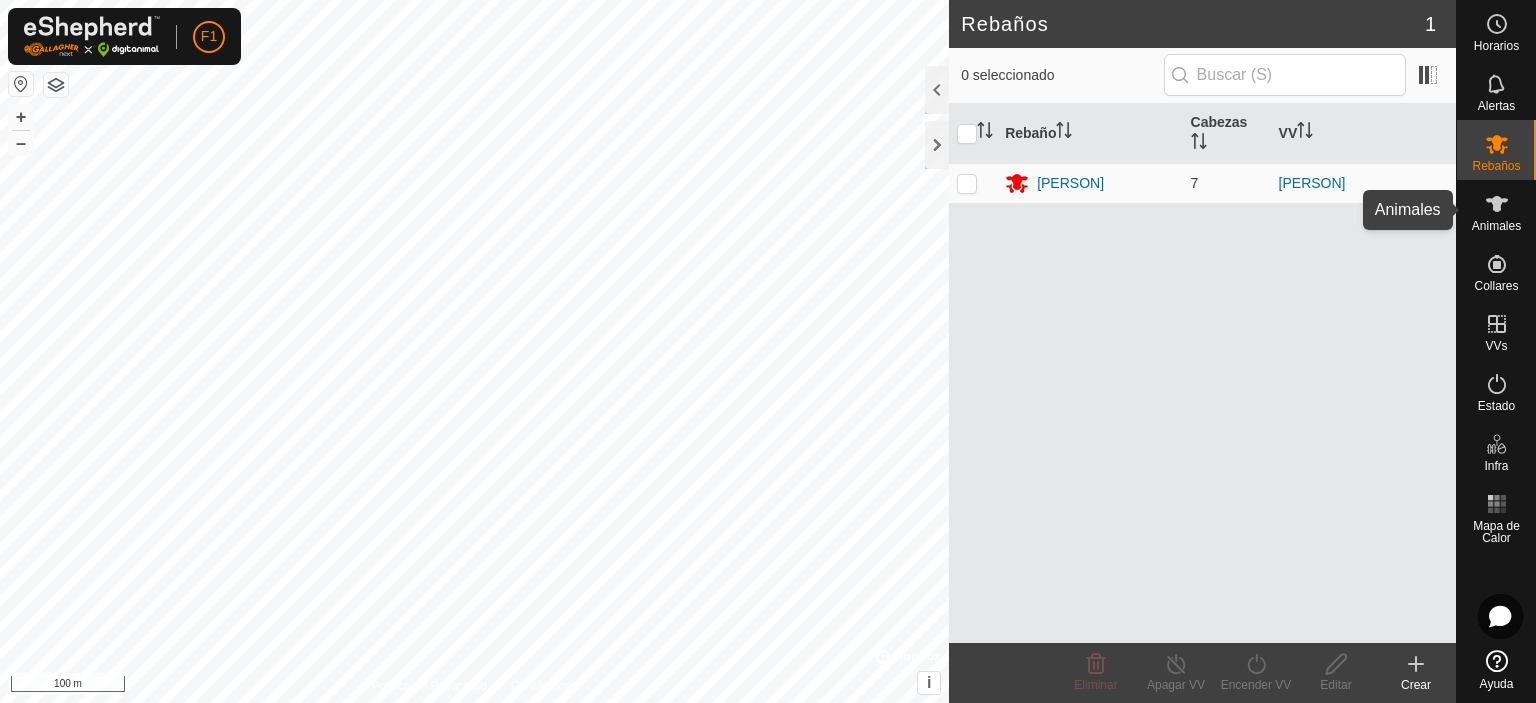 click on "Animales" at bounding box center [1496, 210] 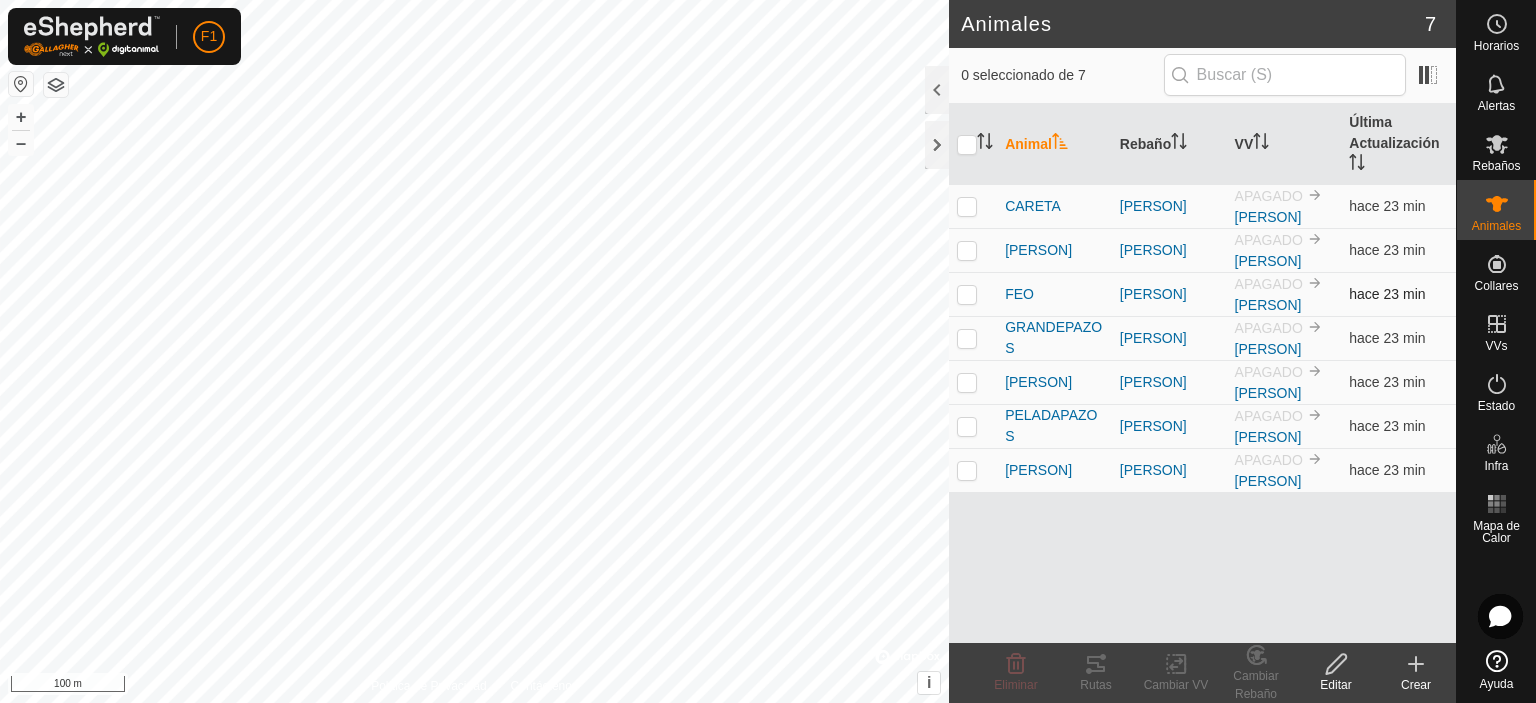 click at bounding box center (967, 294) 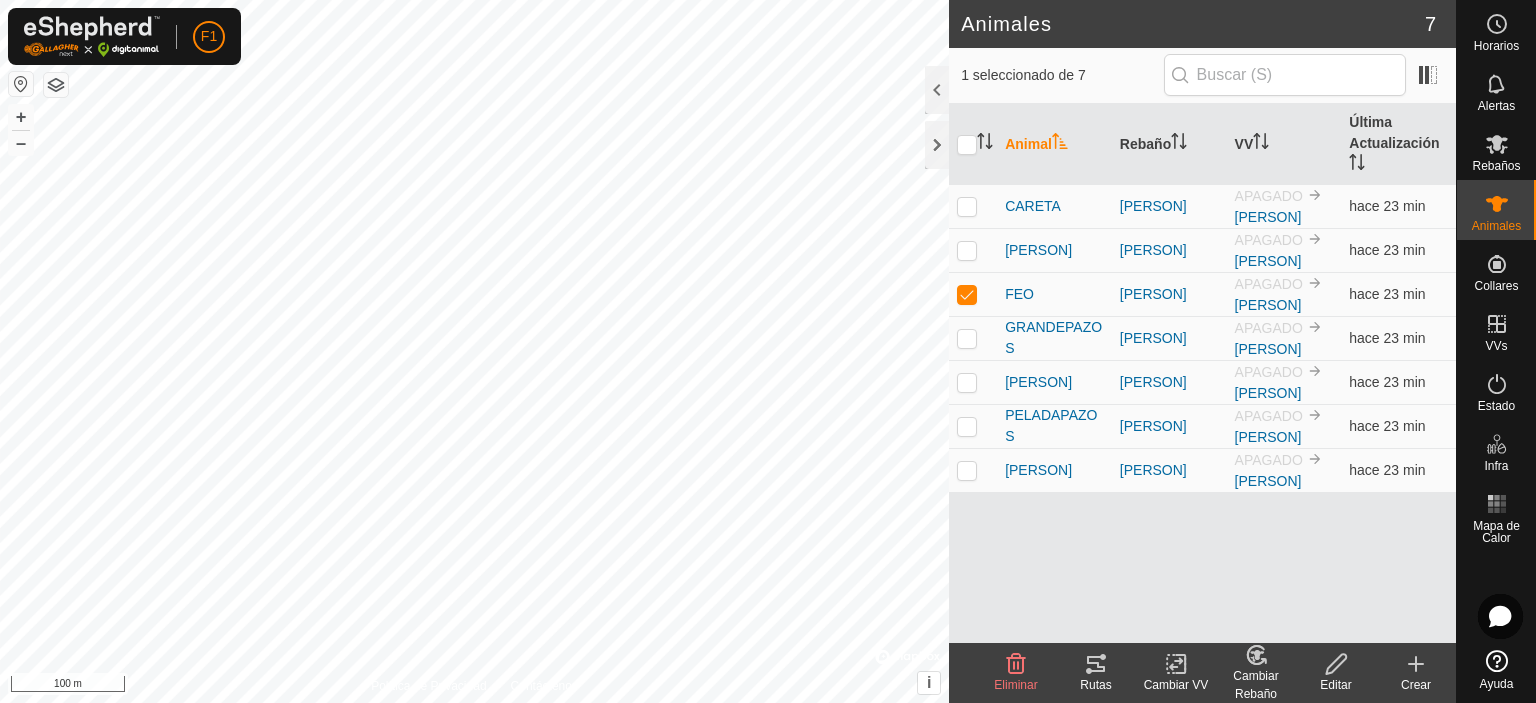 click 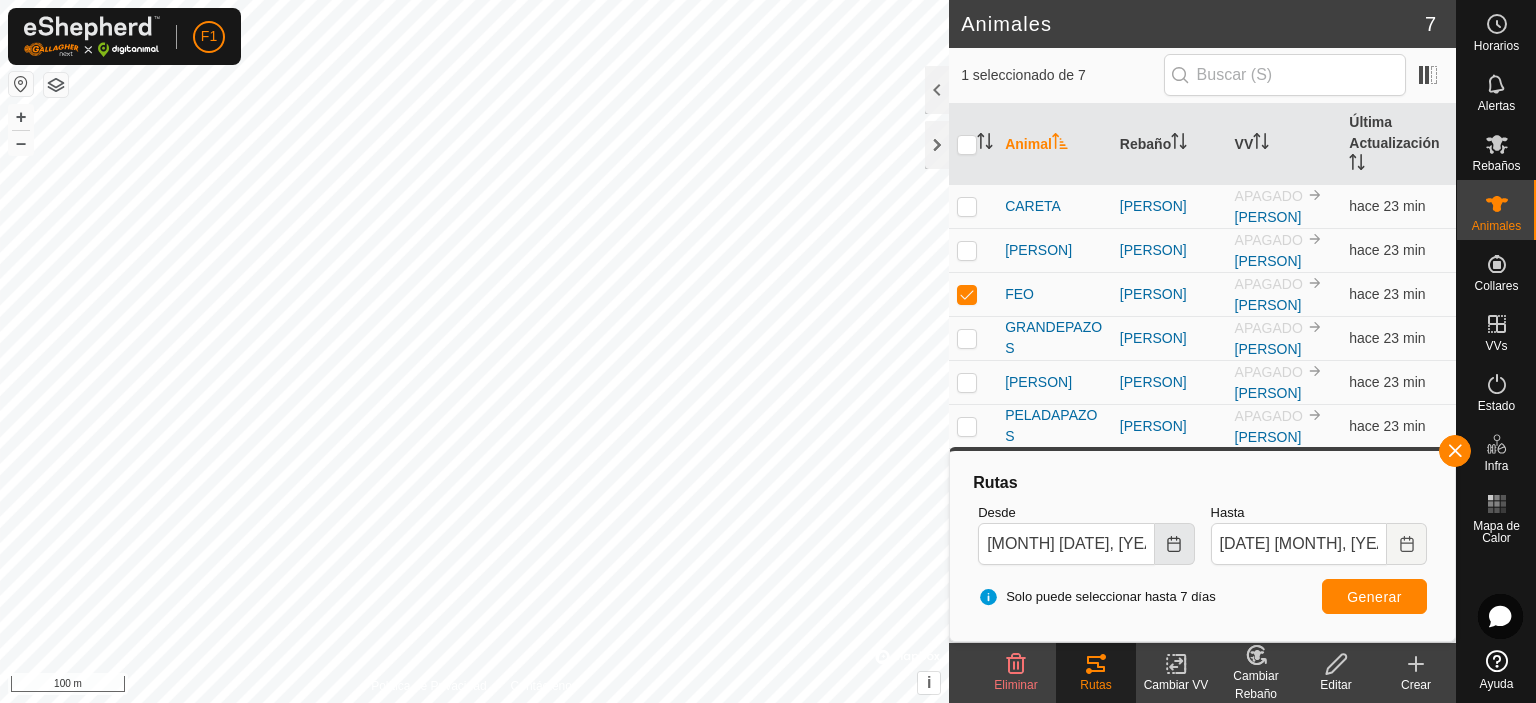 click 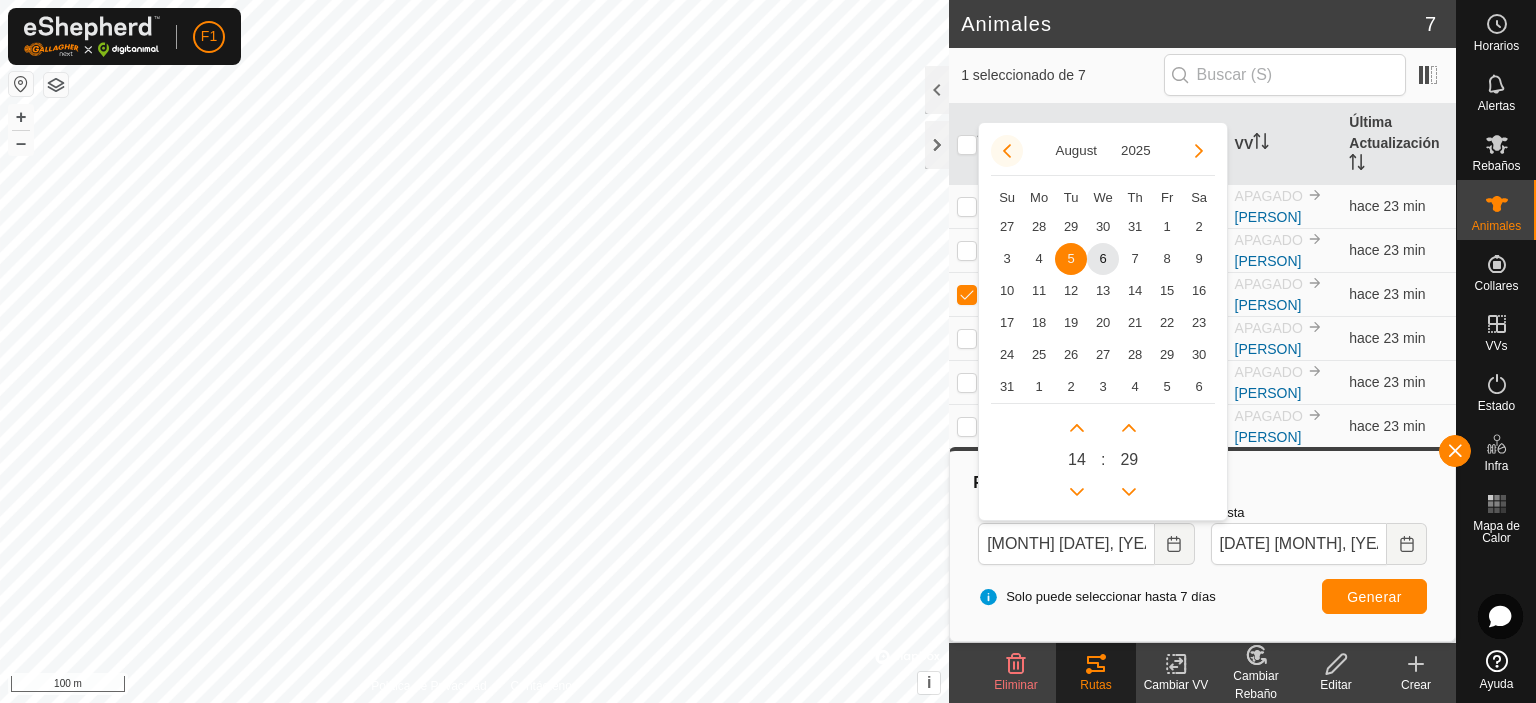 click at bounding box center [1007, 151] 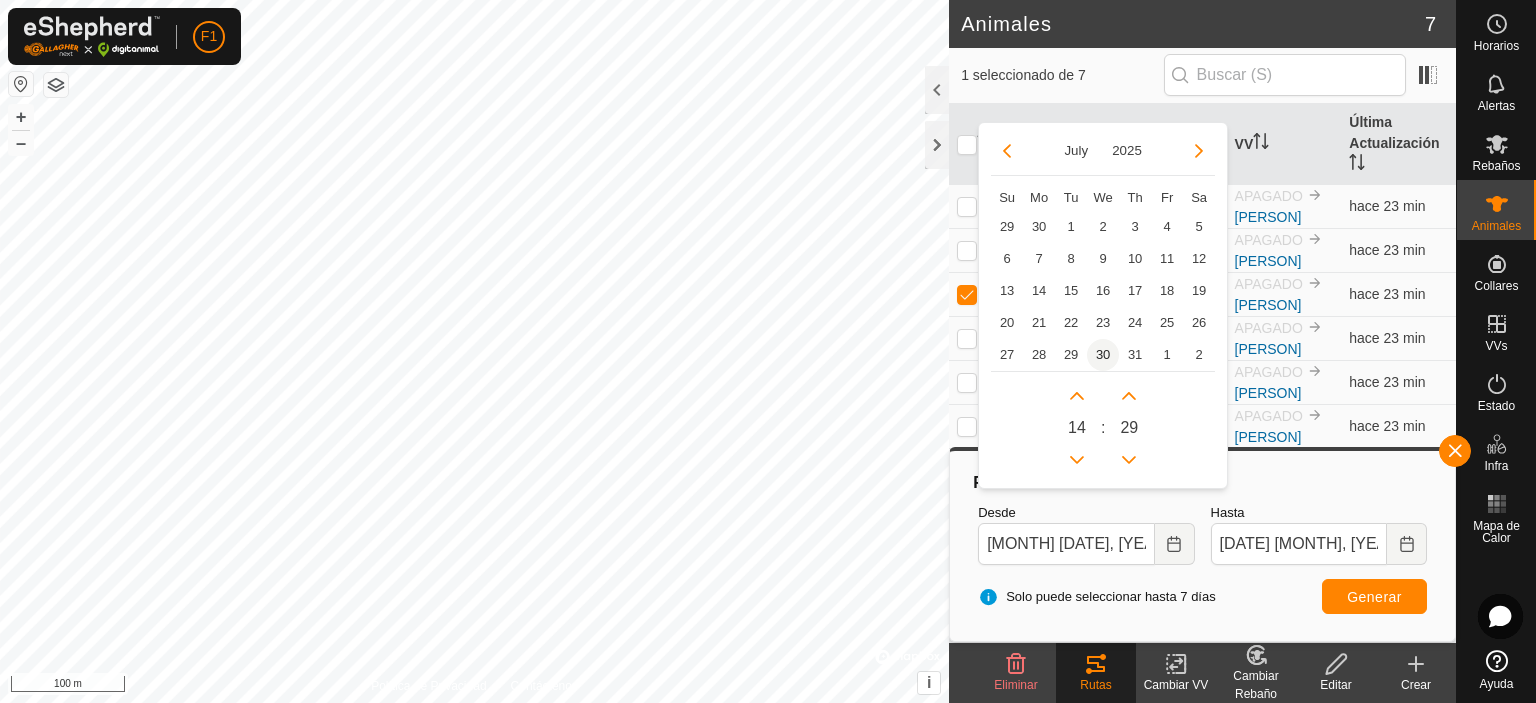 click on "30" at bounding box center [1103, 355] 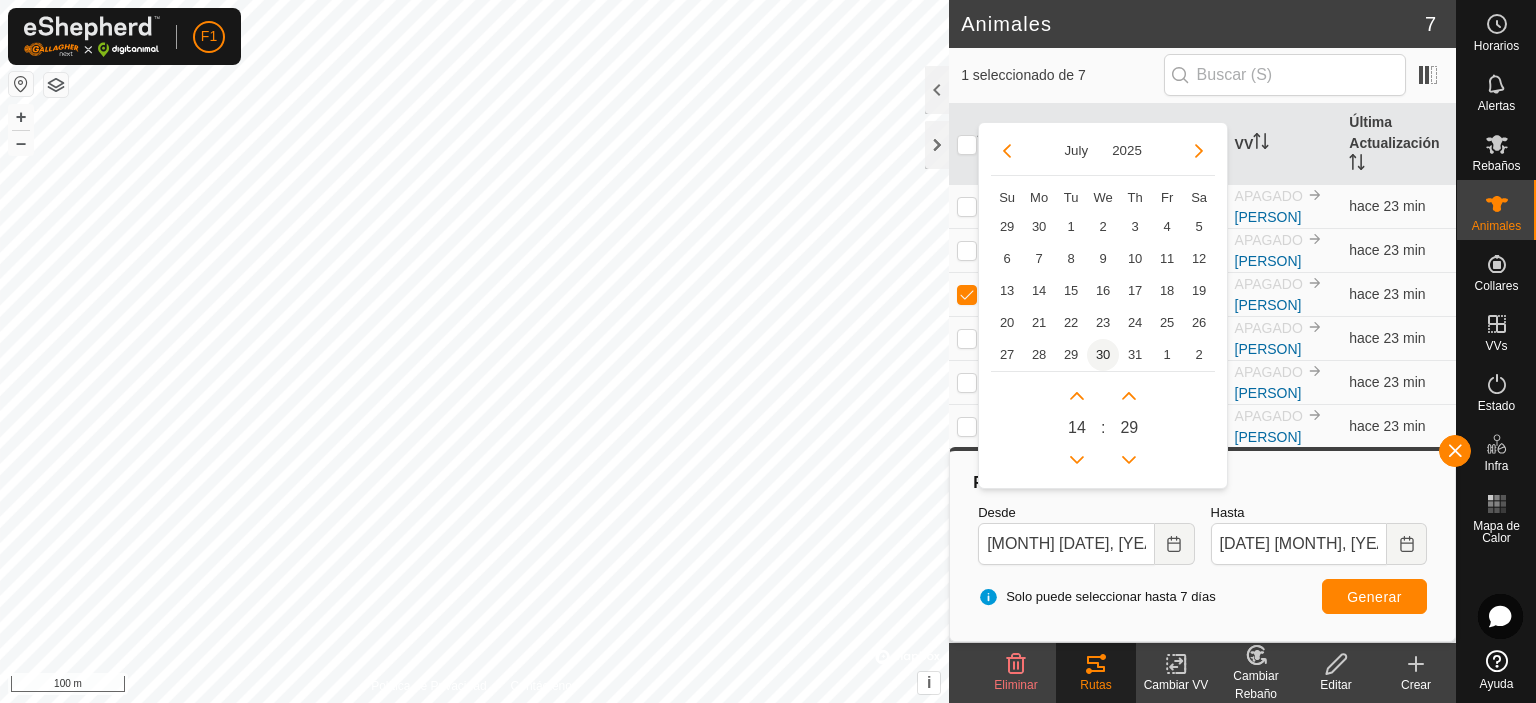 type on "[DATE] [MONTH], [YEAR] [TIME]" 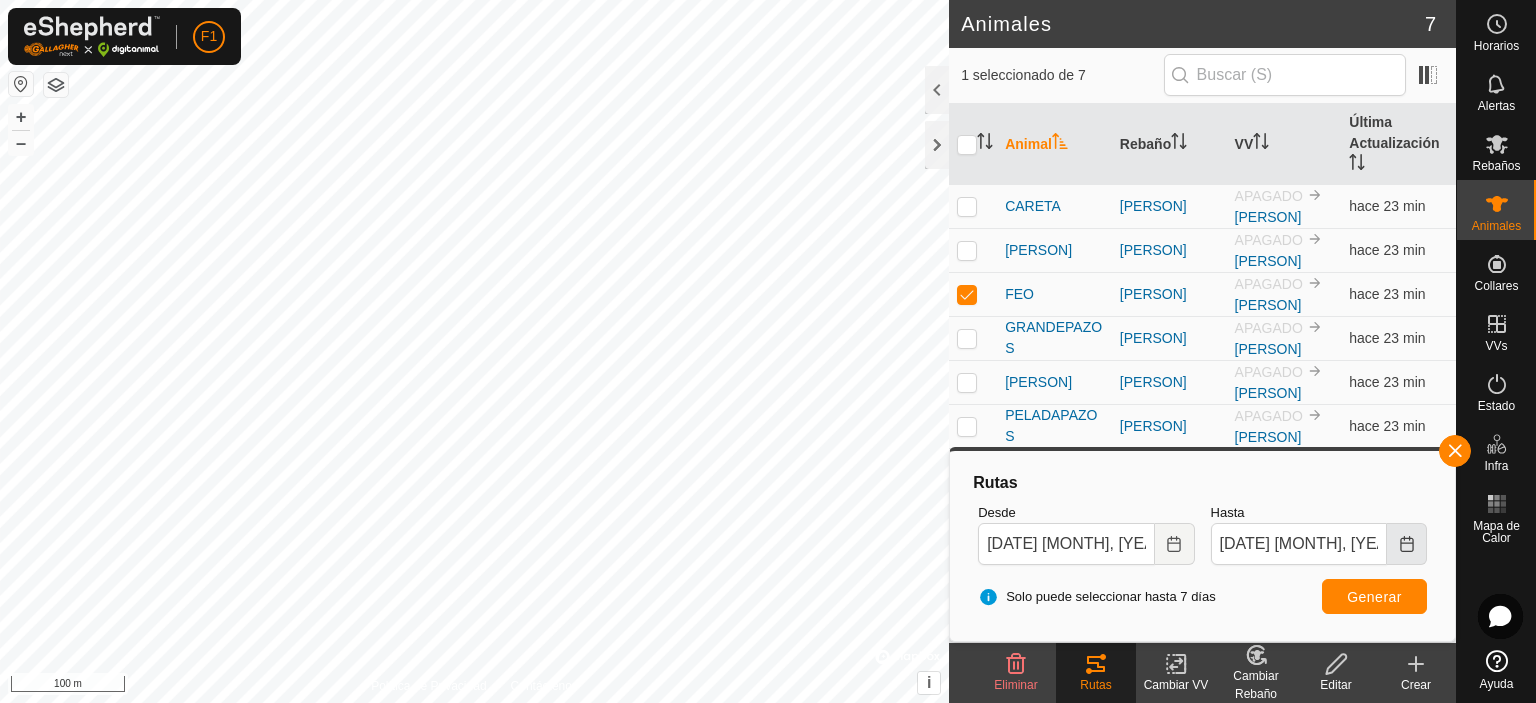 click at bounding box center [1407, 544] 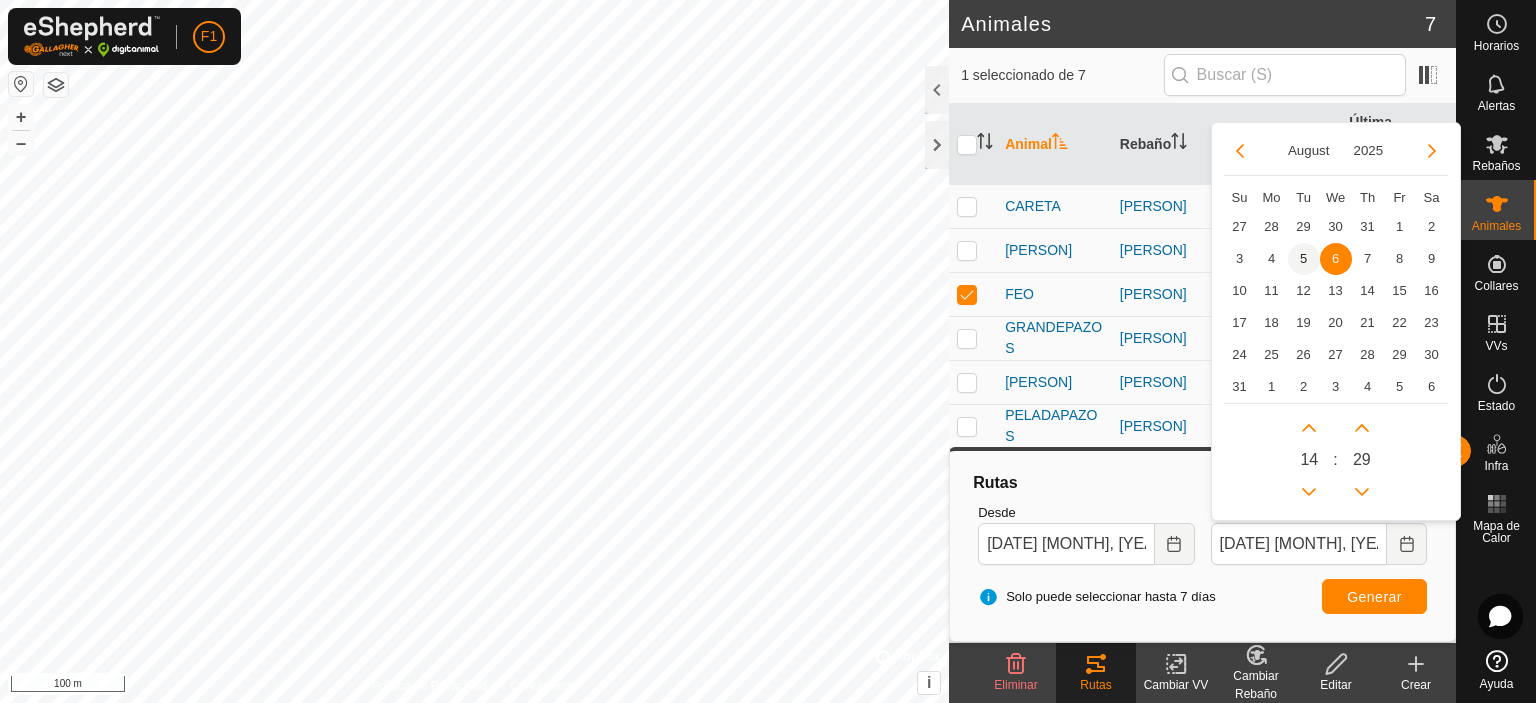 click on "5" at bounding box center (1304, 259) 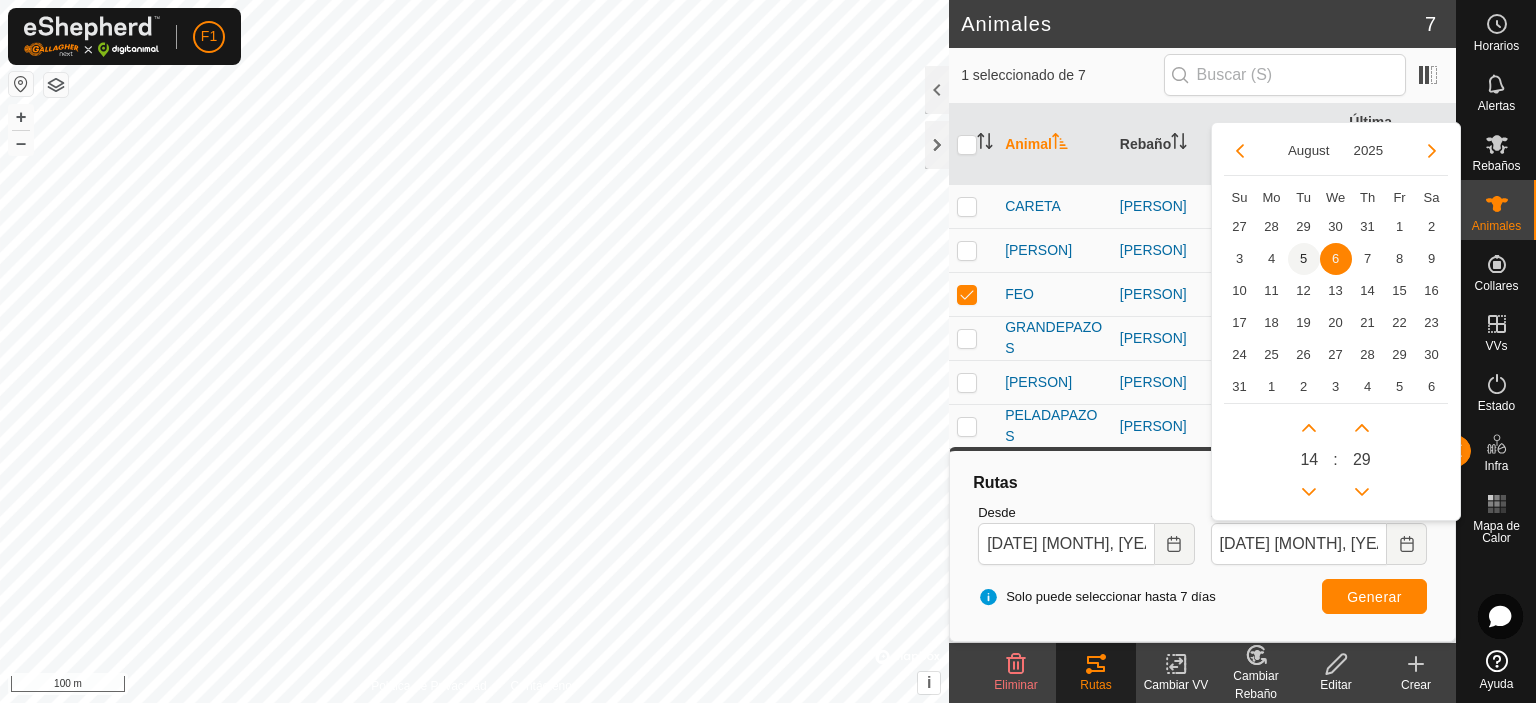 type on "[MONTH] [DATE], [YEAR] [TIME]" 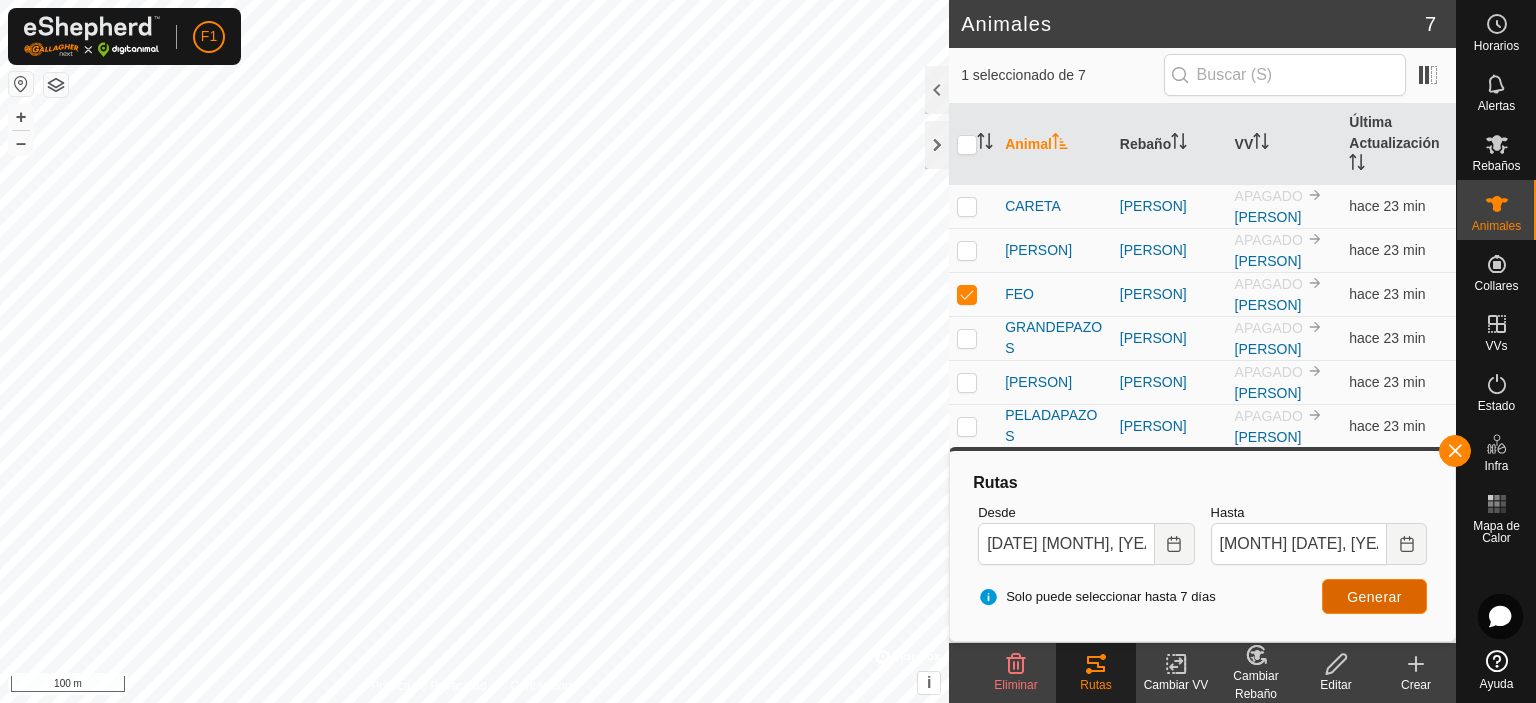 click on "Generar" at bounding box center [1374, 596] 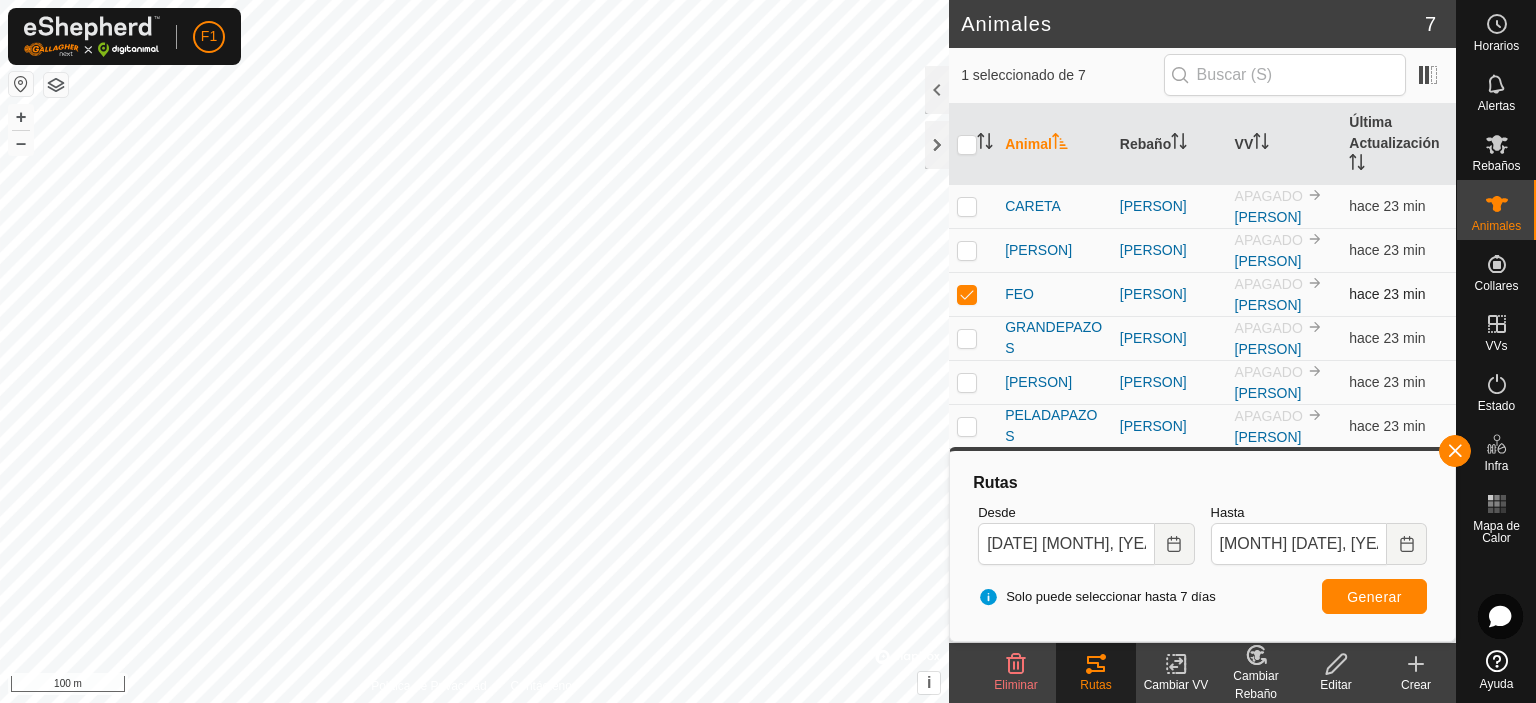 click at bounding box center (967, 294) 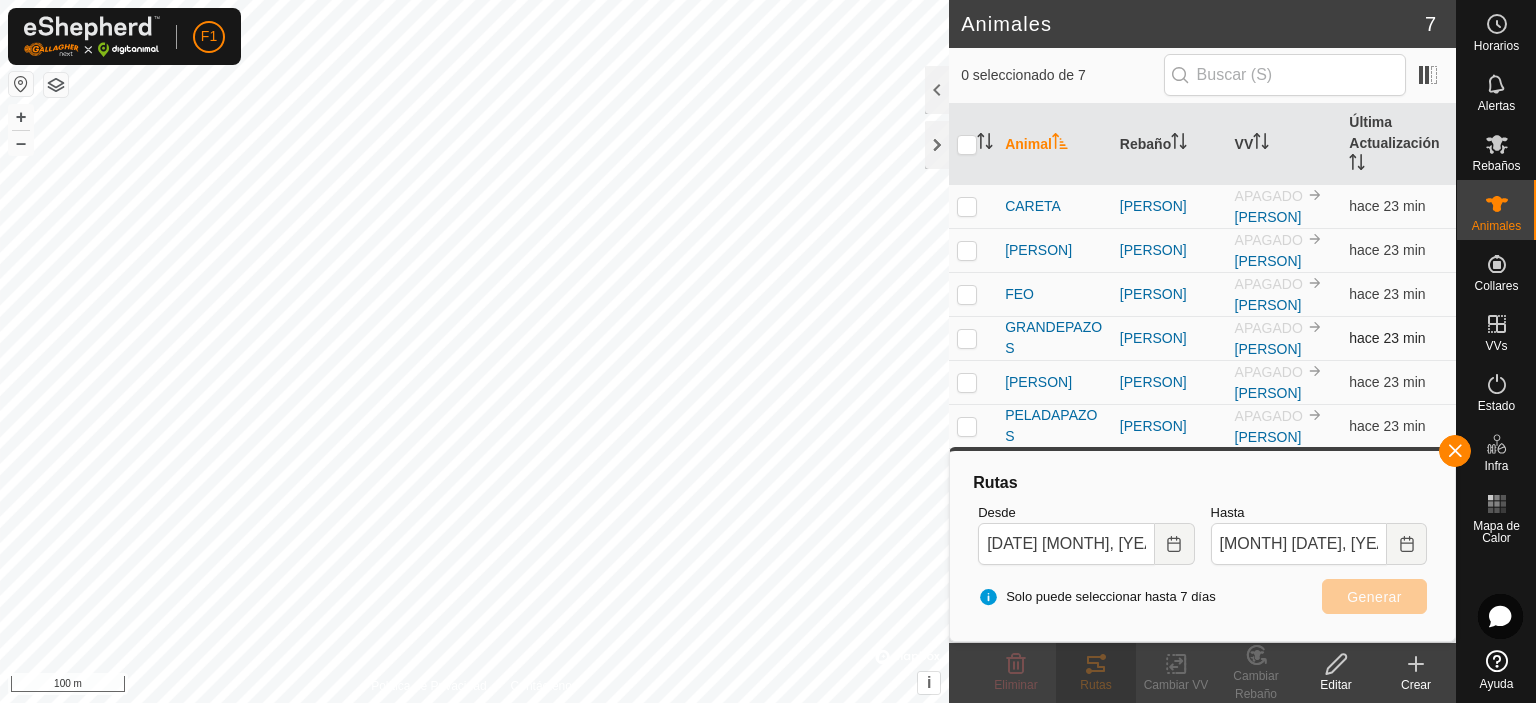 click at bounding box center [967, 338] 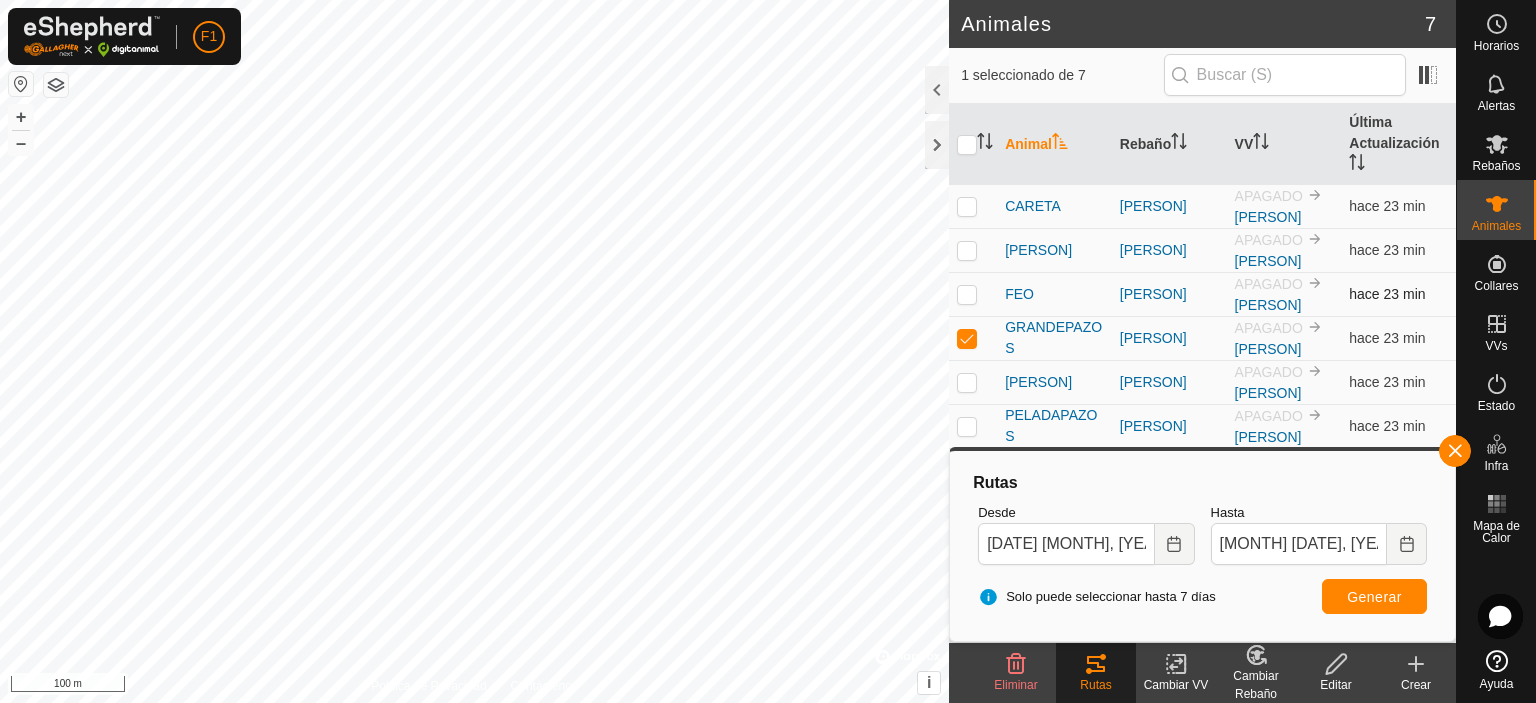 click at bounding box center (967, 294) 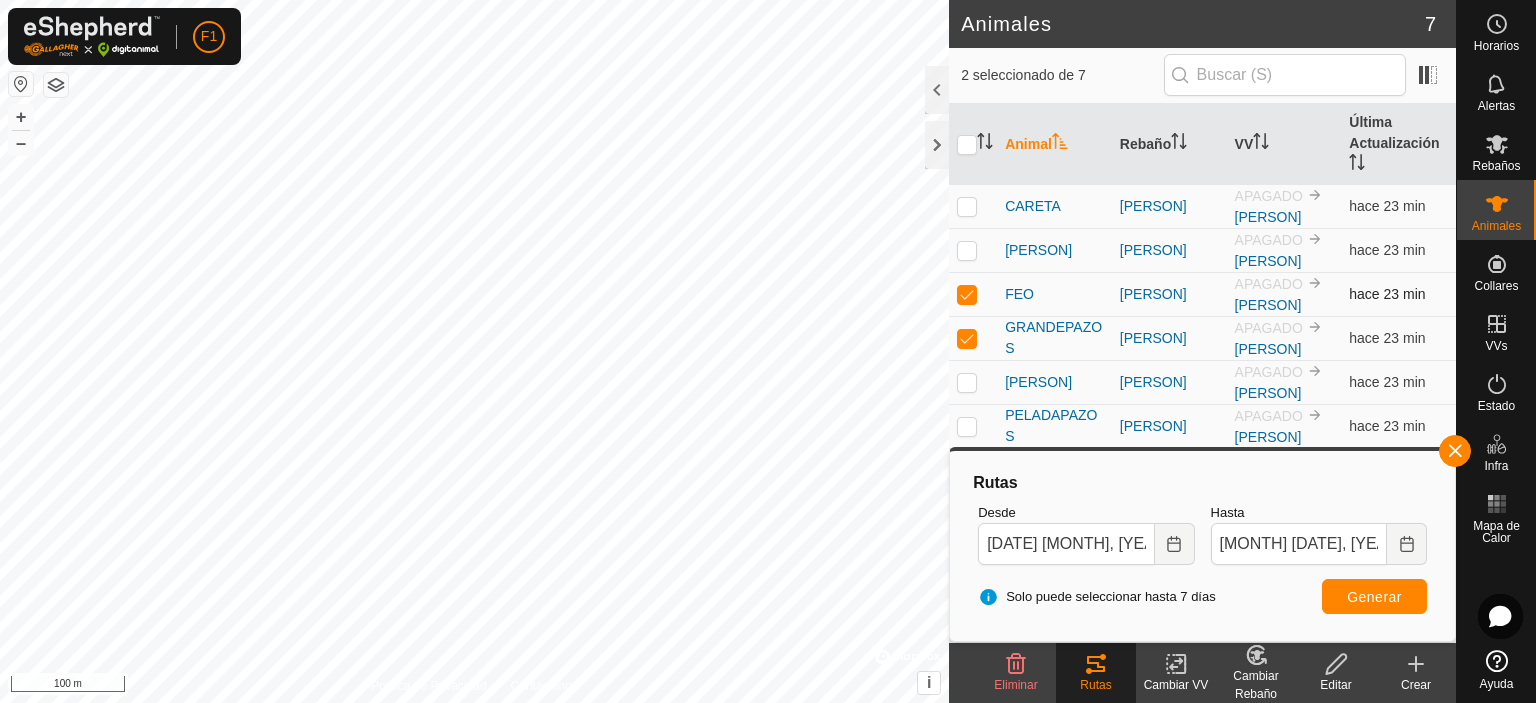click at bounding box center (967, 294) 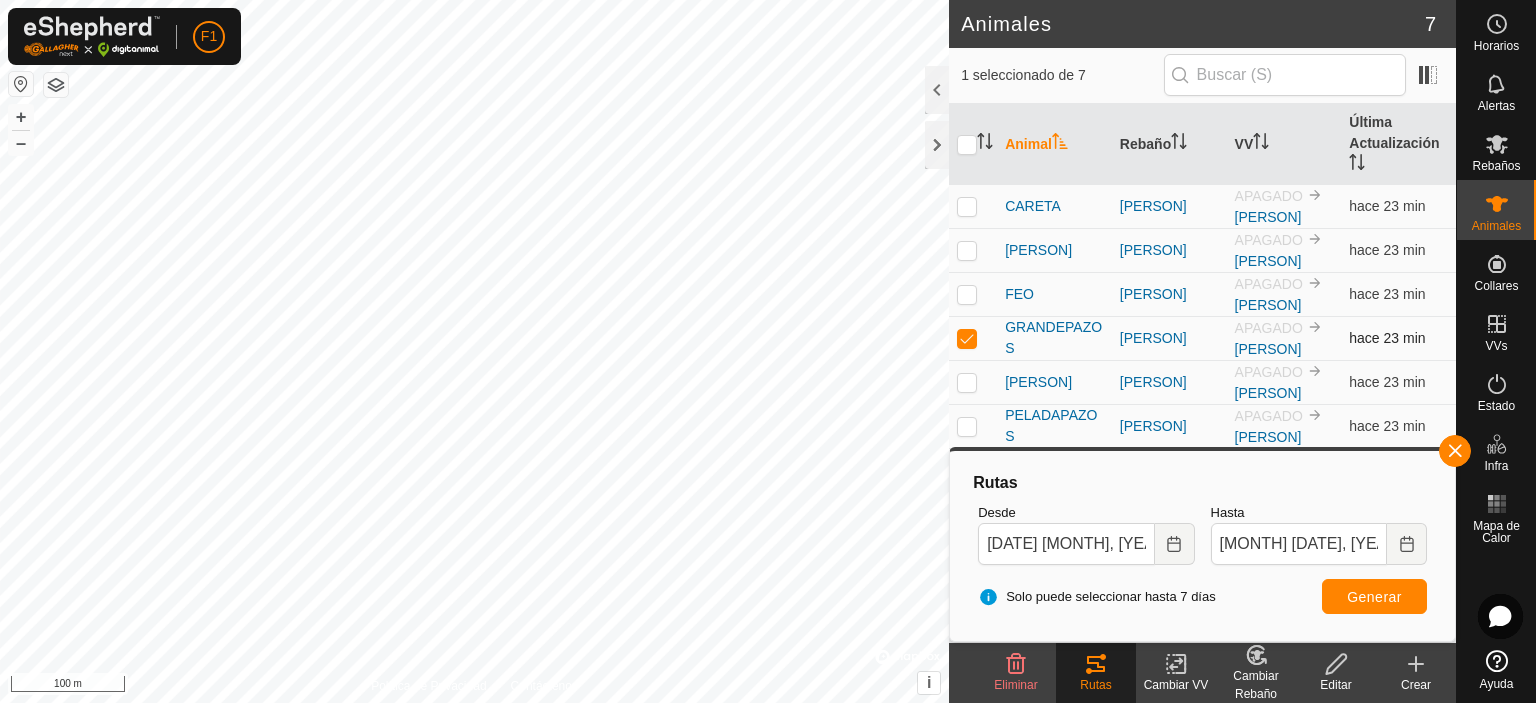 click at bounding box center (967, 338) 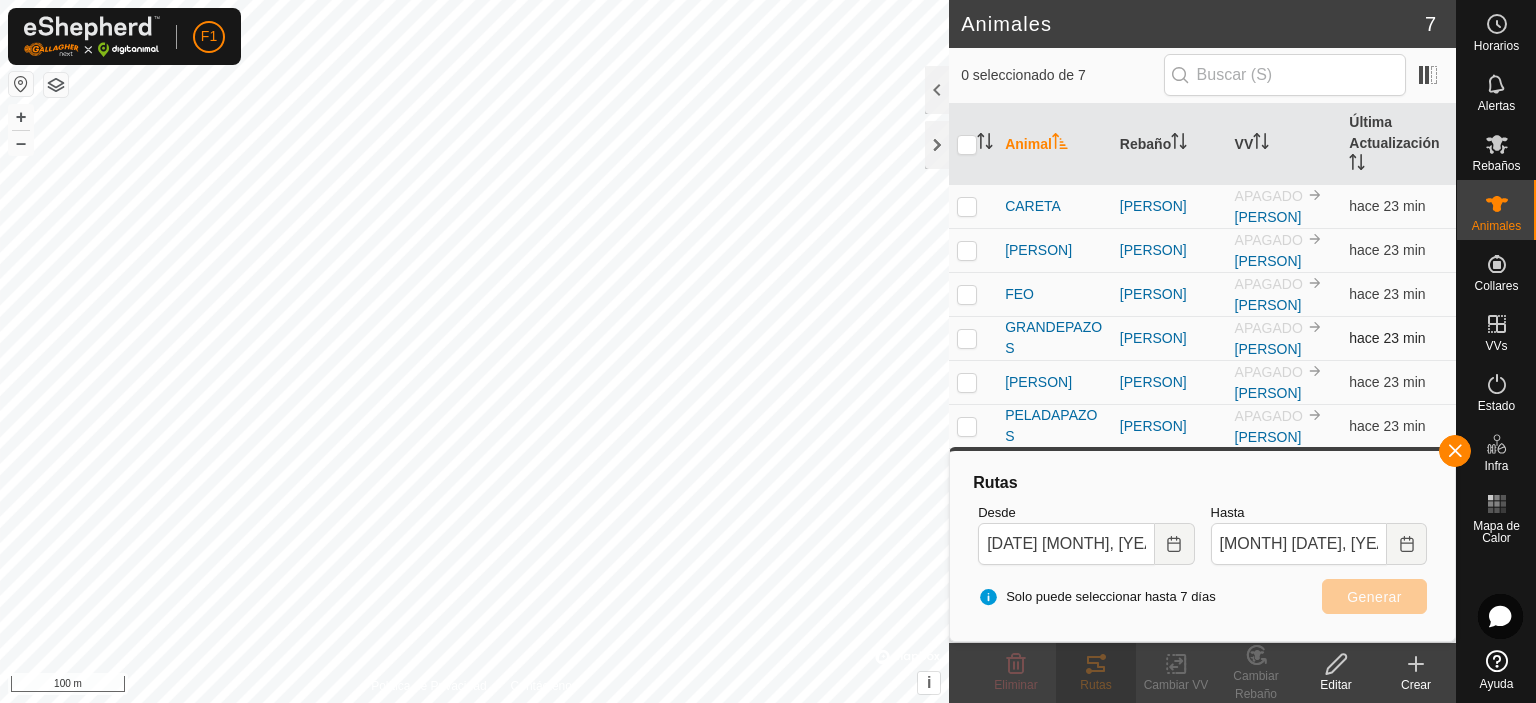 click at bounding box center [967, 338] 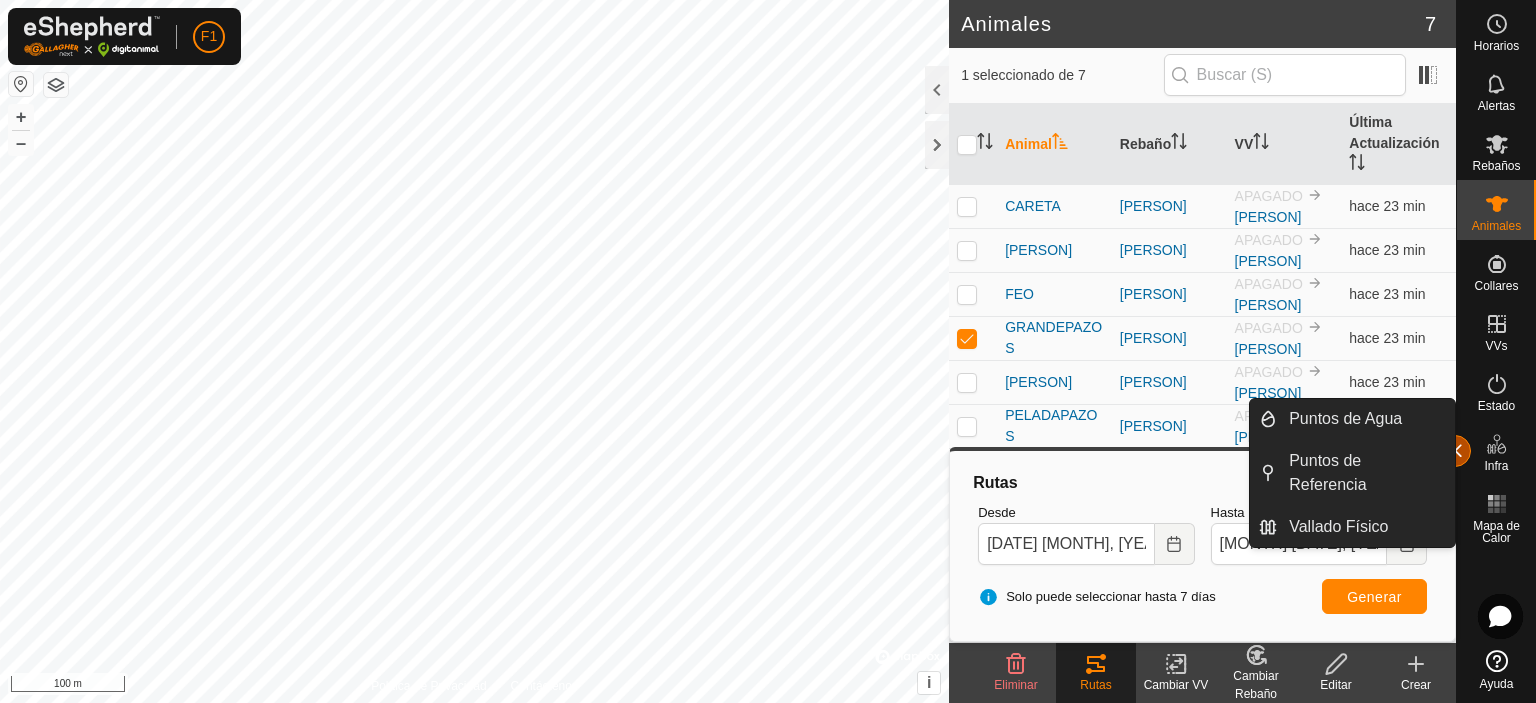 click at bounding box center [1455, 451] 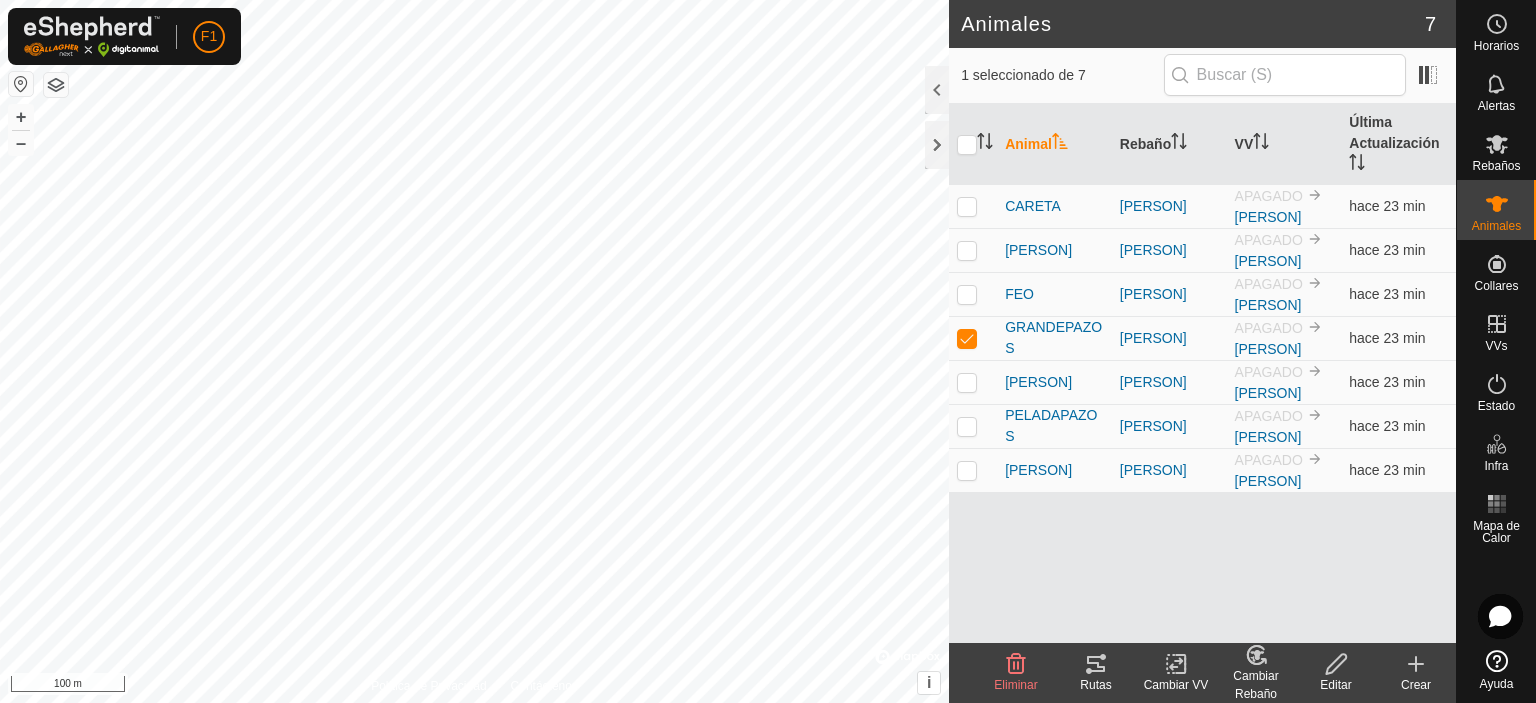 click 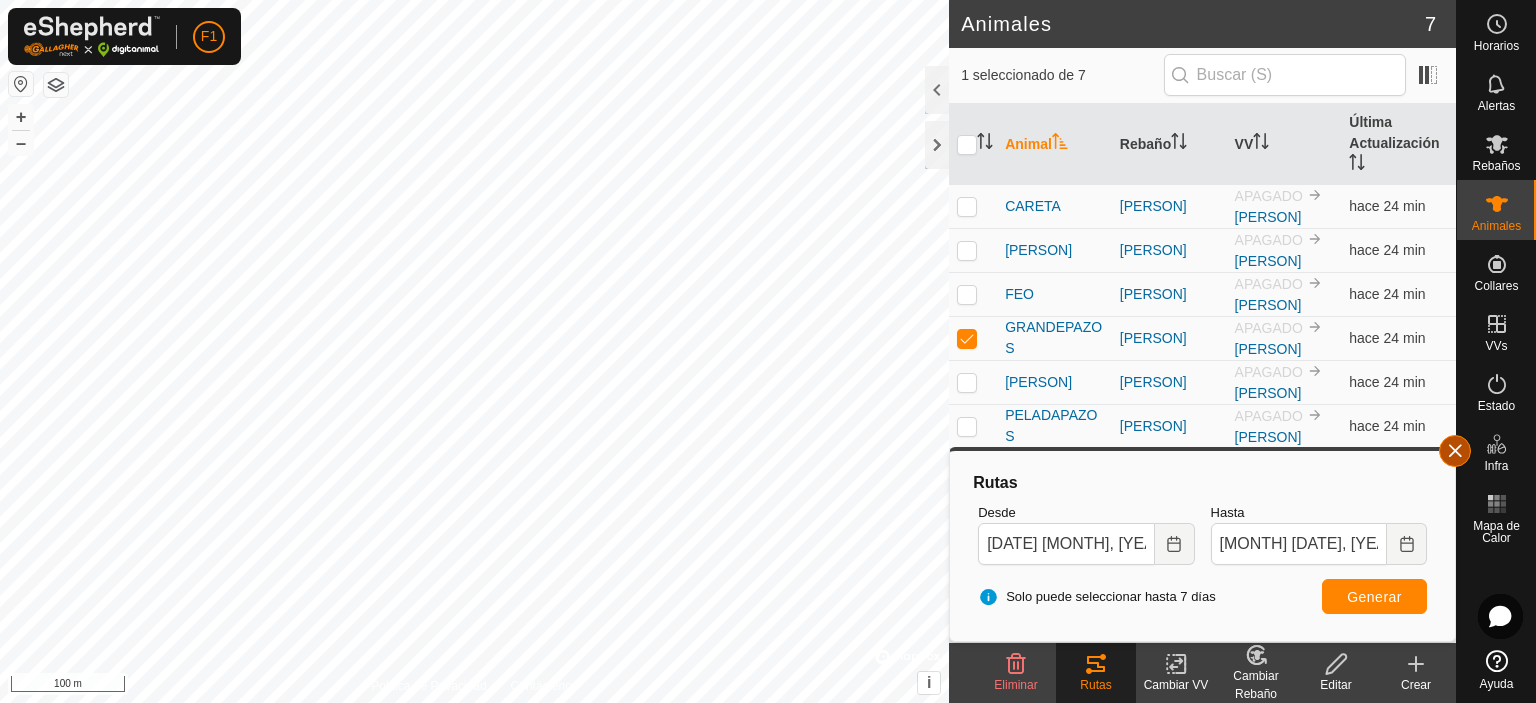 click at bounding box center [1455, 451] 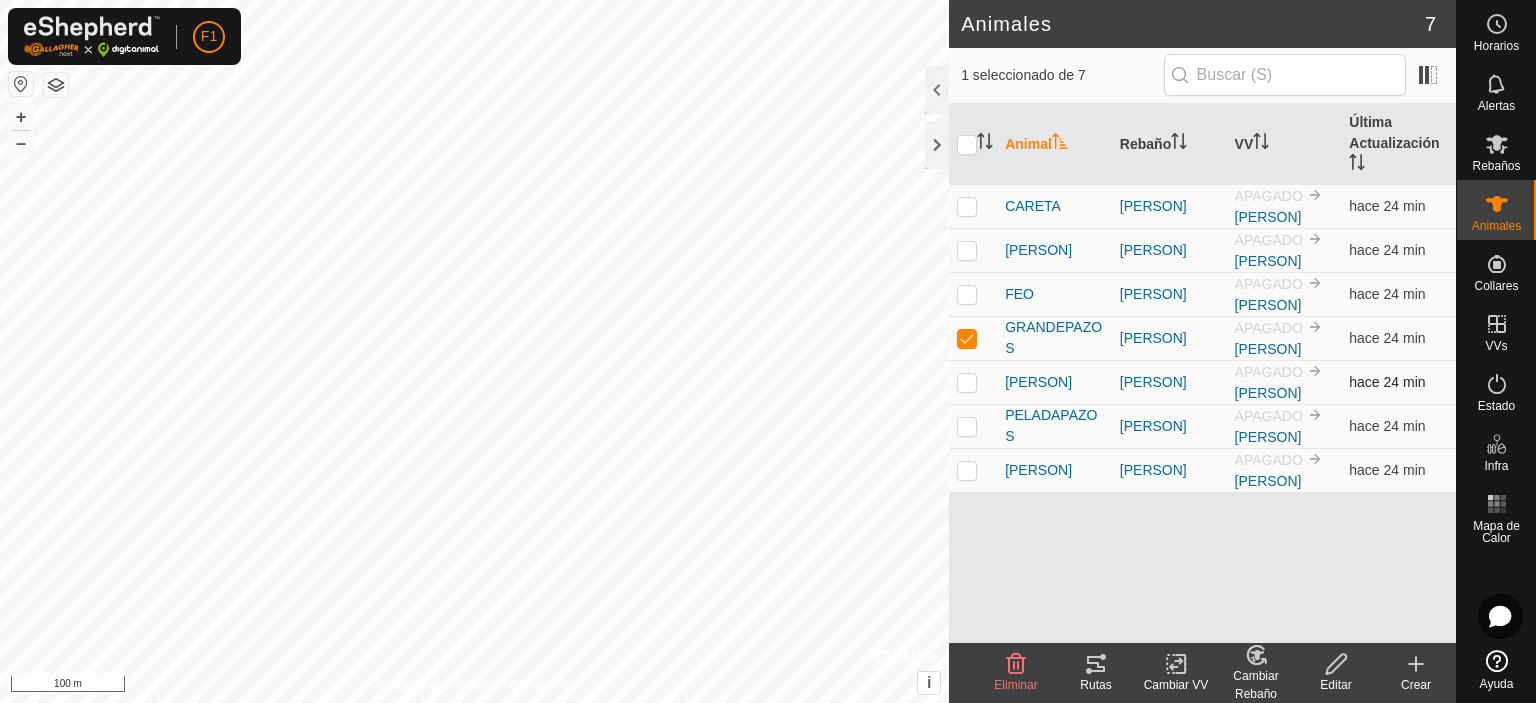 click at bounding box center (973, 382) 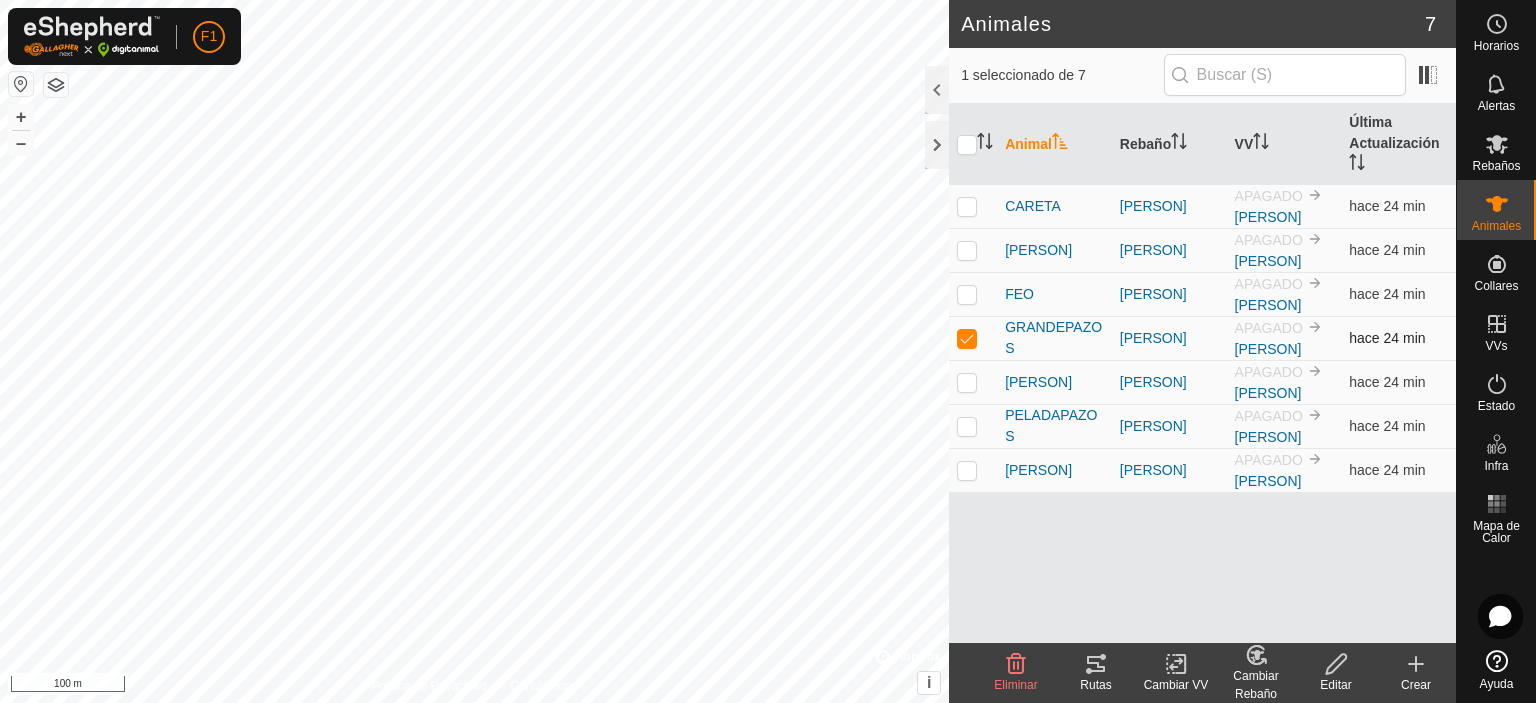 checkbox on "true" 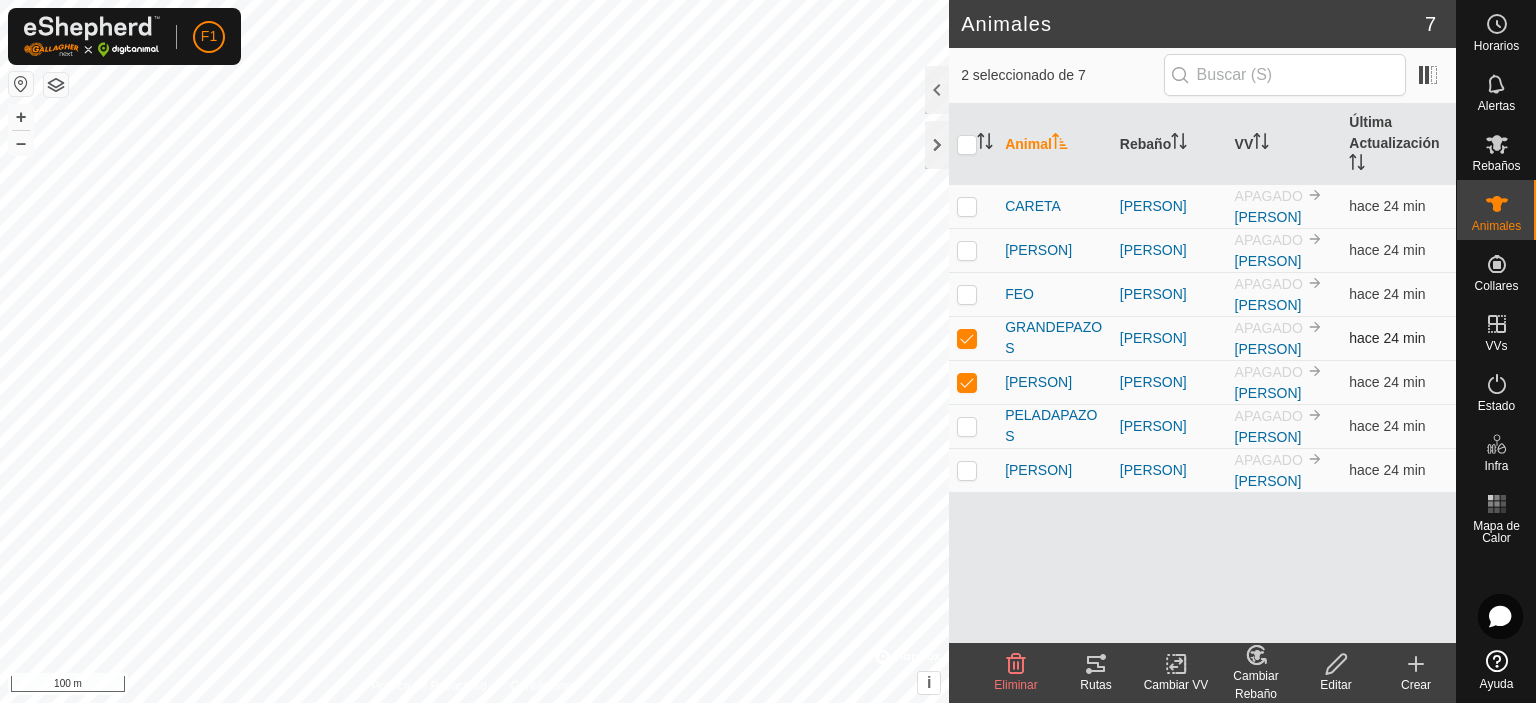 click at bounding box center [967, 338] 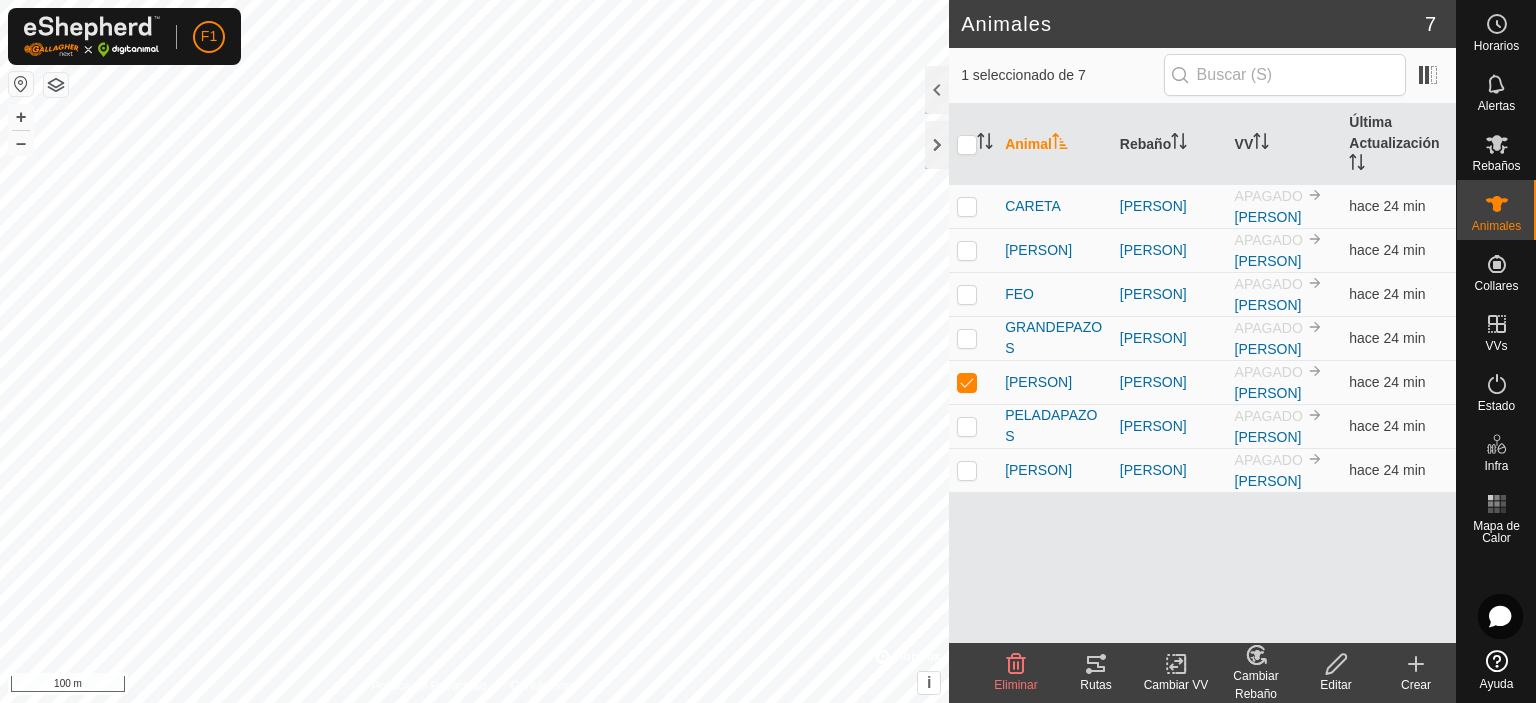 checkbox on "false" 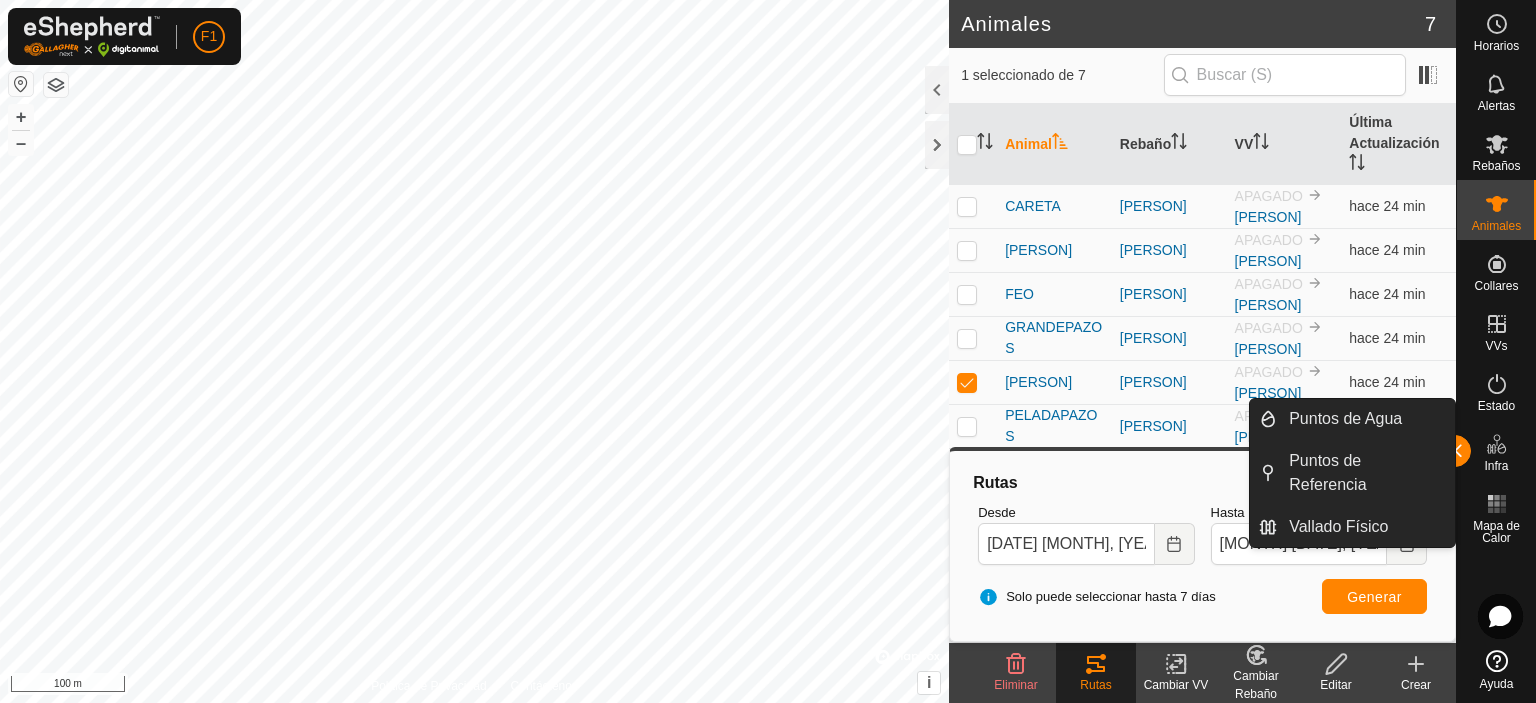 click on "Puntos de Referencia" at bounding box center (1366, 473) 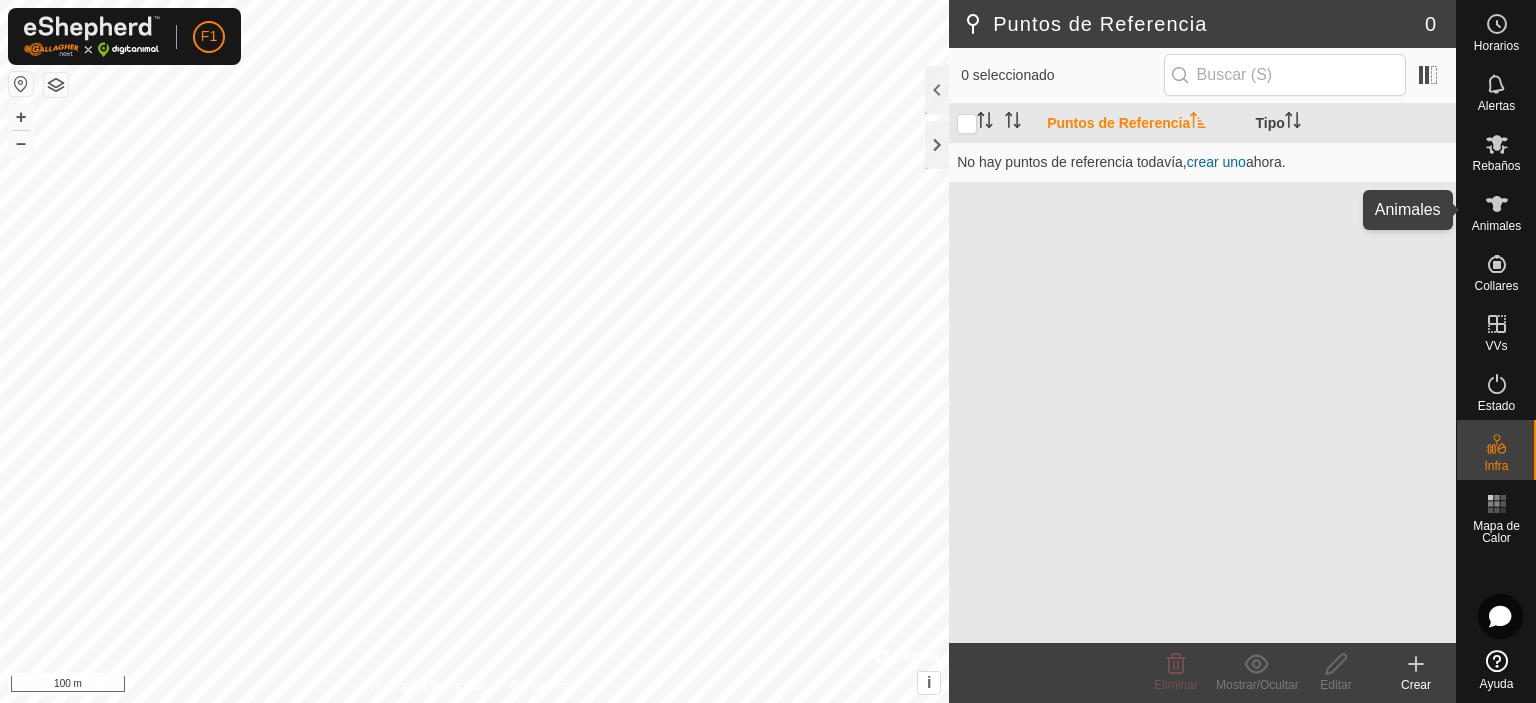 click 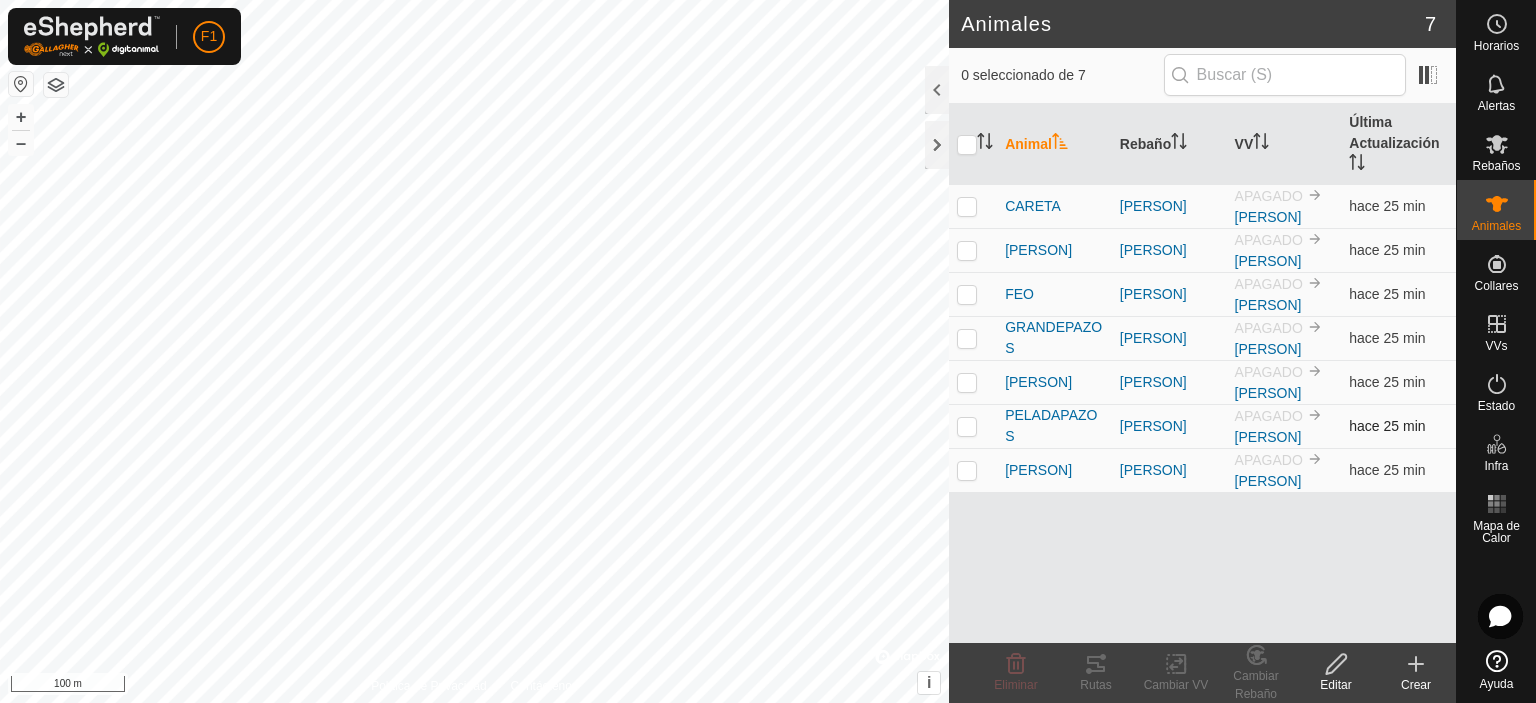 click at bounding box center [973, 426] 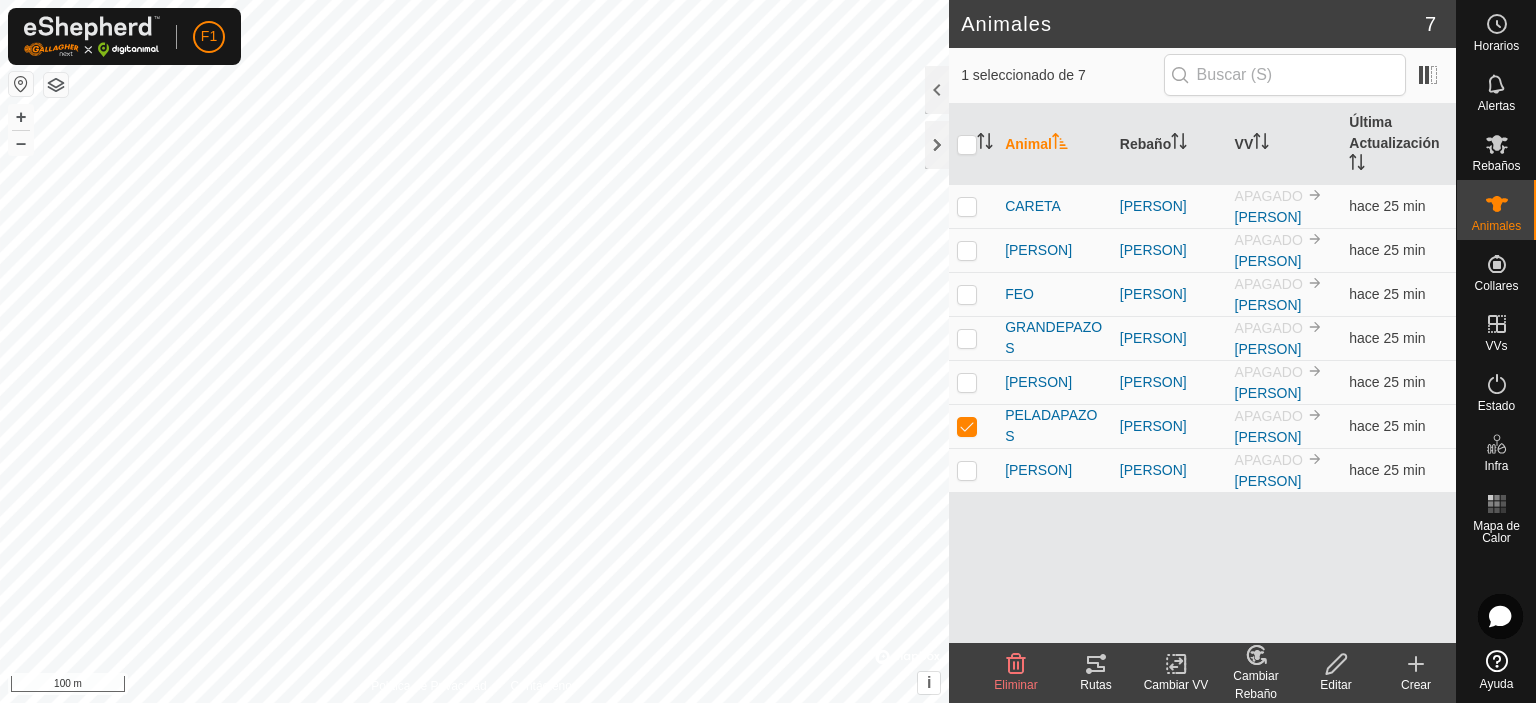 click on "Rutas" 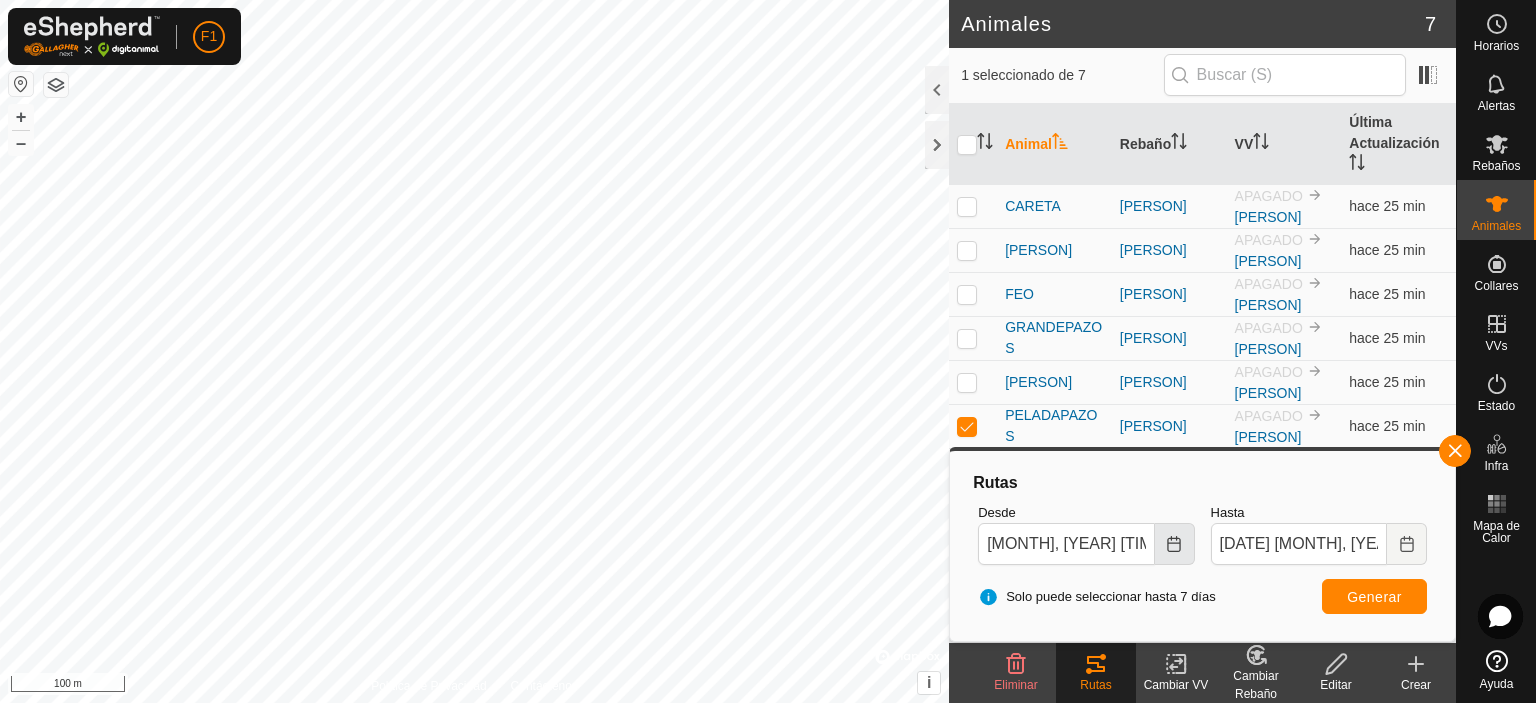 click at bounding box center [1175, 544] 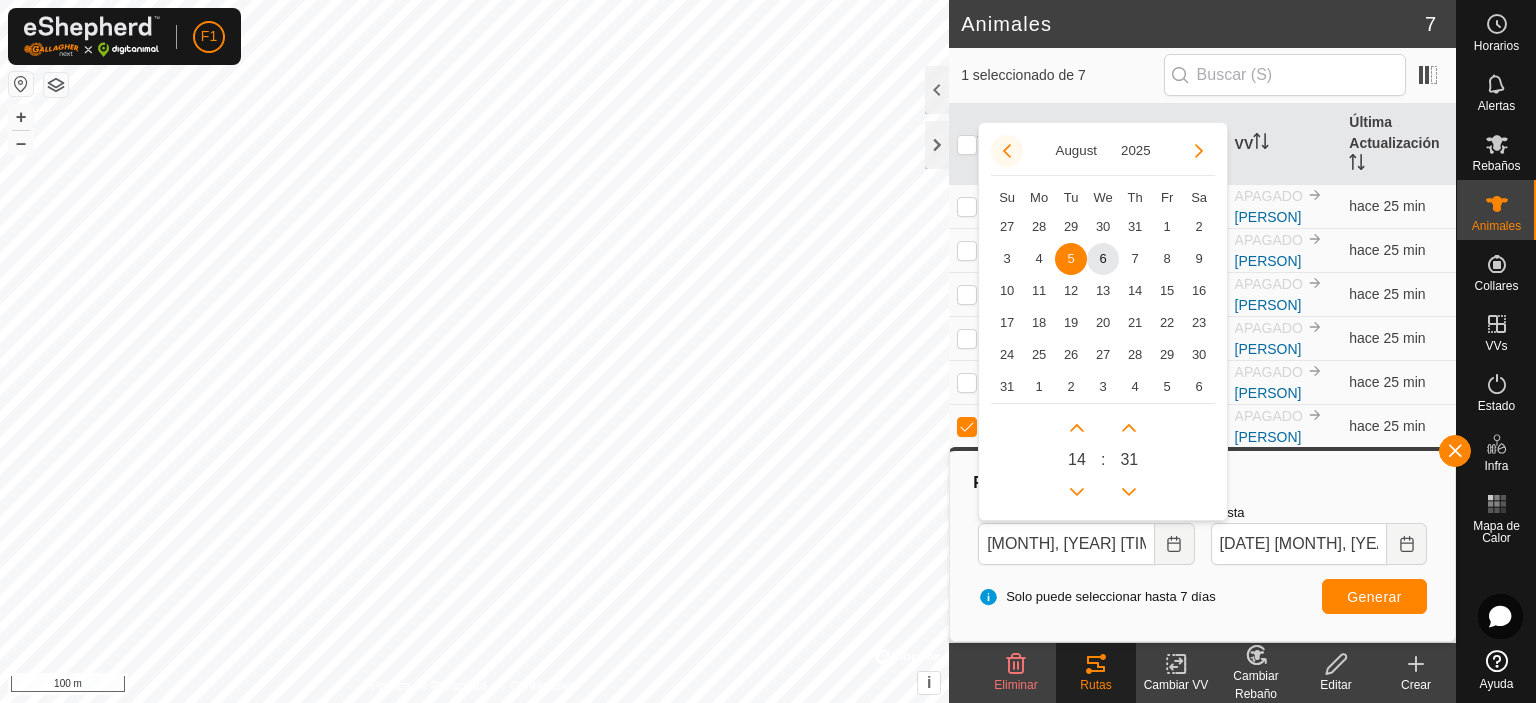 click at bounding box center (1007, 151) 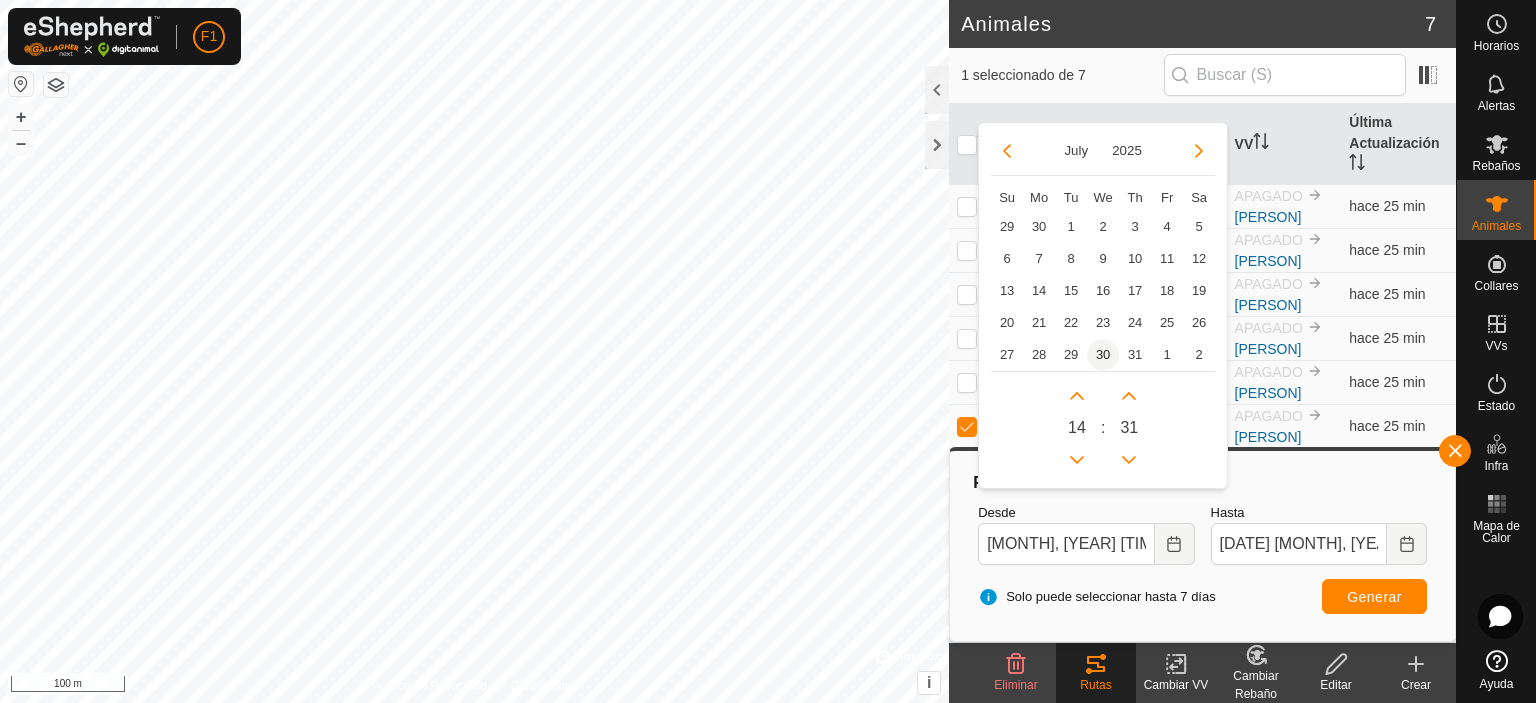 click on "30" at bounding box center (1103, 355) 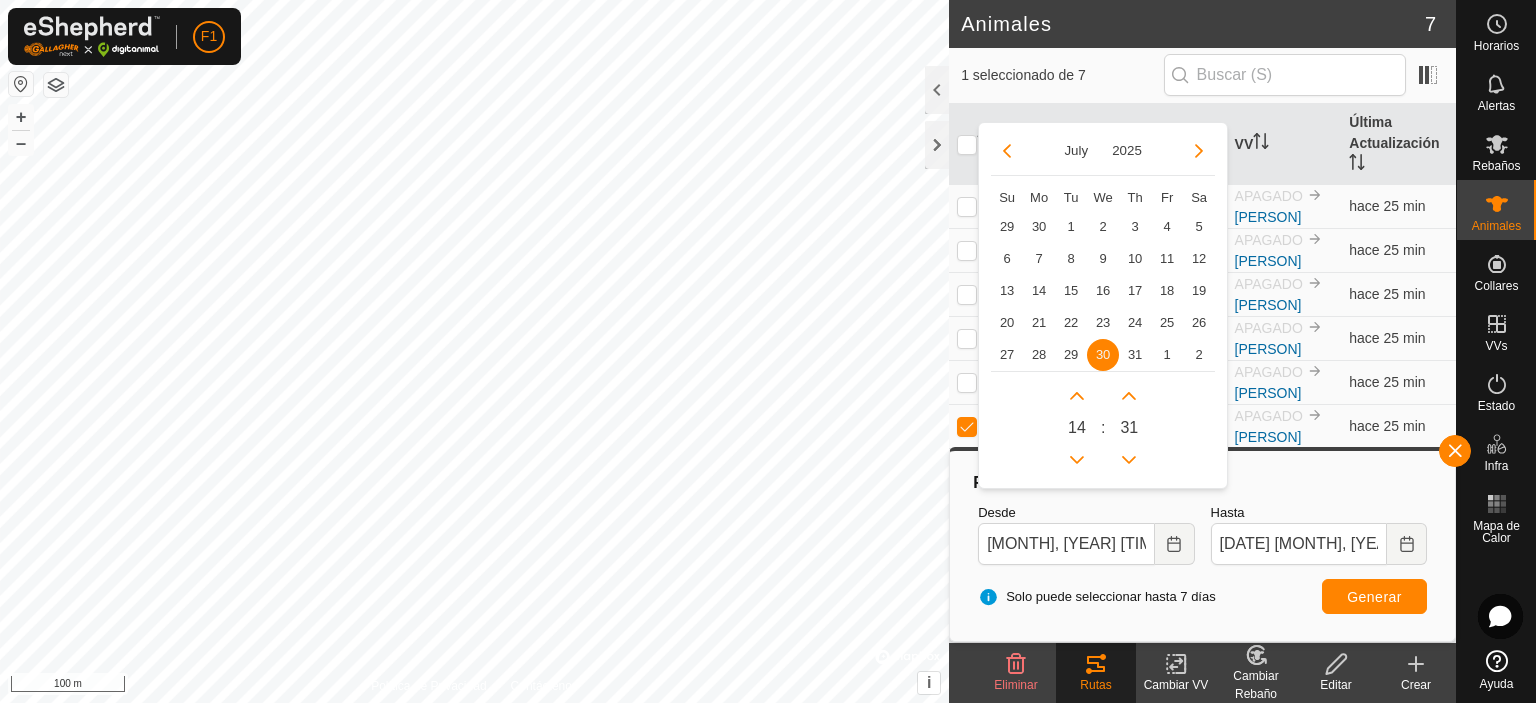 type on "[DATE] [MONTH], [YEAR] [TIME]" 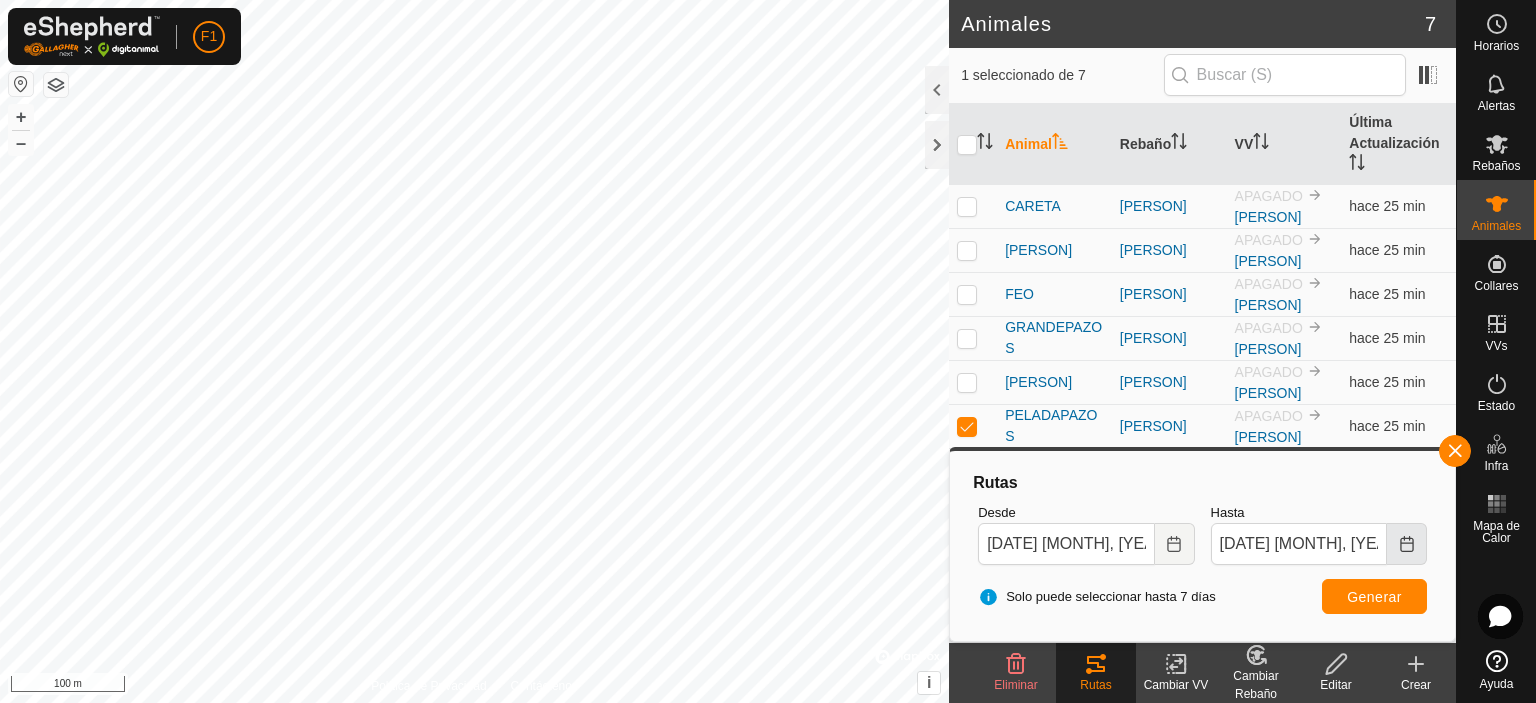 click 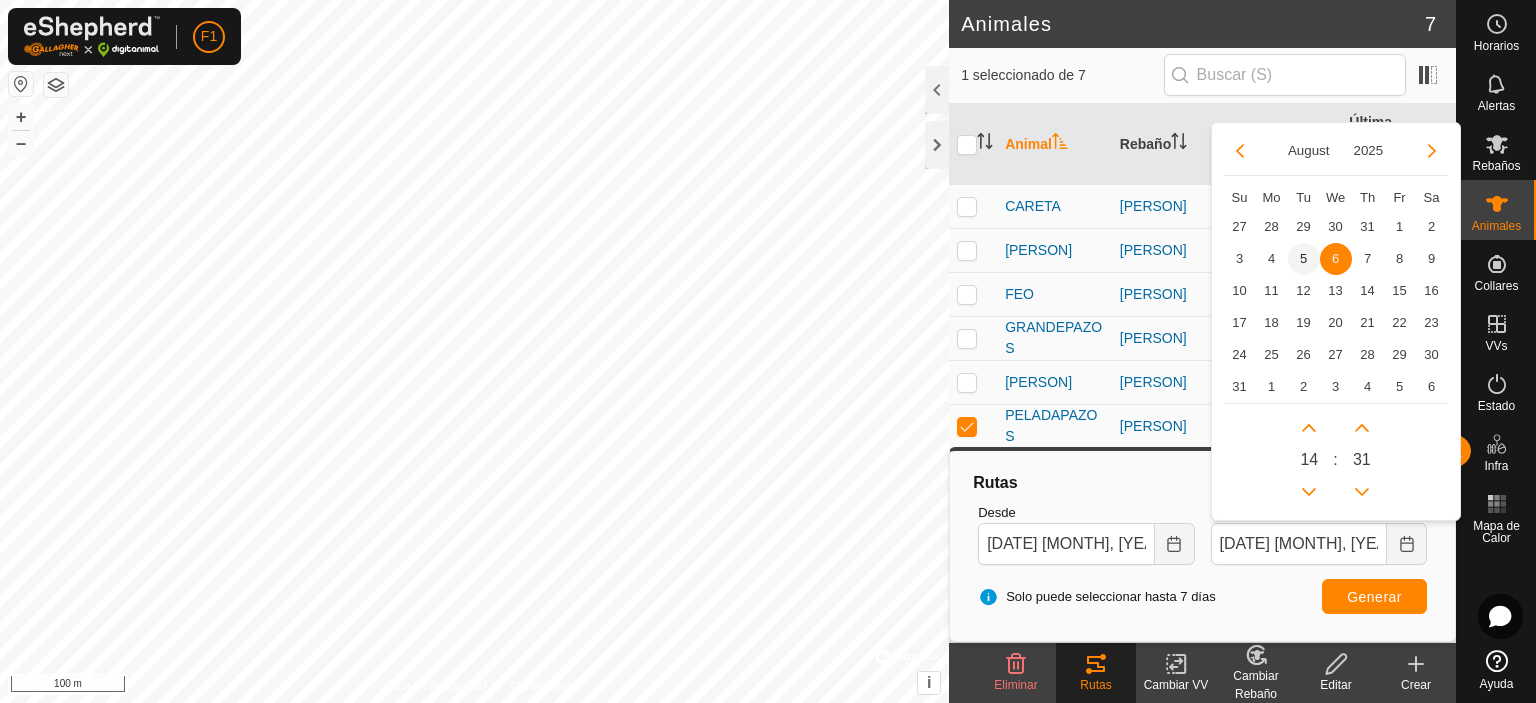 click on "5" at bounding box center [1304, 259] 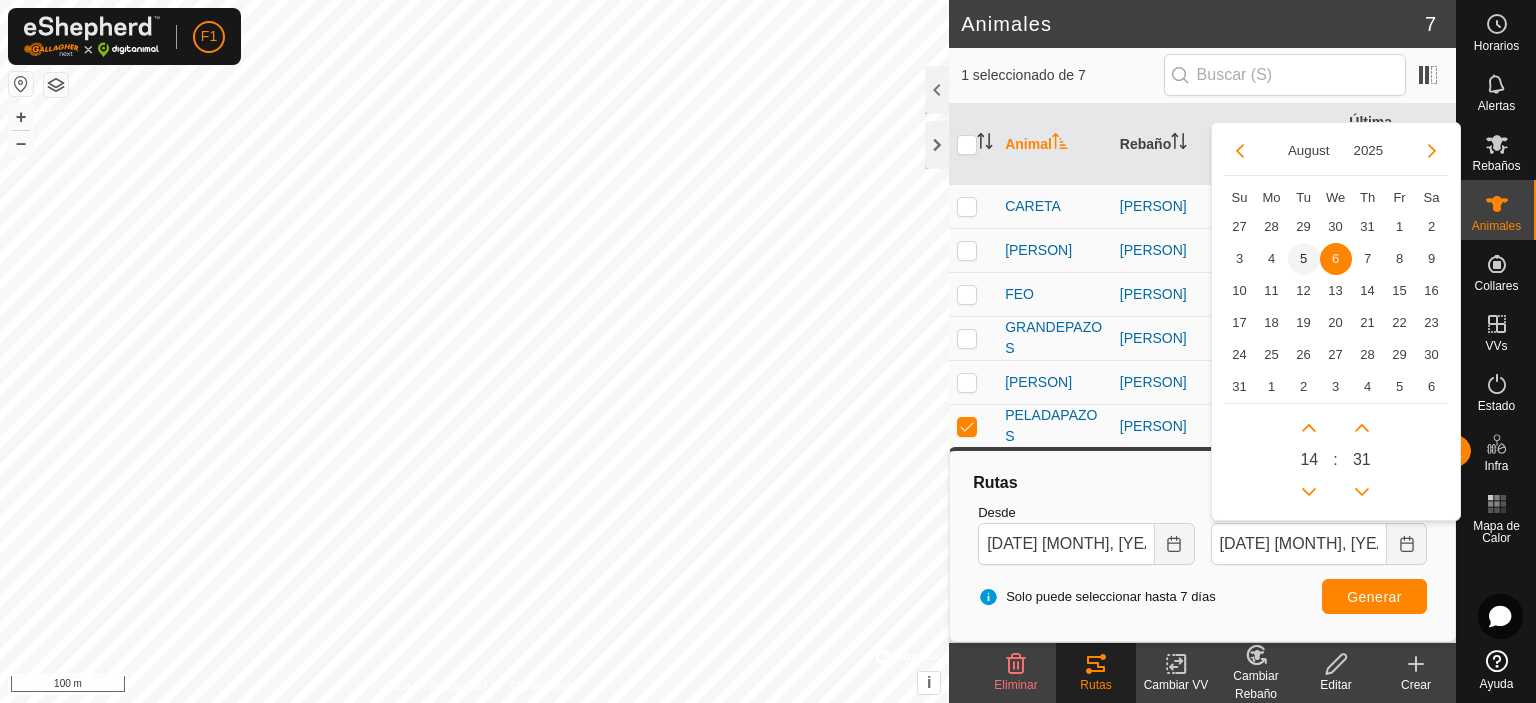 type on "[MONTH], [YEAR] [TIME]" 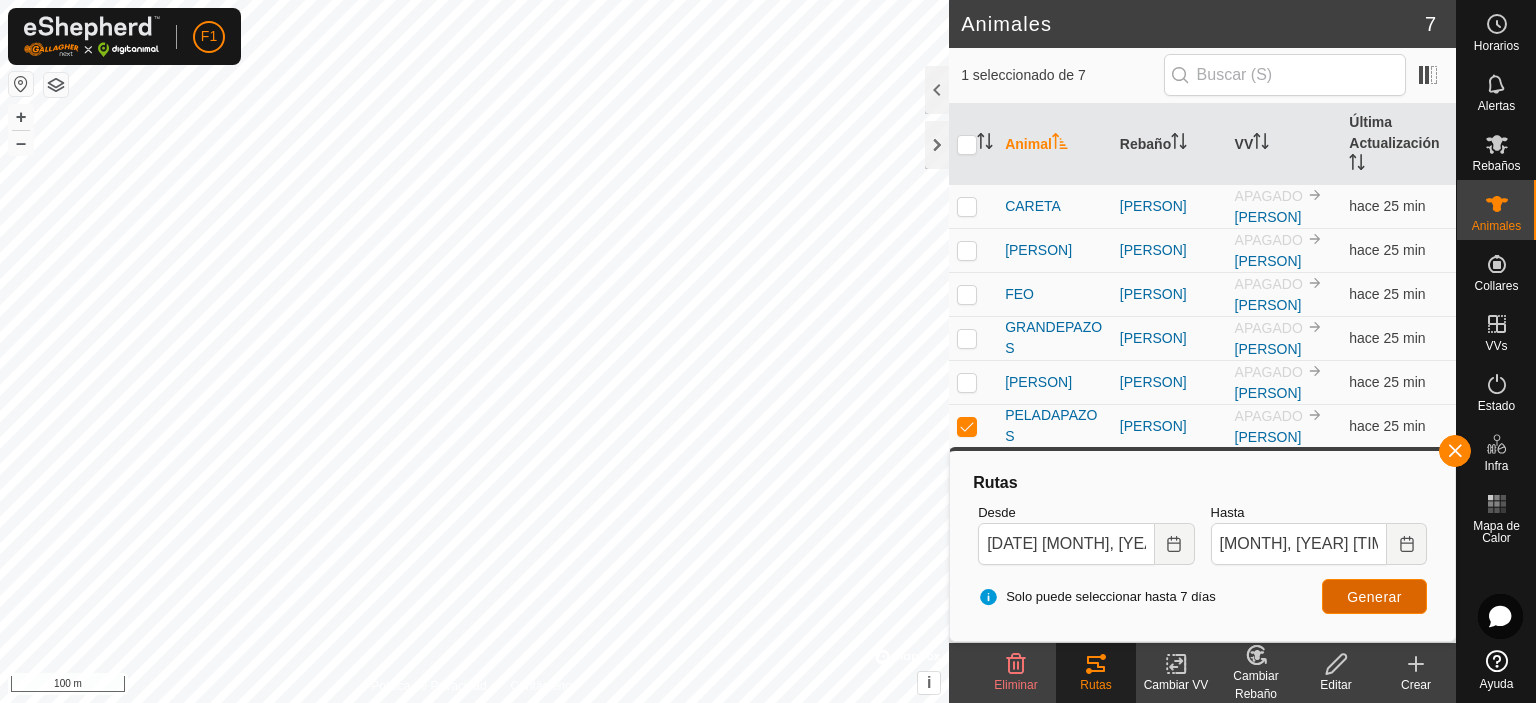 click on "Generar" at bounding box center (1374, 596) 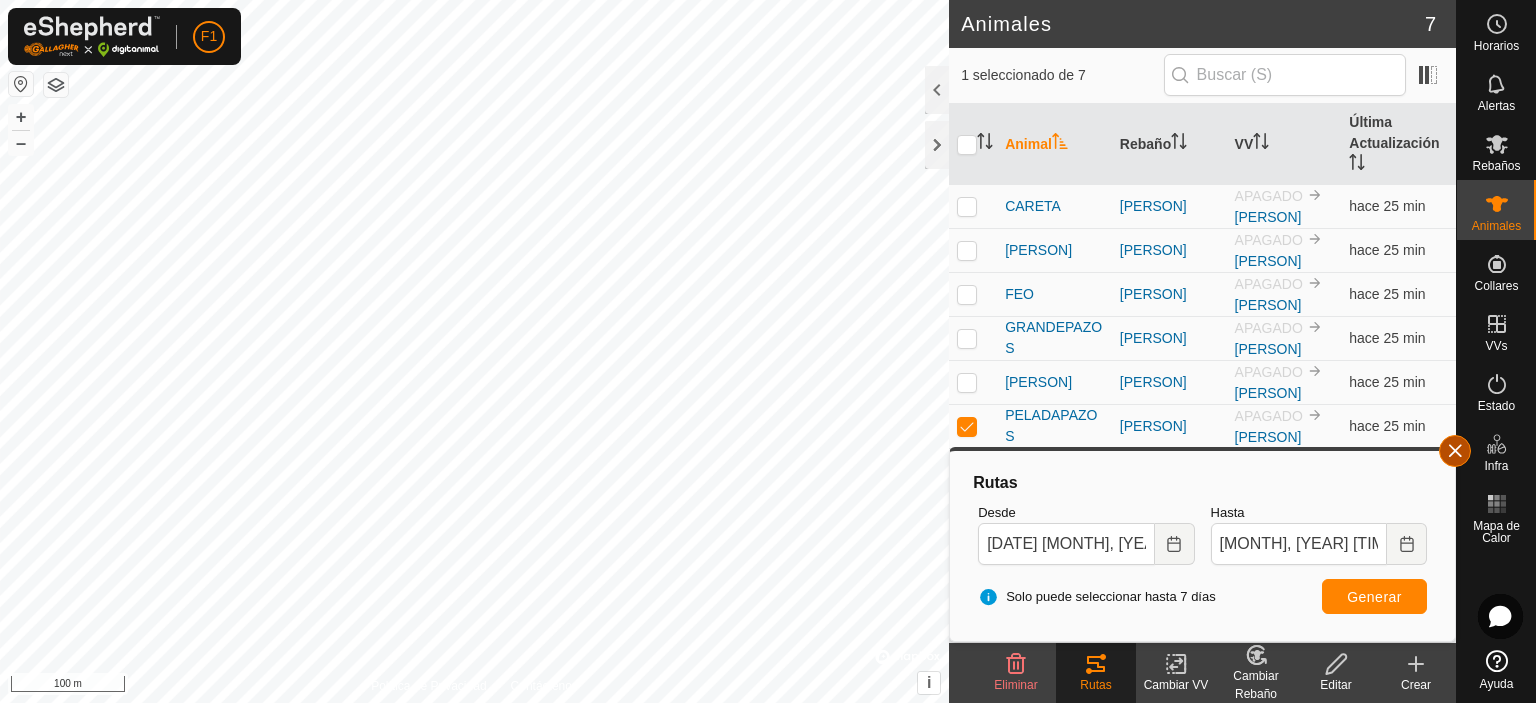 click at bounding box center (1455, 451) 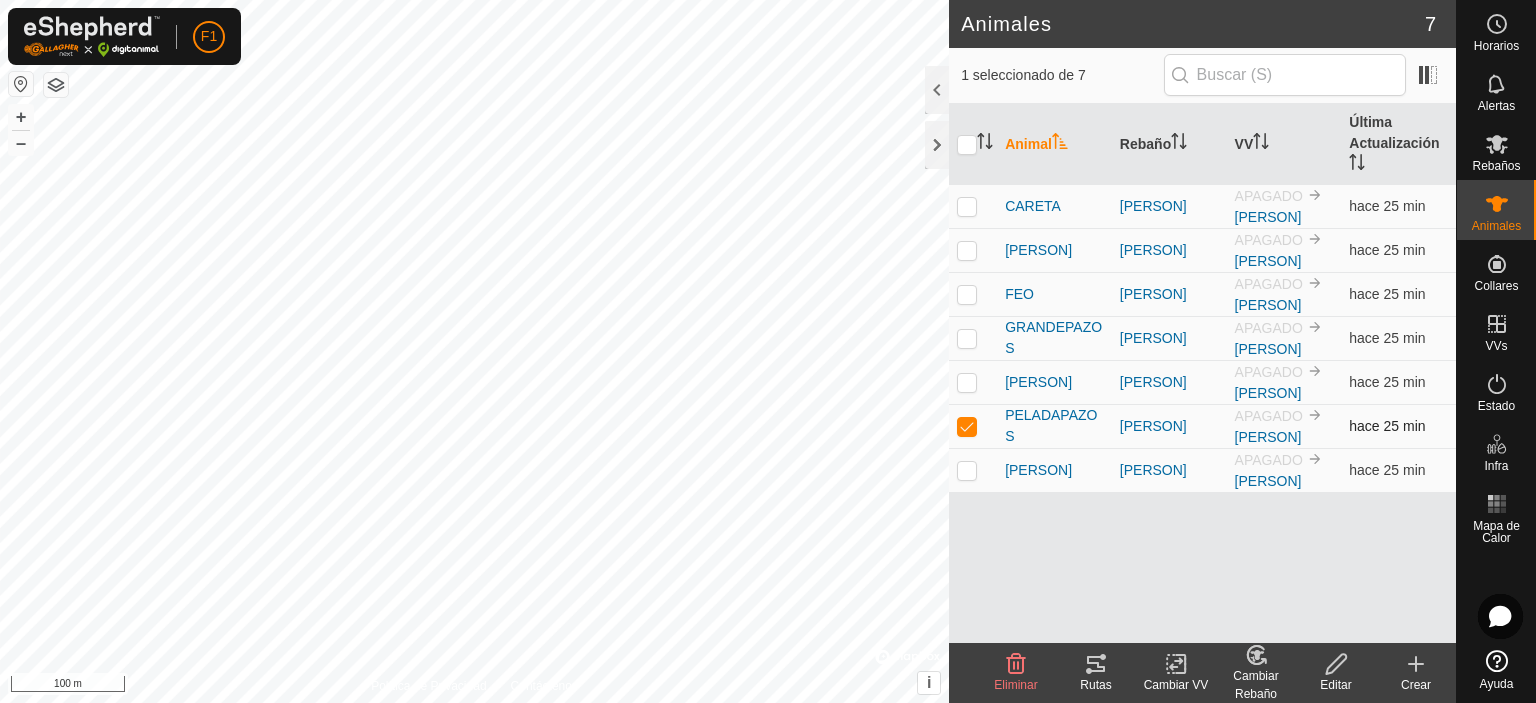 click at bounding box center [973, 426] 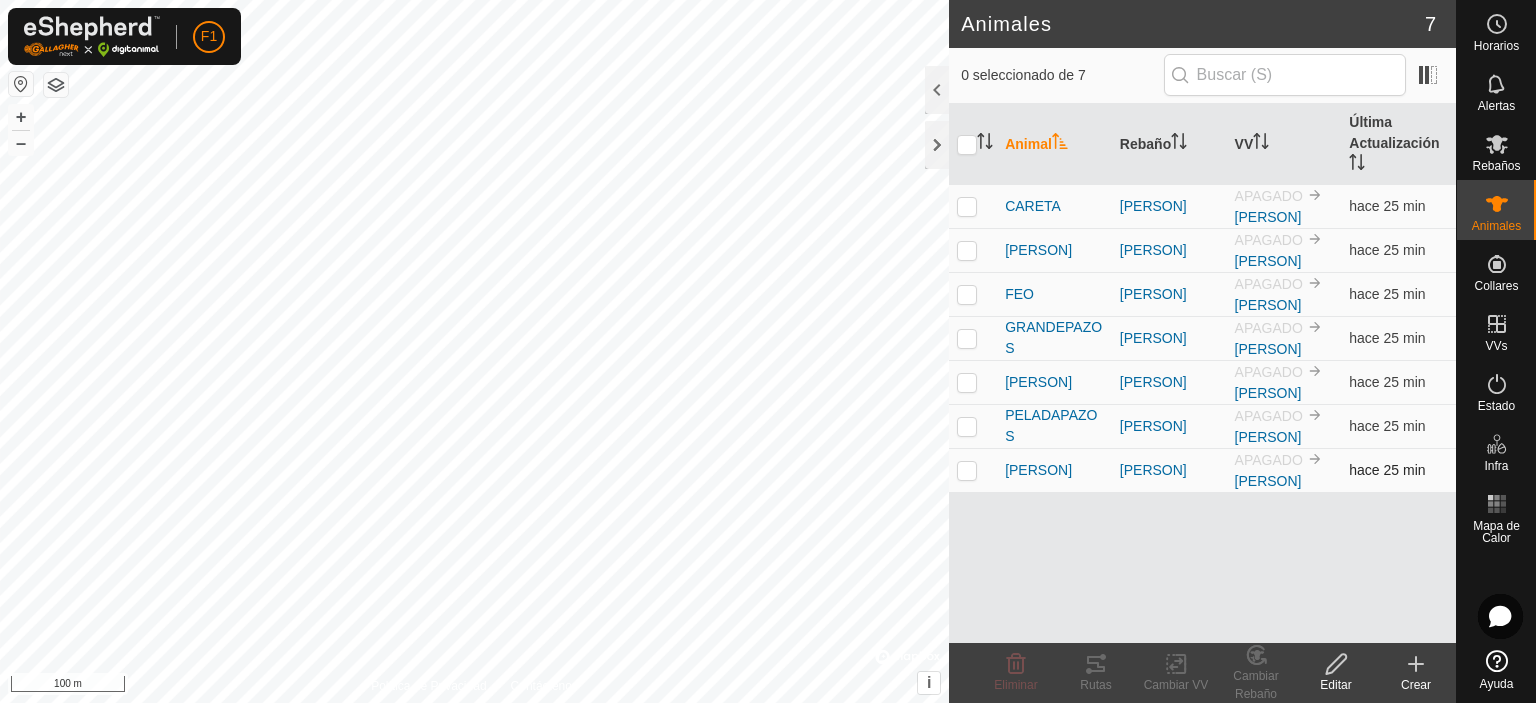 click at bounding box center (967, 470) 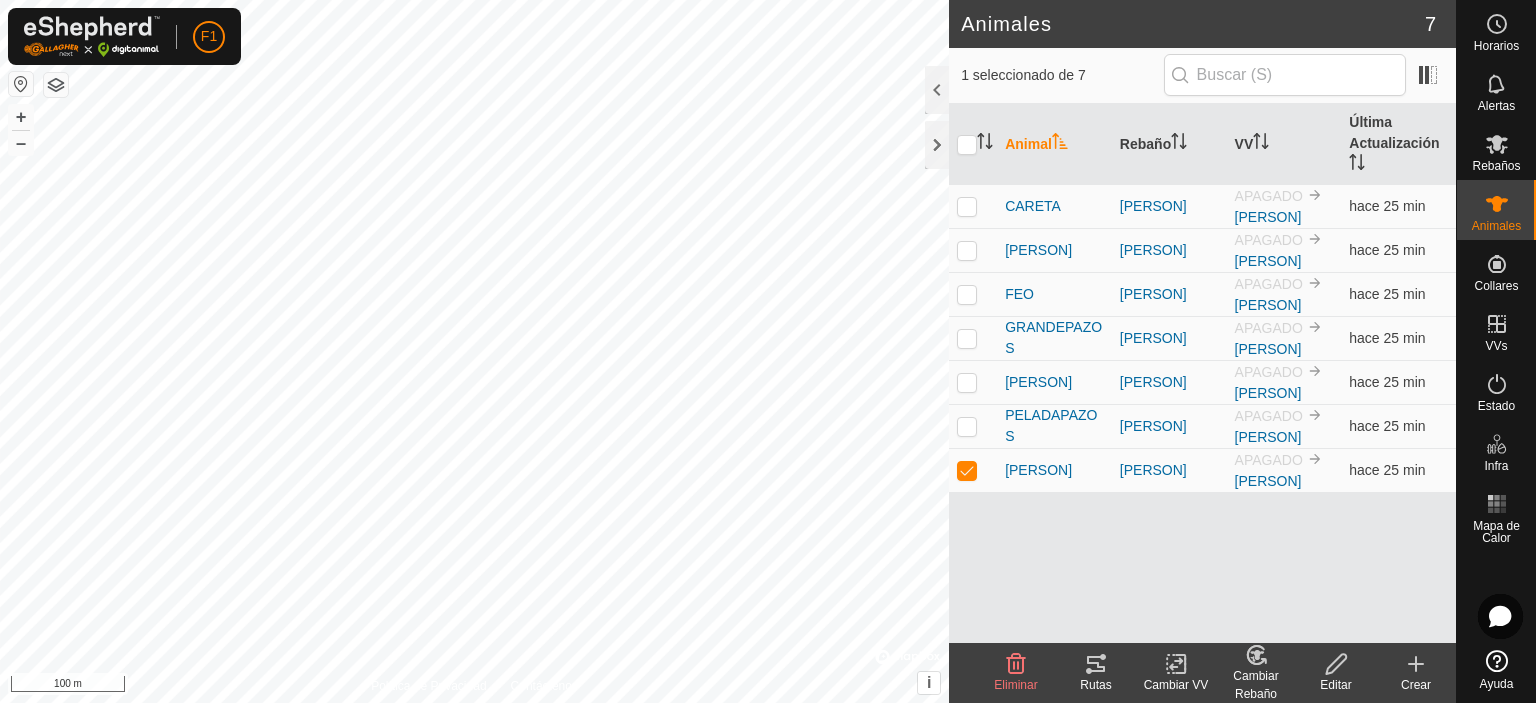 click 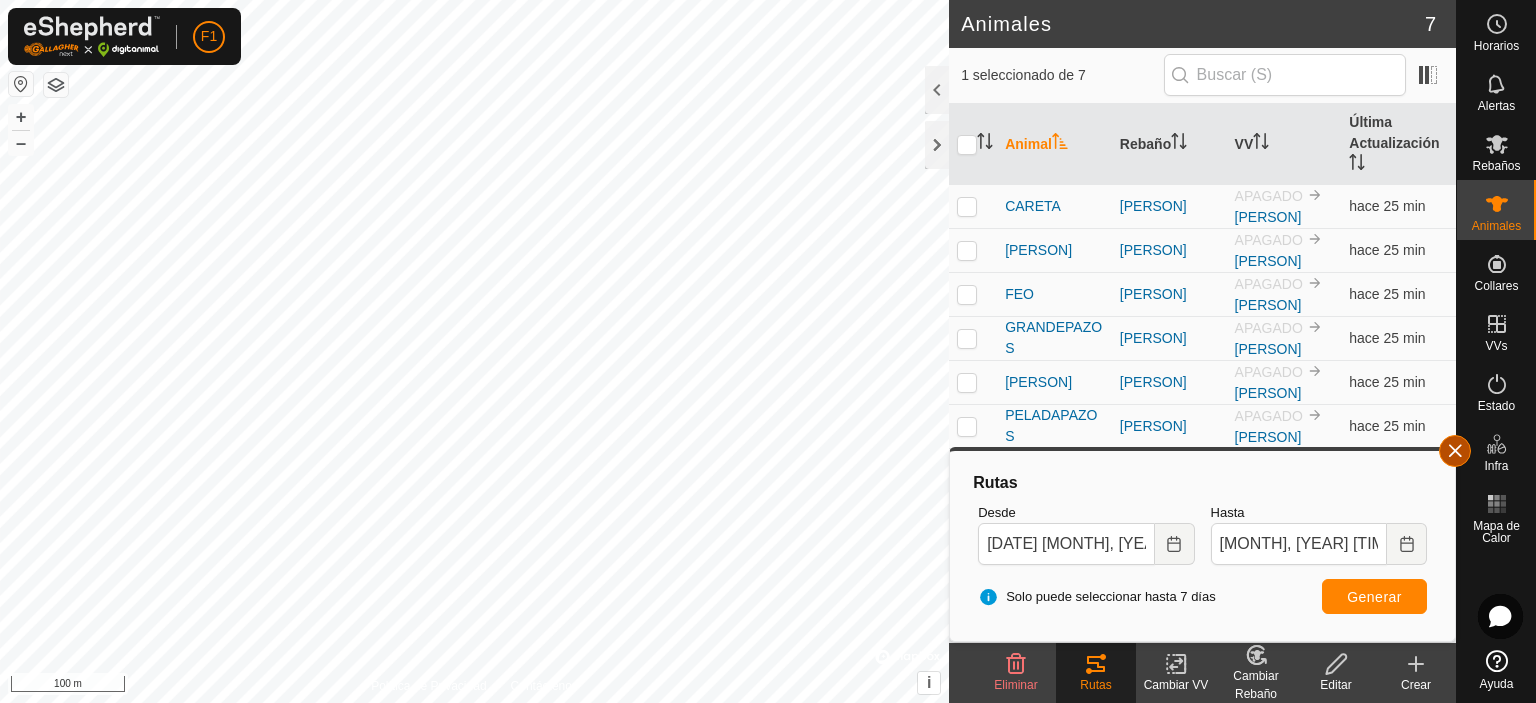 click at bounding box center [1455, 451] 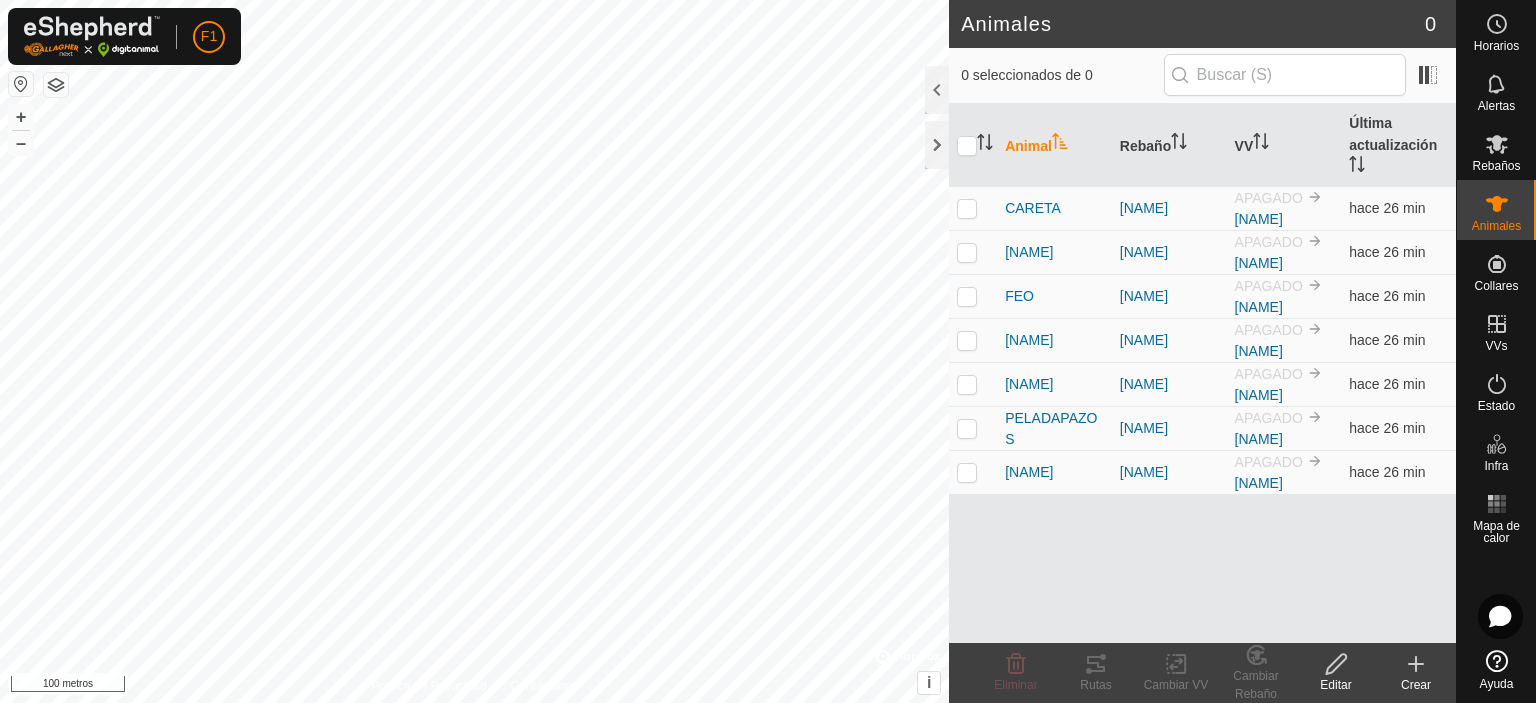 scroll, scrollTop: 0, scrollLeft: 0, axis: both 